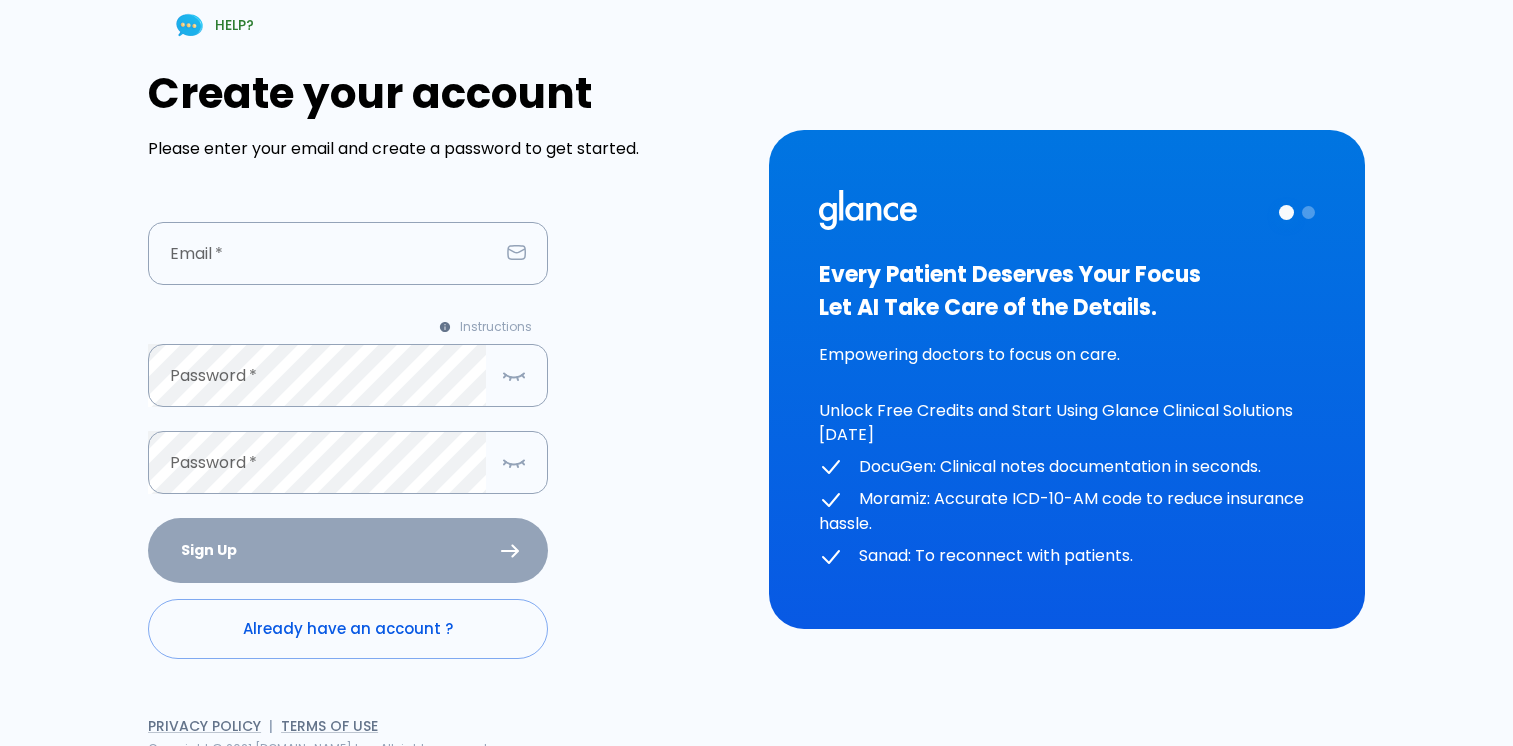 click at bounding box center (323, 253) 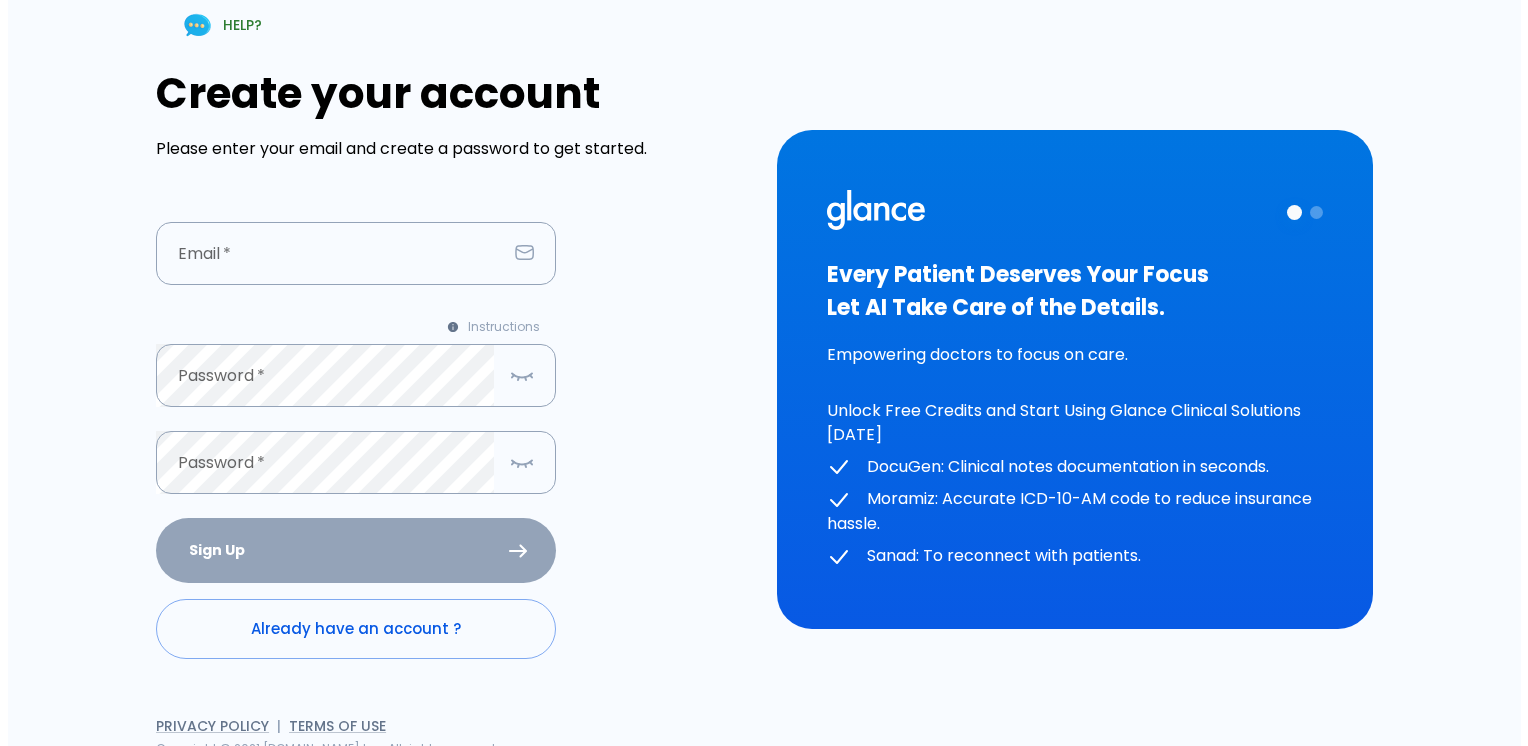 scroll, scrollTop: 0, scrollLeft: 0, axis: both 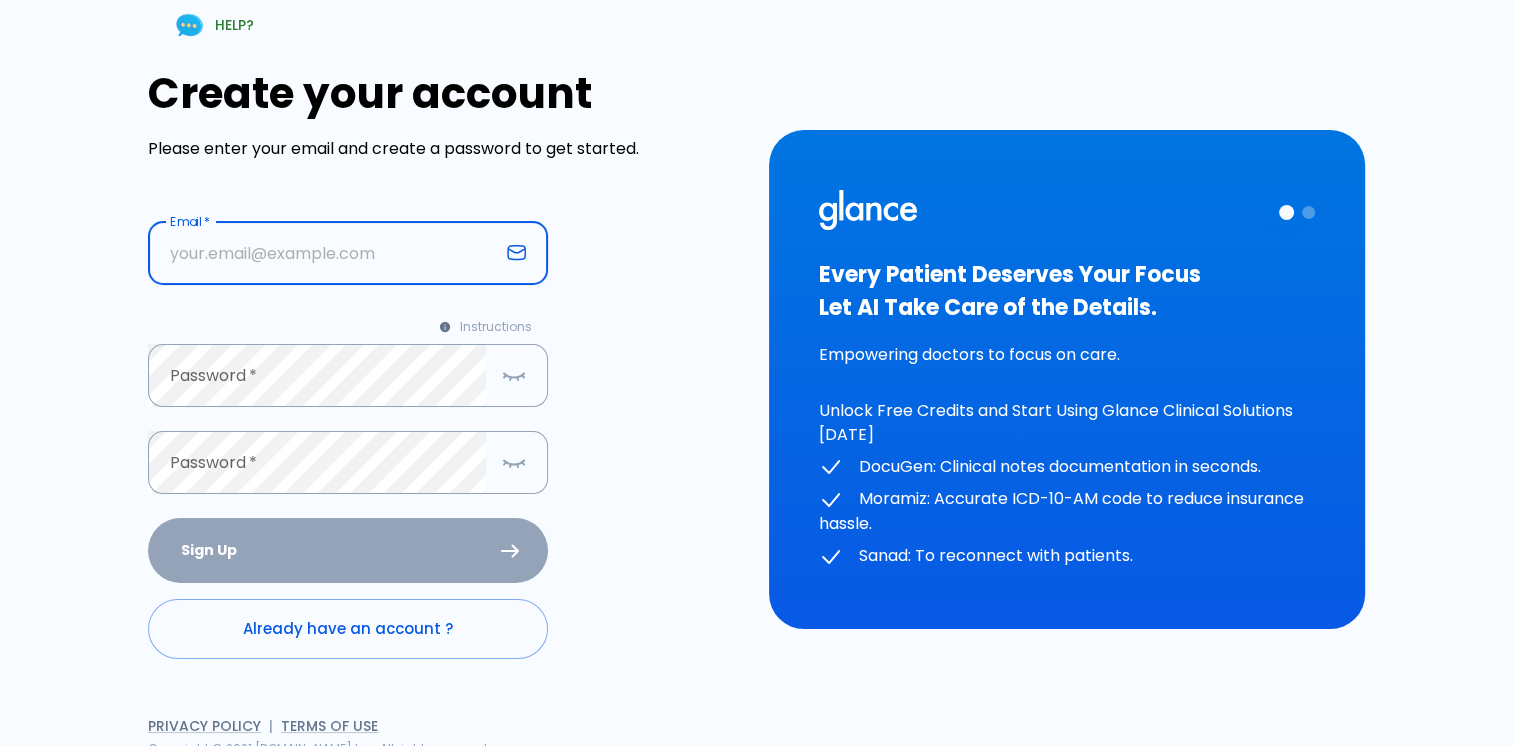 type on "[EMAIL_ADDRESS][DOMAIN_NAME]" 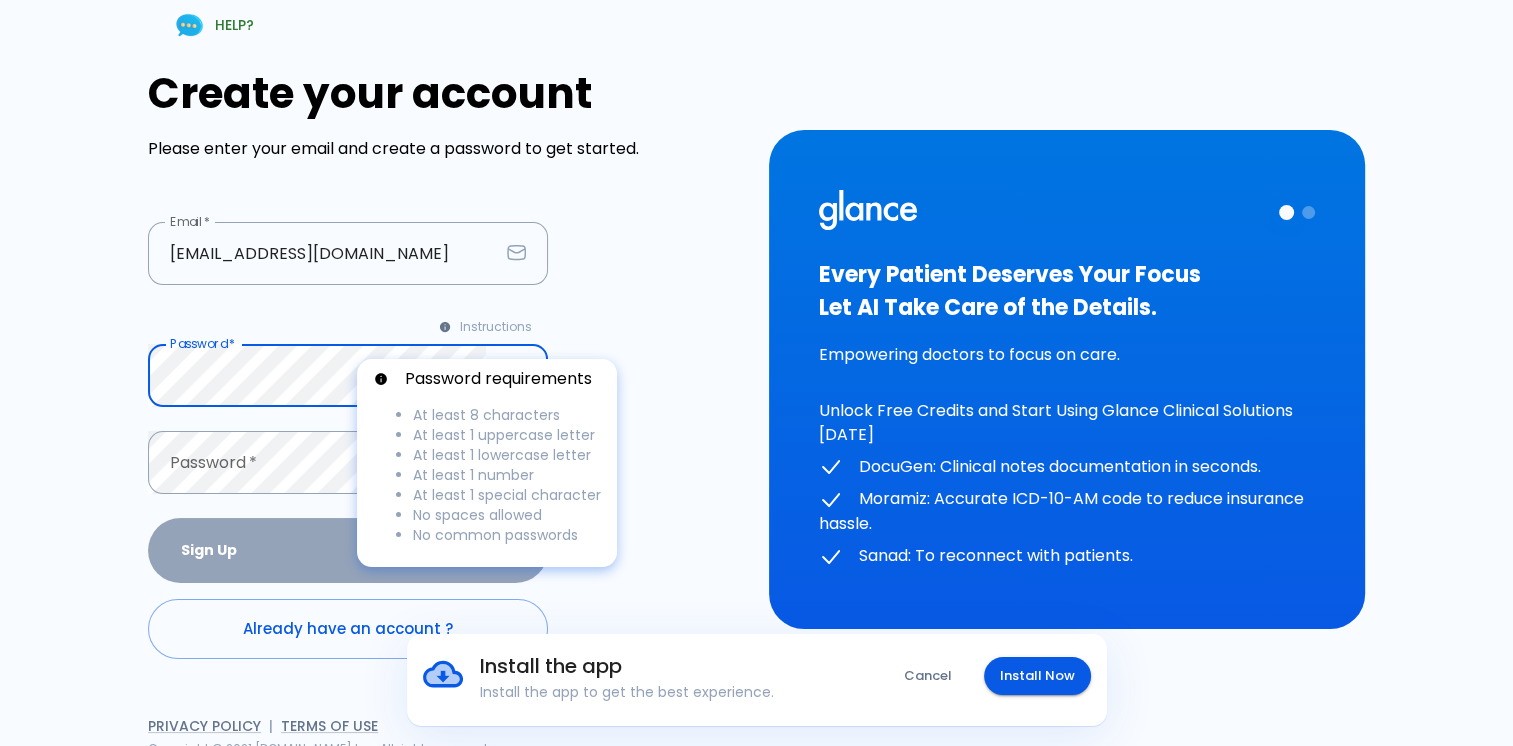 click on "Instructions" at bounding box center [496, 327] 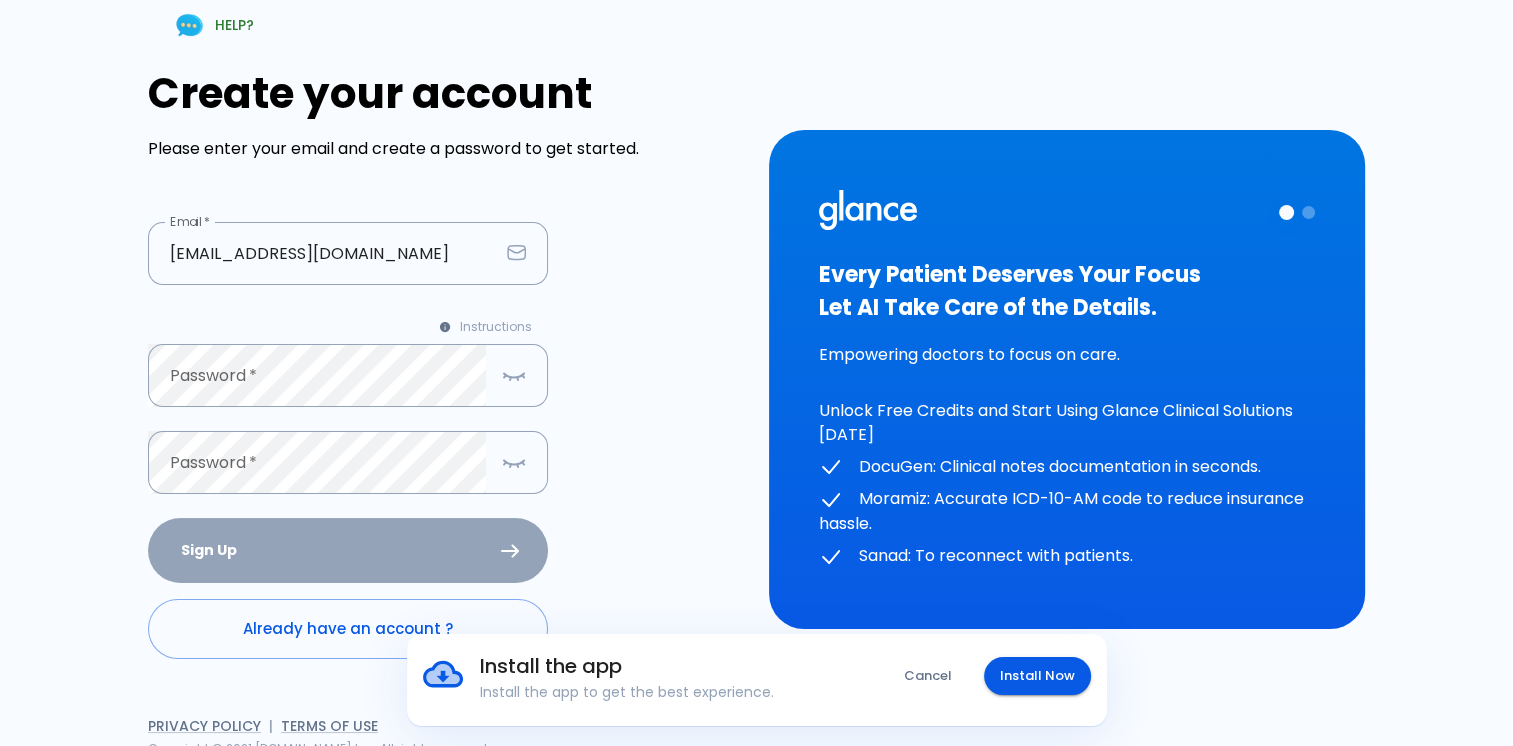 click on "Instructions" at bounding box center [496, 327] 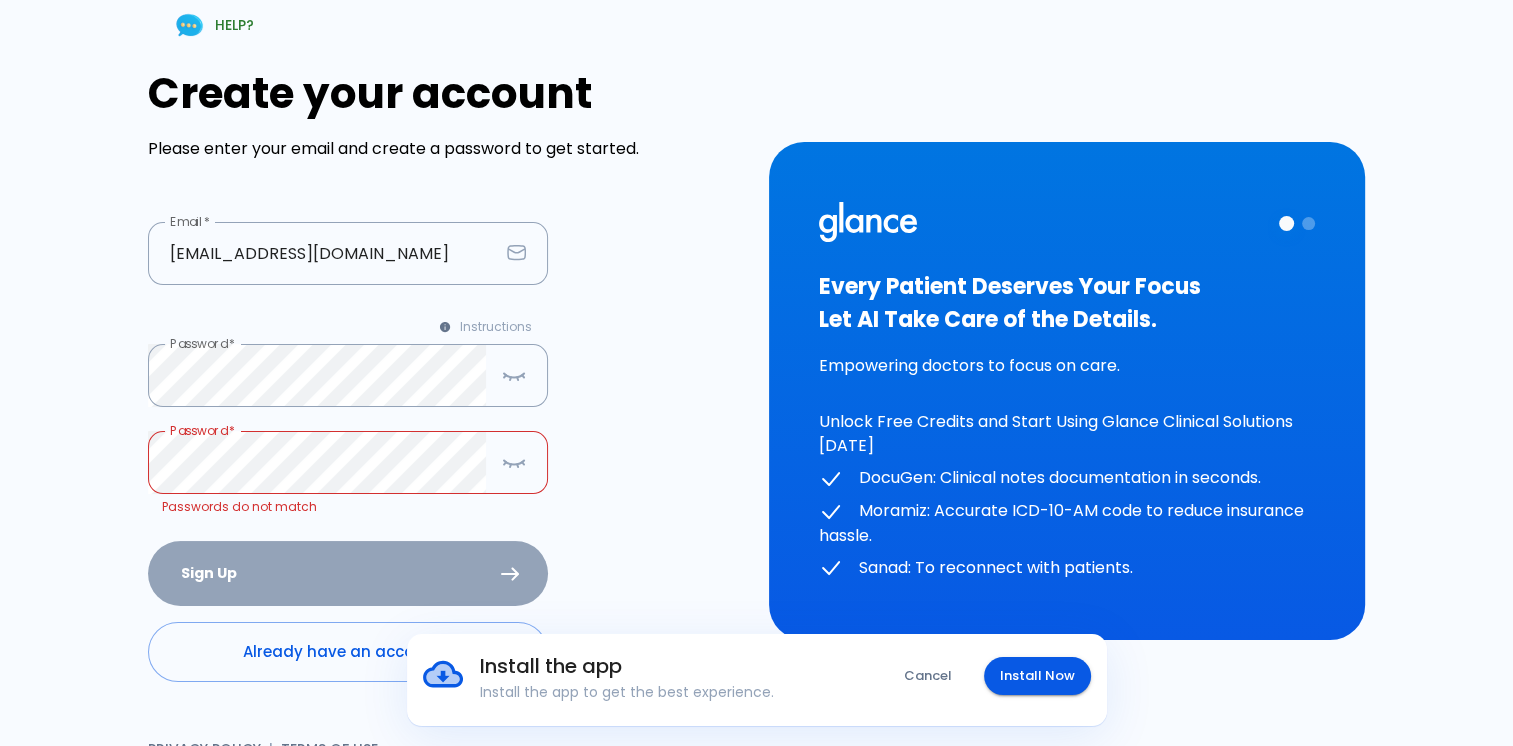drag, startPoint x: 397, startPoint y: 527, endPoint x: 390, endPoint y: 506, distance: 22.135944 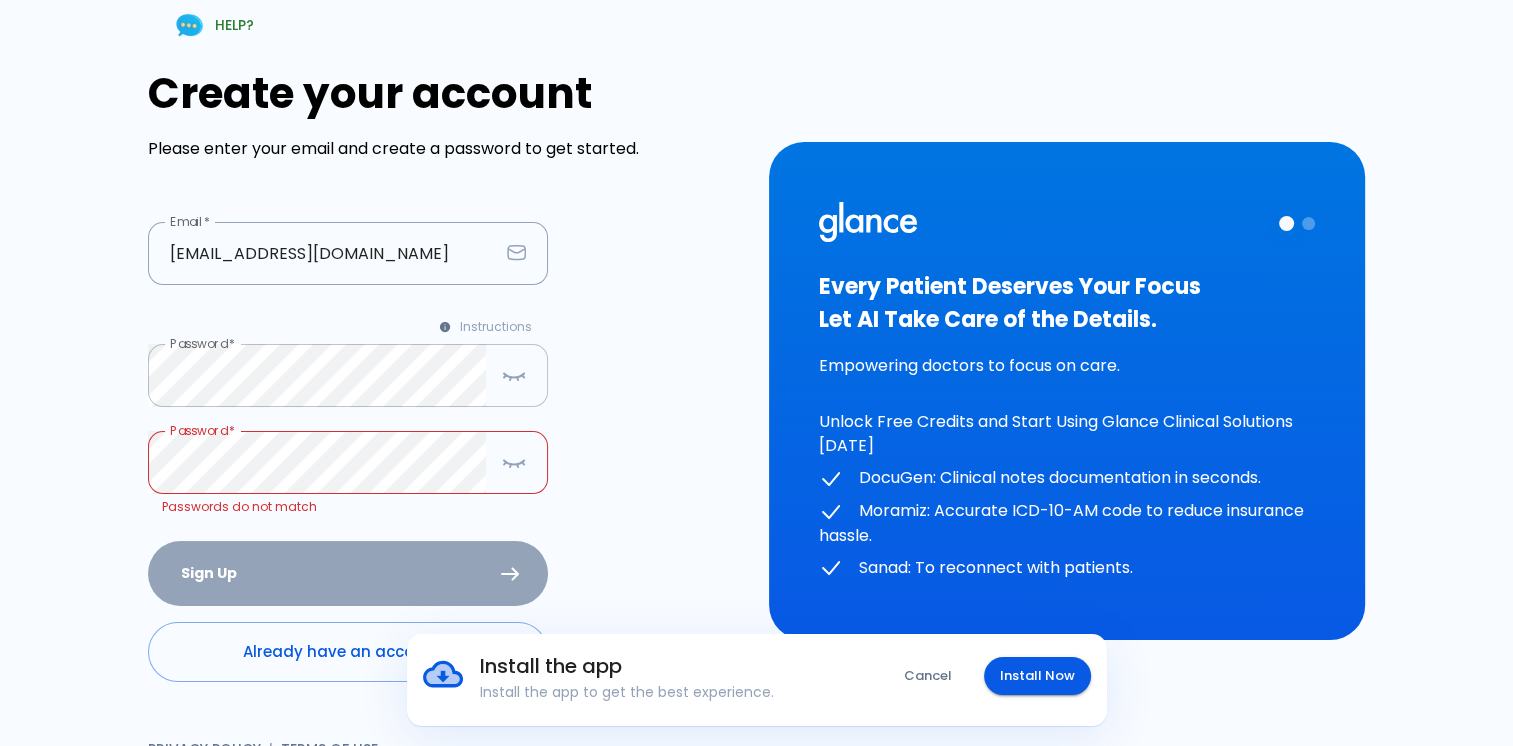 click 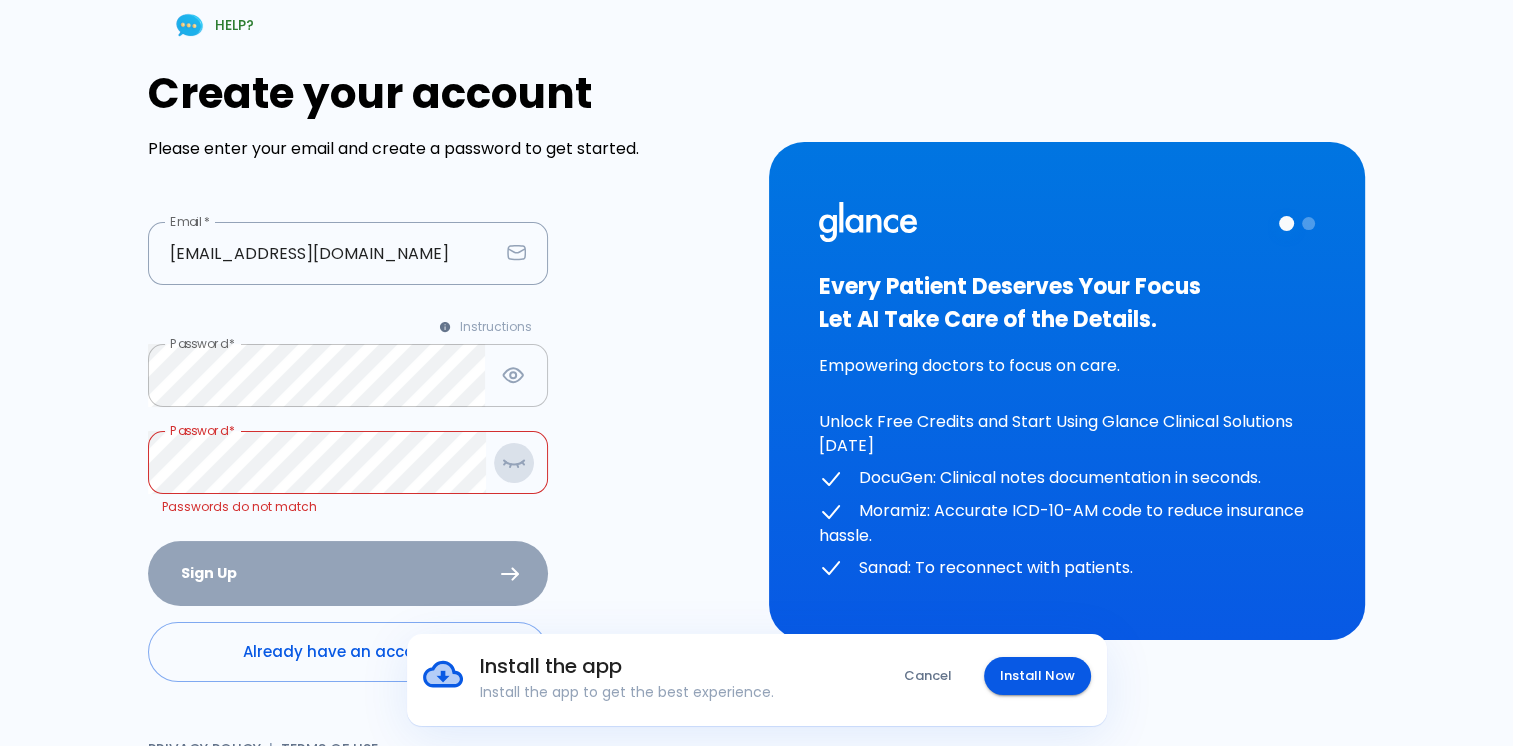click 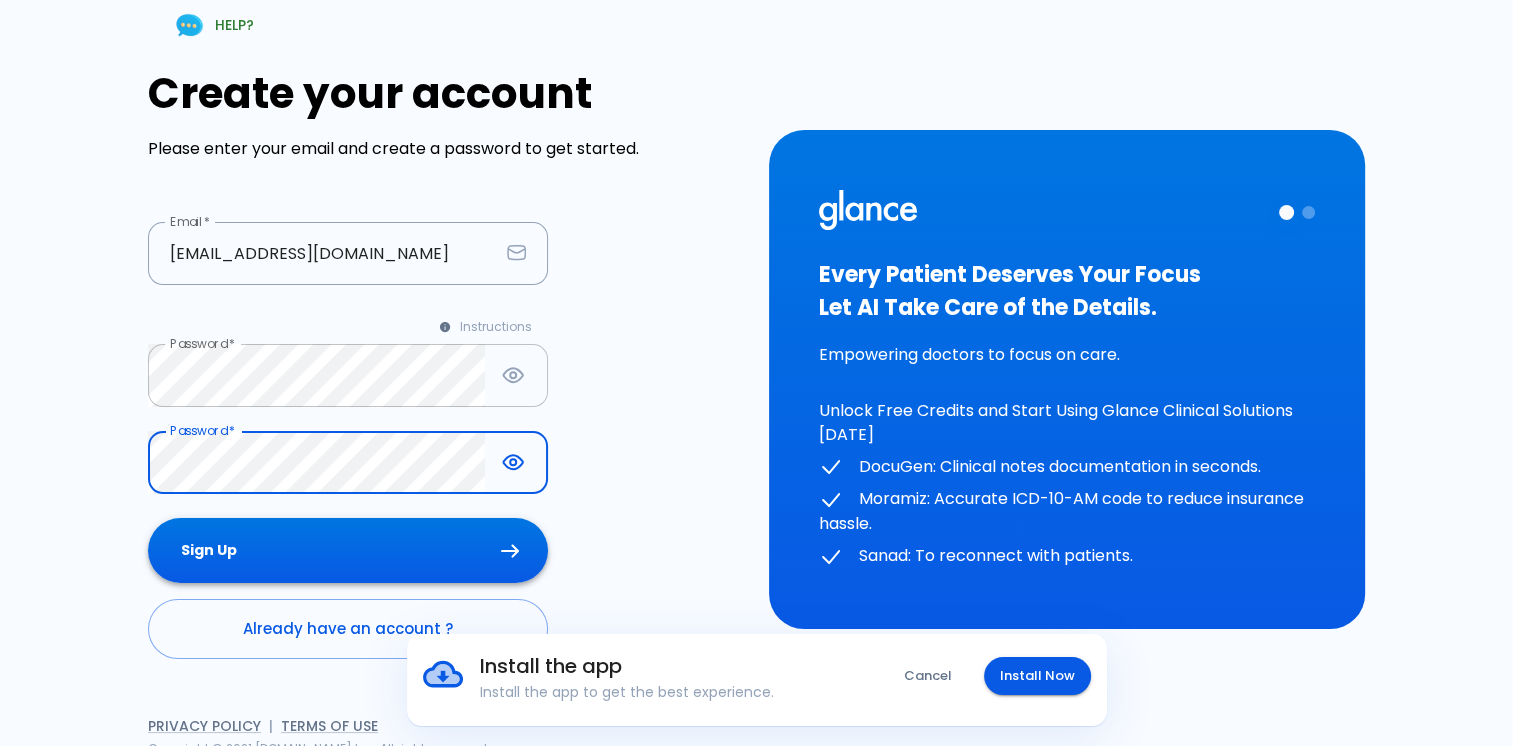click on "Sign Up" at bounding box center (348, 550) 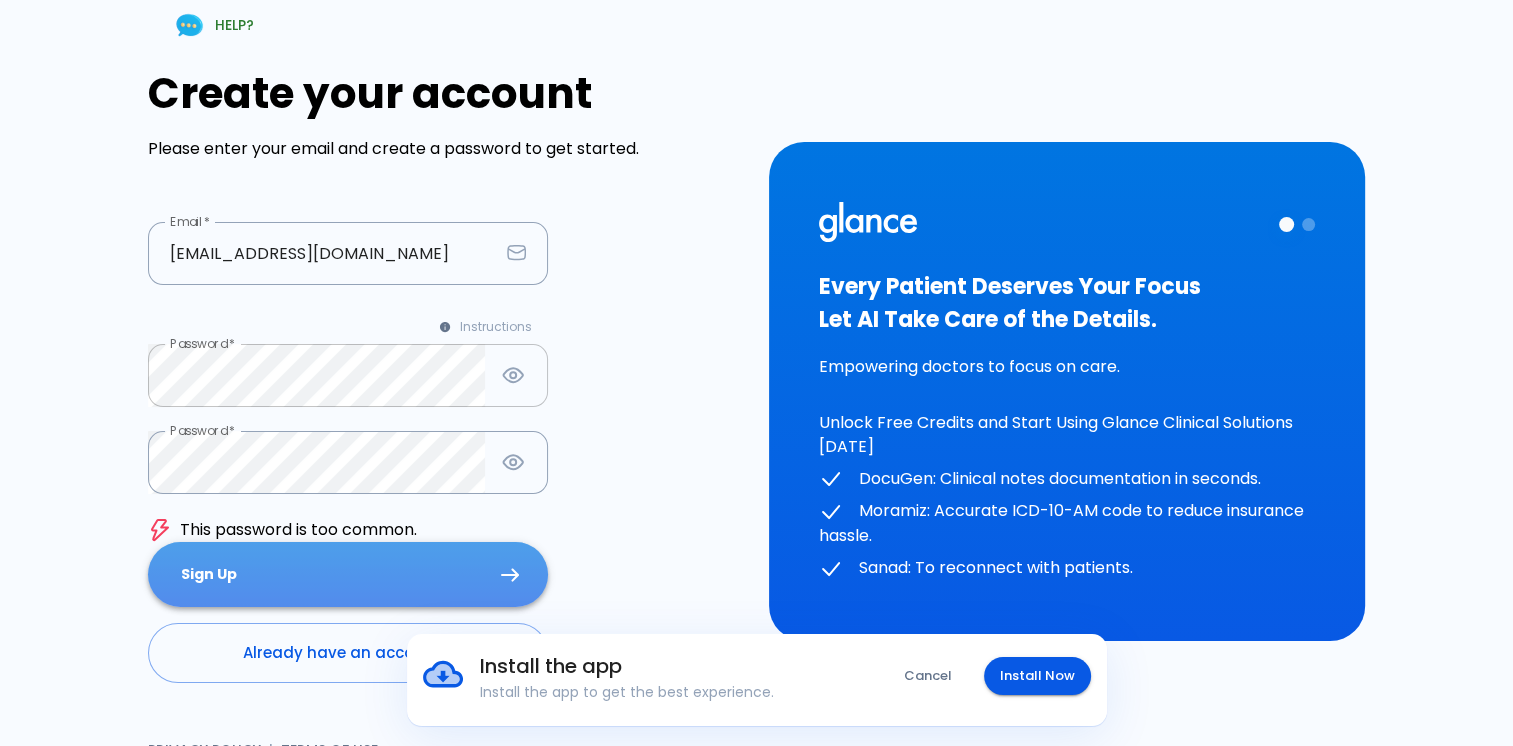 click on "Sign Up" at bounding box center [348, 574] 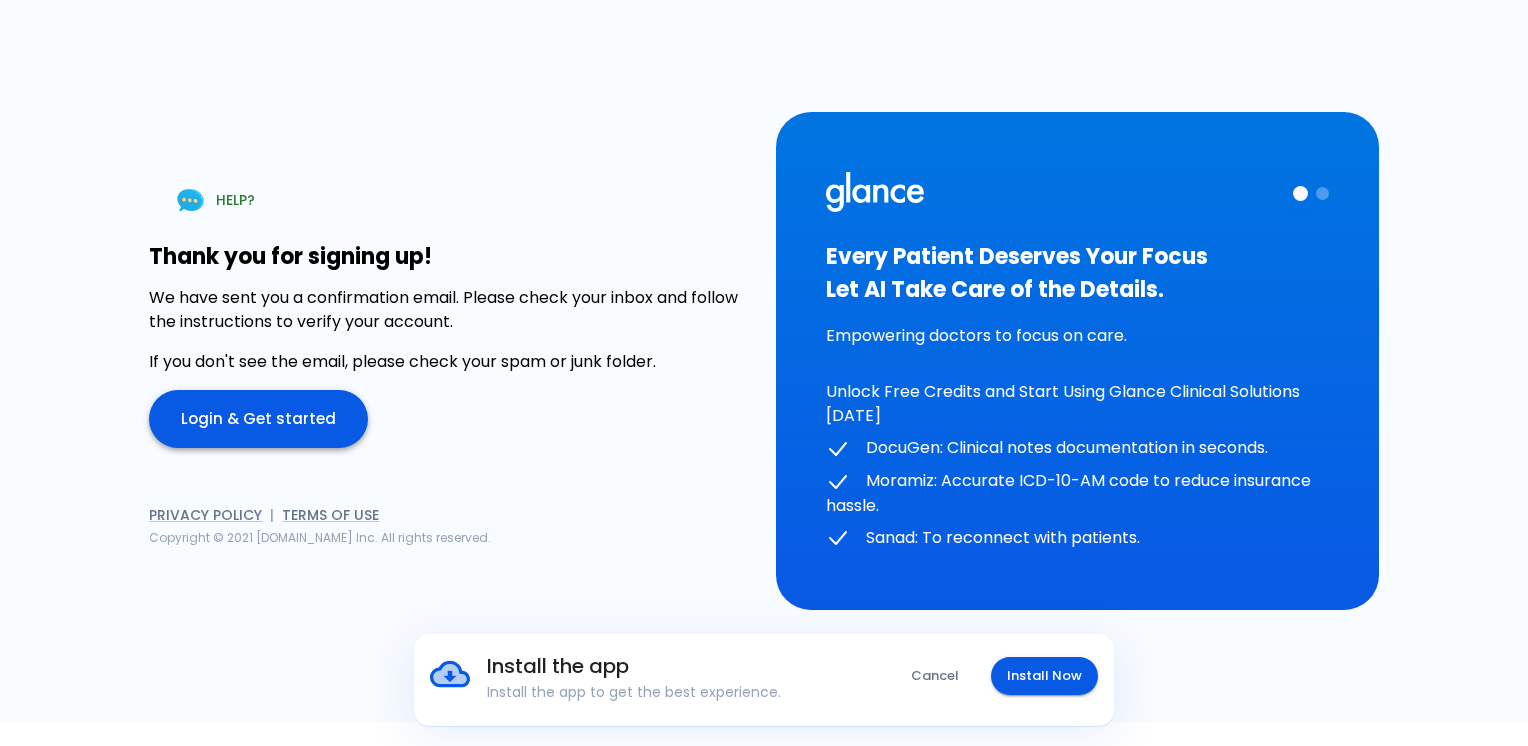 click on "Login & Get started" at bounding box center [258, 419] 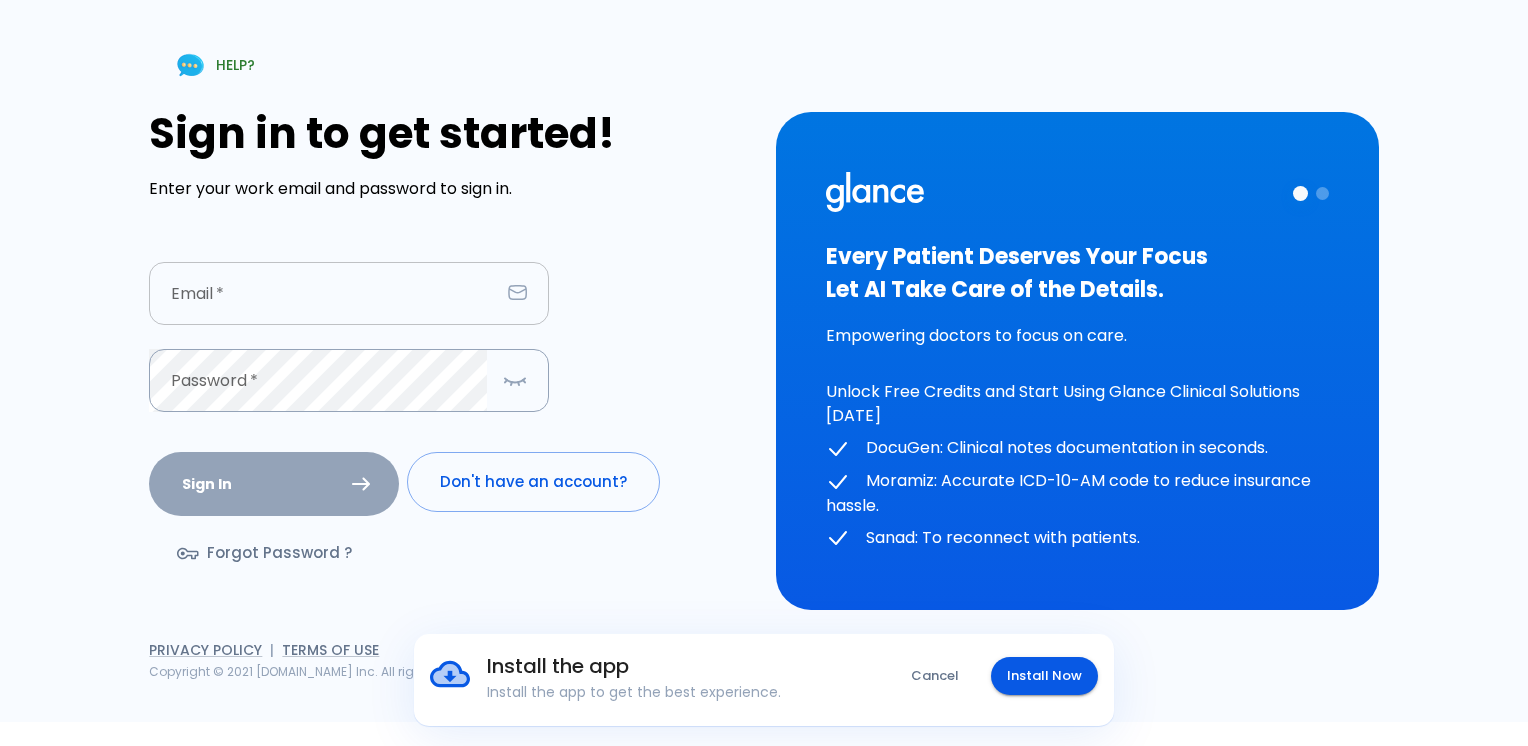 click at bounding box center [324, 293] 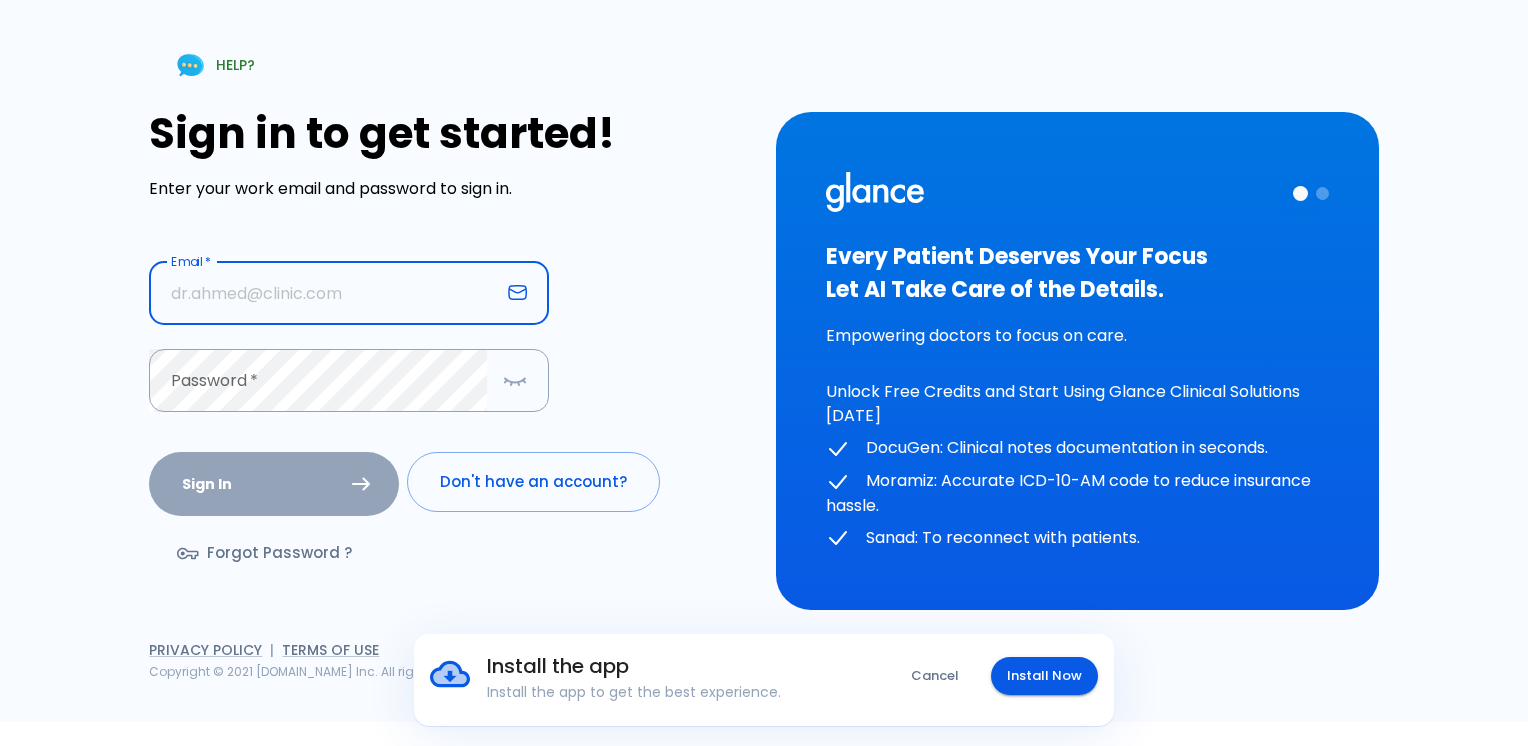 type on "[EMAIL_ADDRESS][DOMAIN_NAME]" 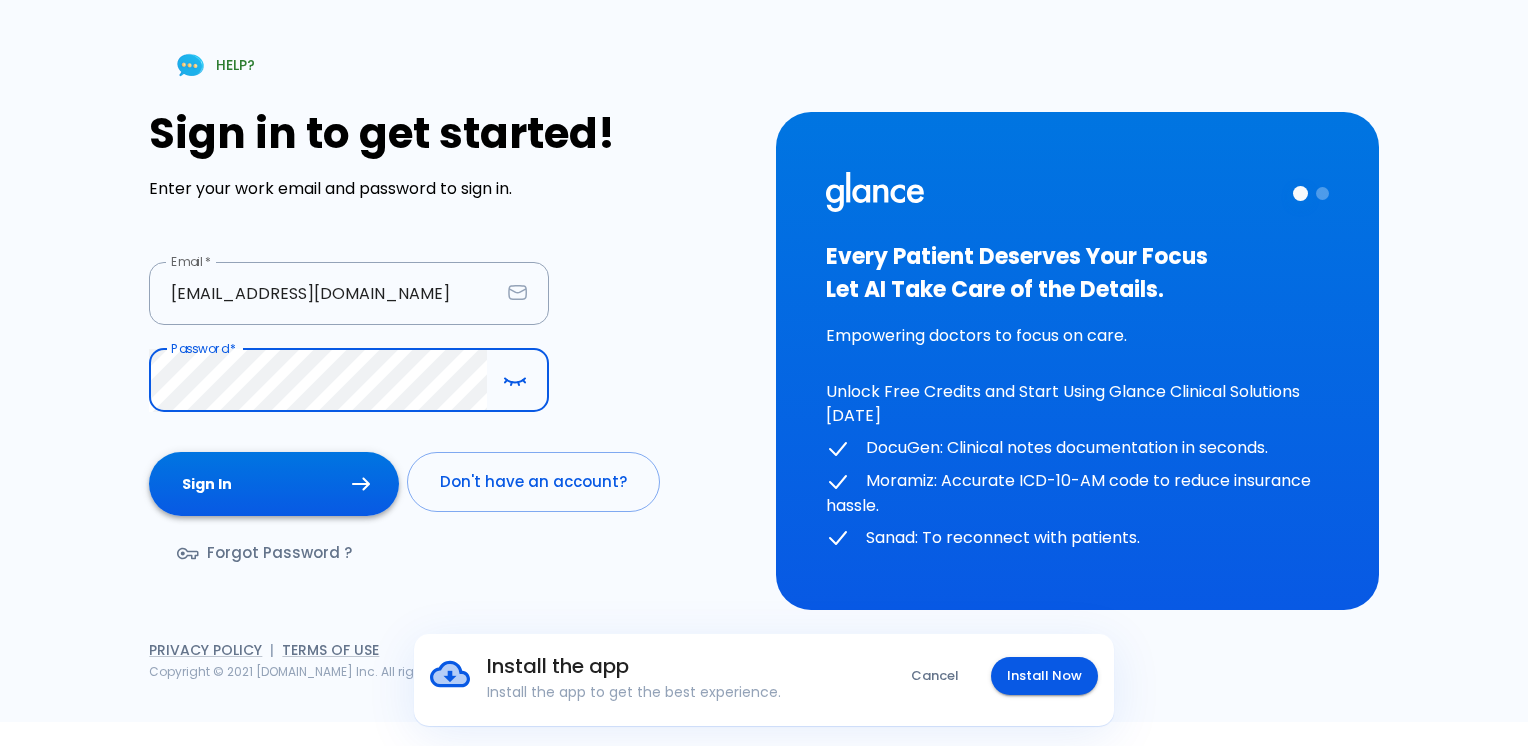 click on "Sign In" at bounding box center [274, 484] 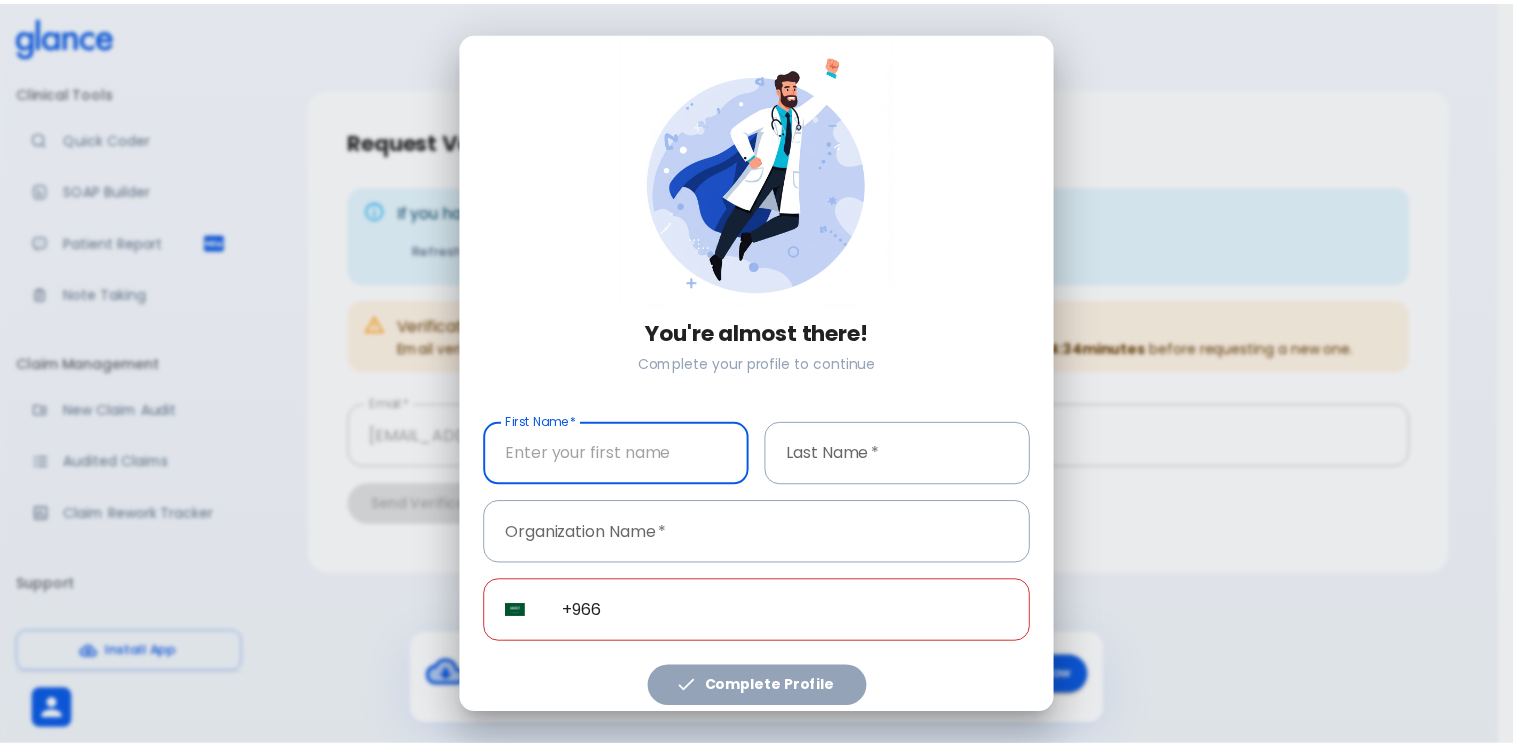 scroll, scrollTop: 24, scrollLeft: 0, axis: vertical 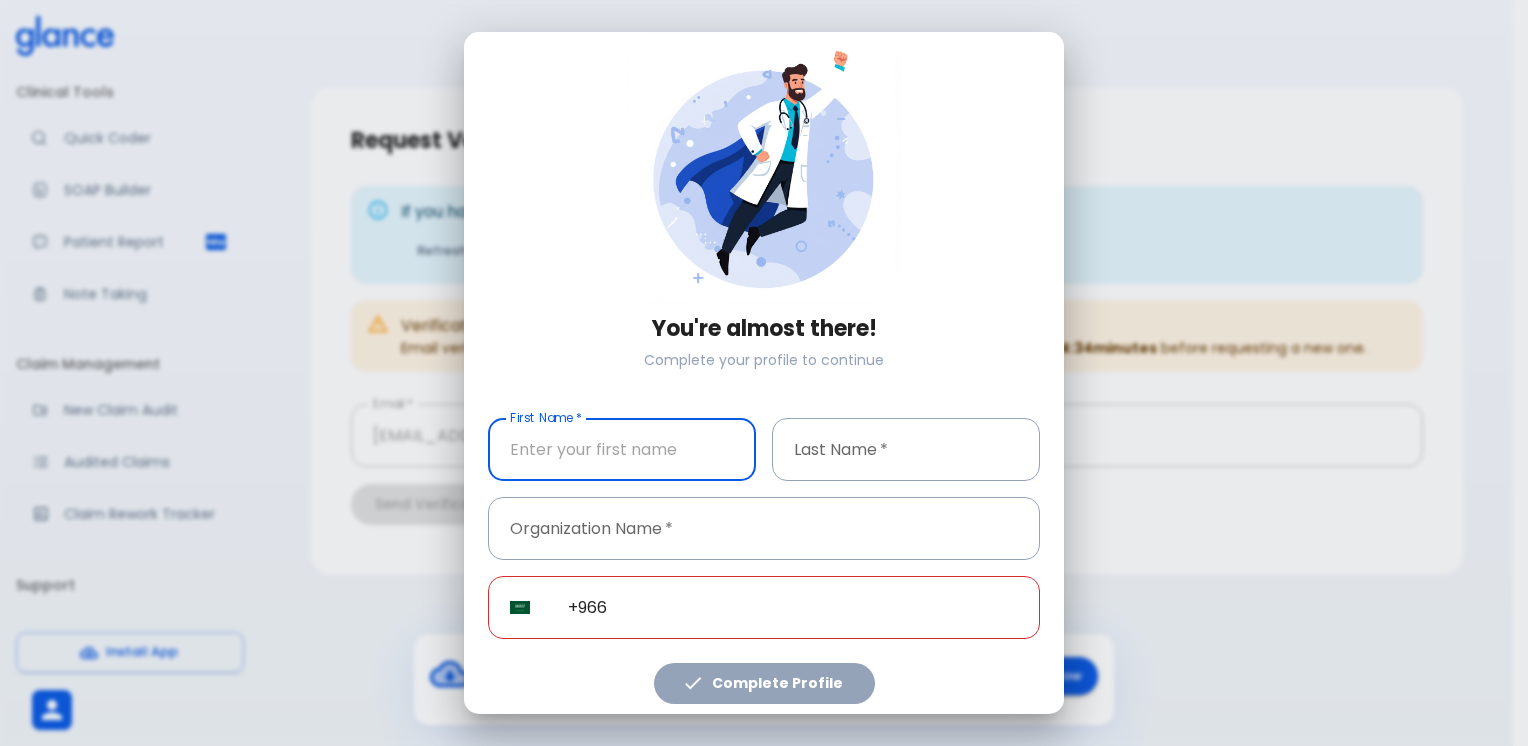 click at bounding box center (622, 449) 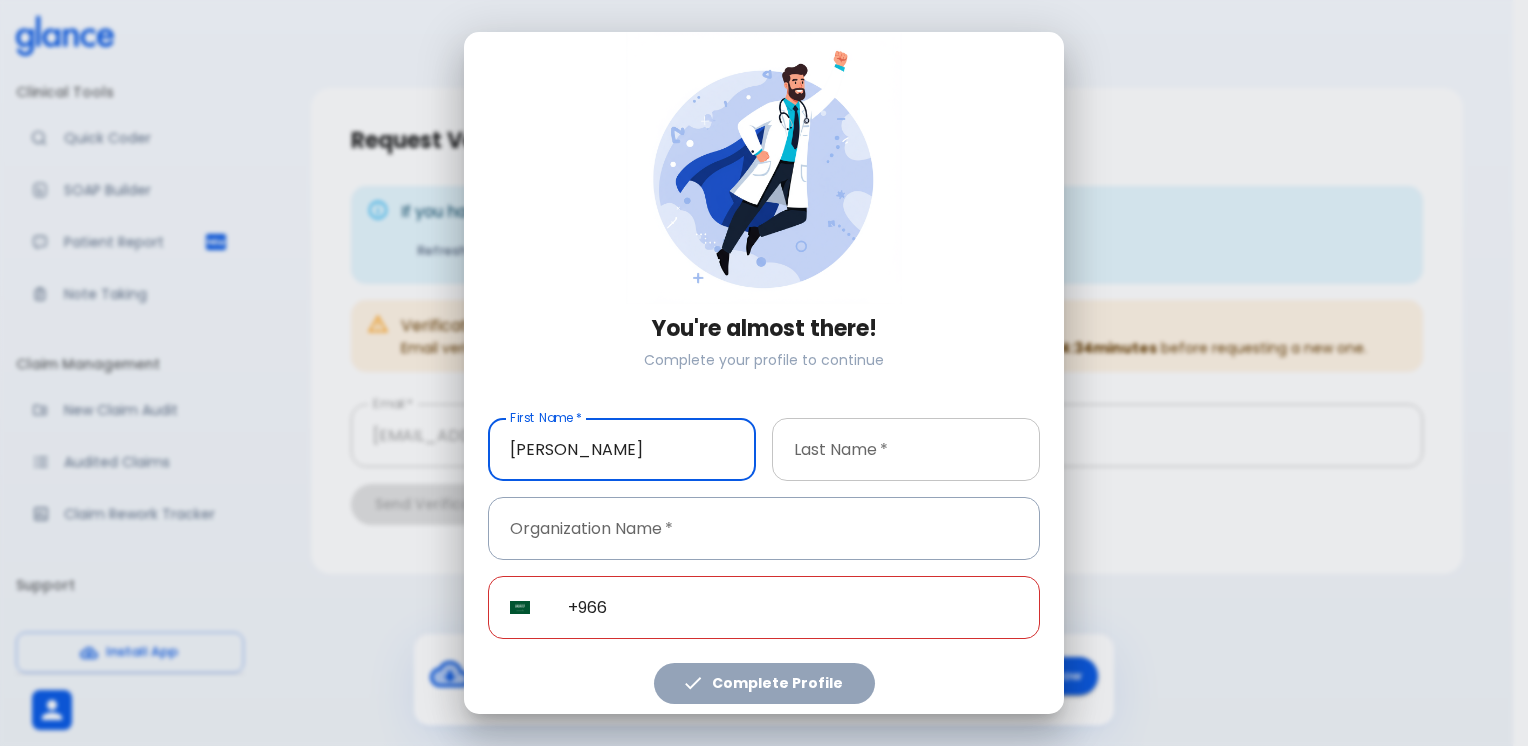 type on "[PERSON_NAME]" 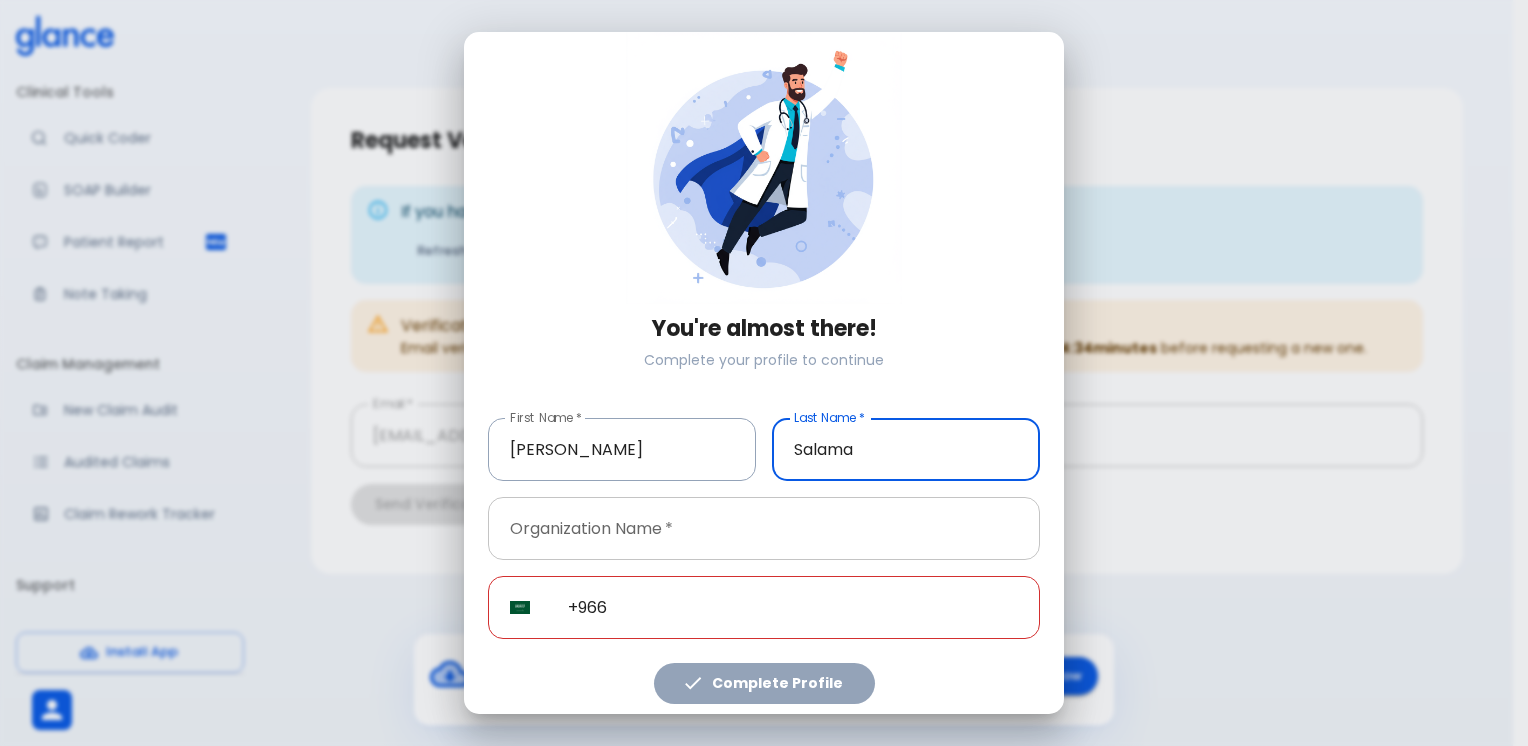 type on "Salama" 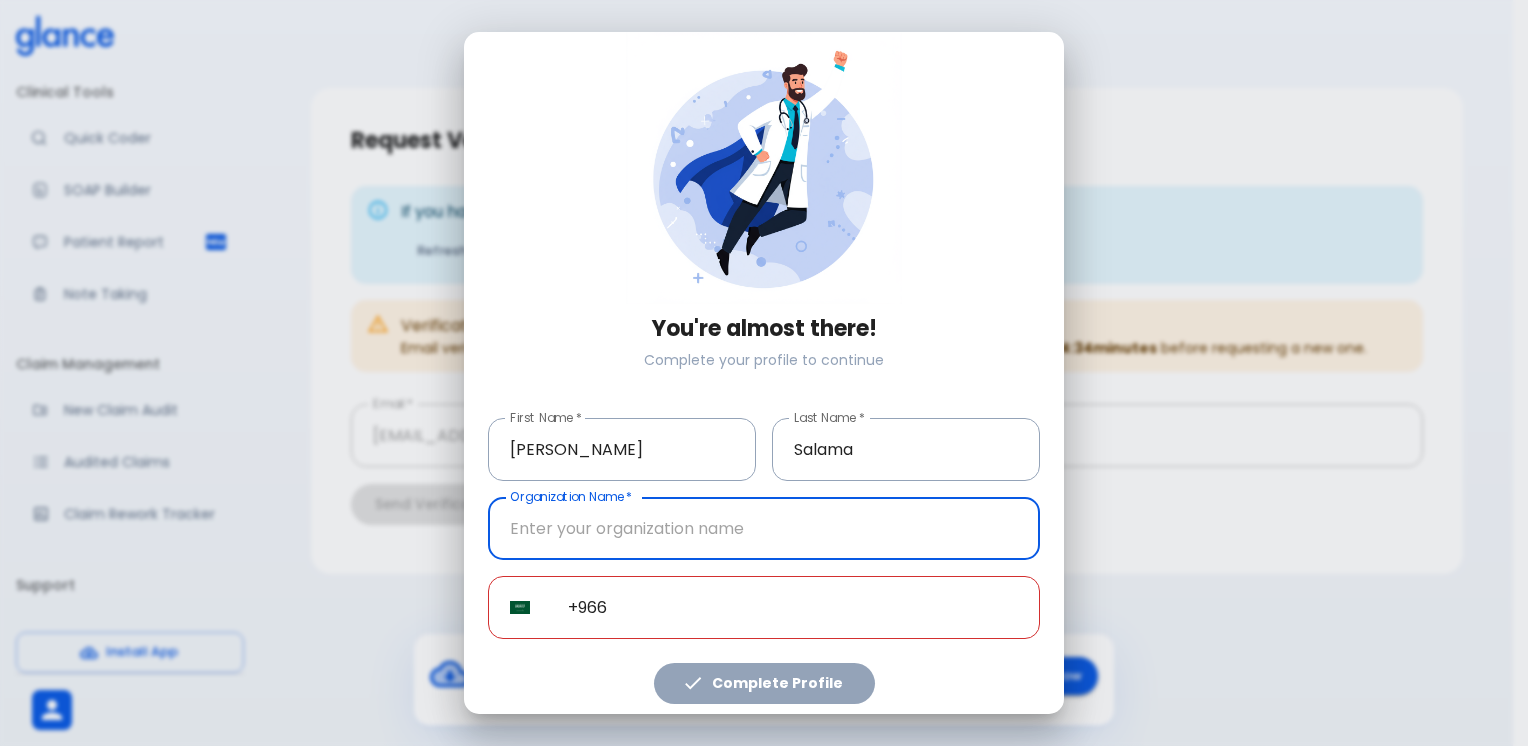 click at bounding box center (764, 528) 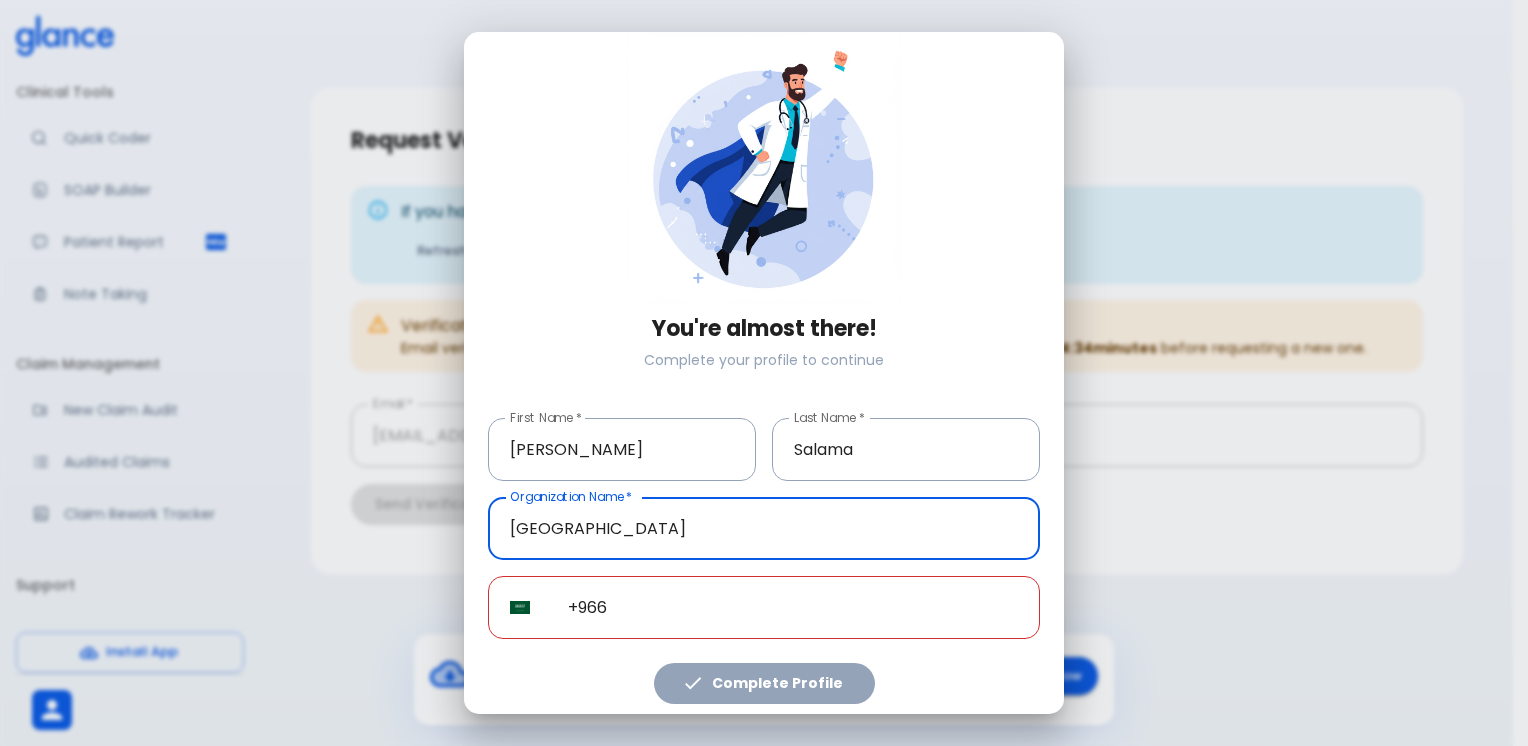 type on "[GEOGRAPHIC_DATA]" 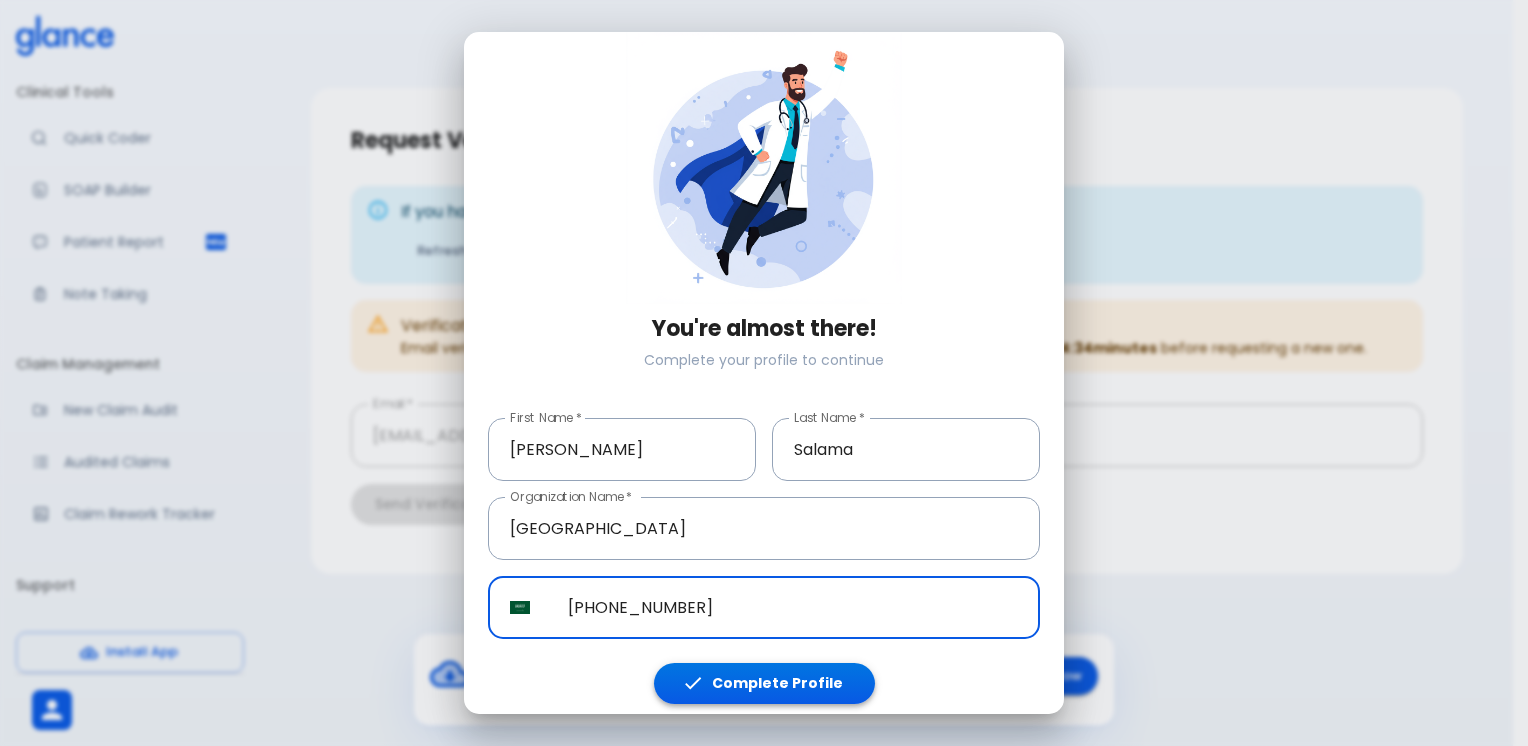 type on "[PHONE_NUMBER]" 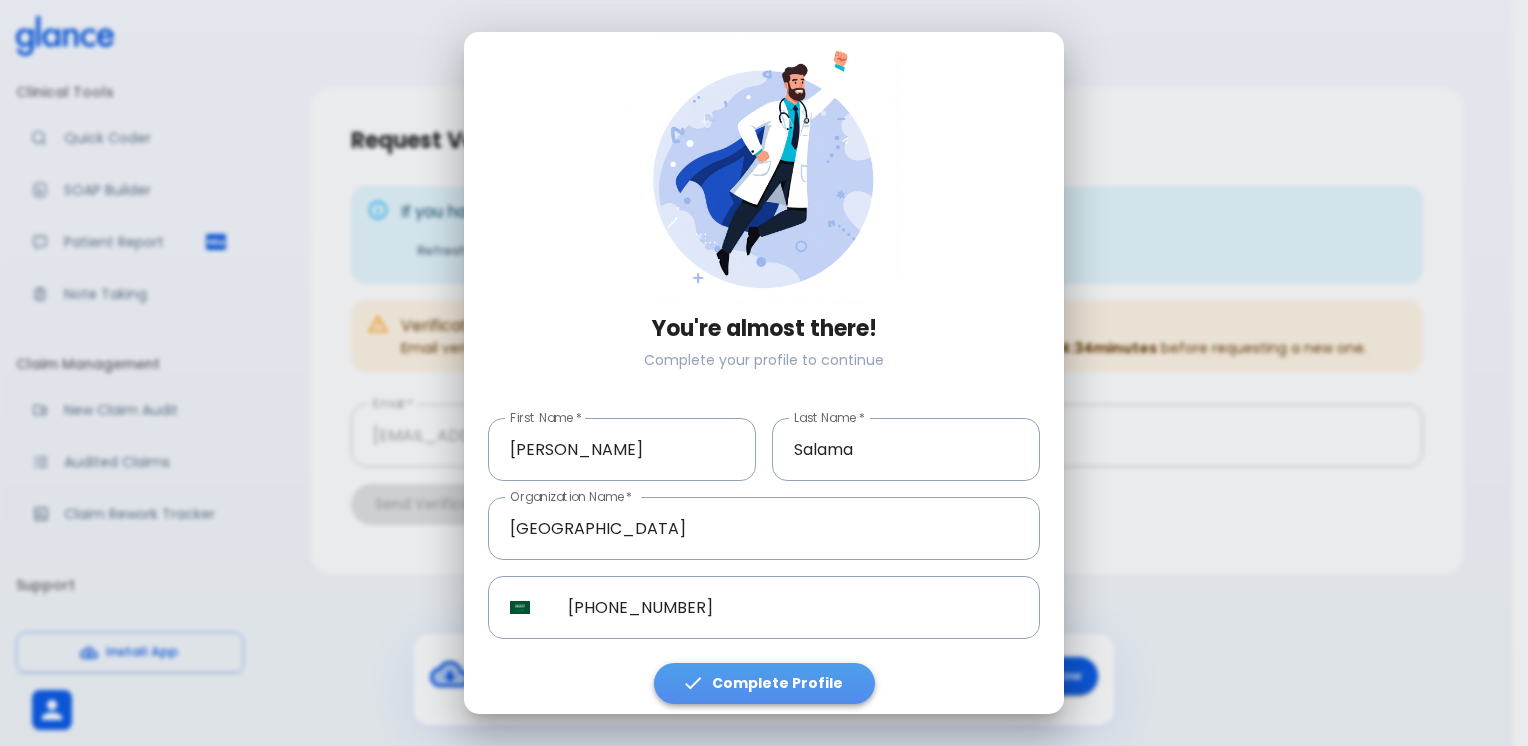 click on "Complete Profile" at bounding box center (764, 683) 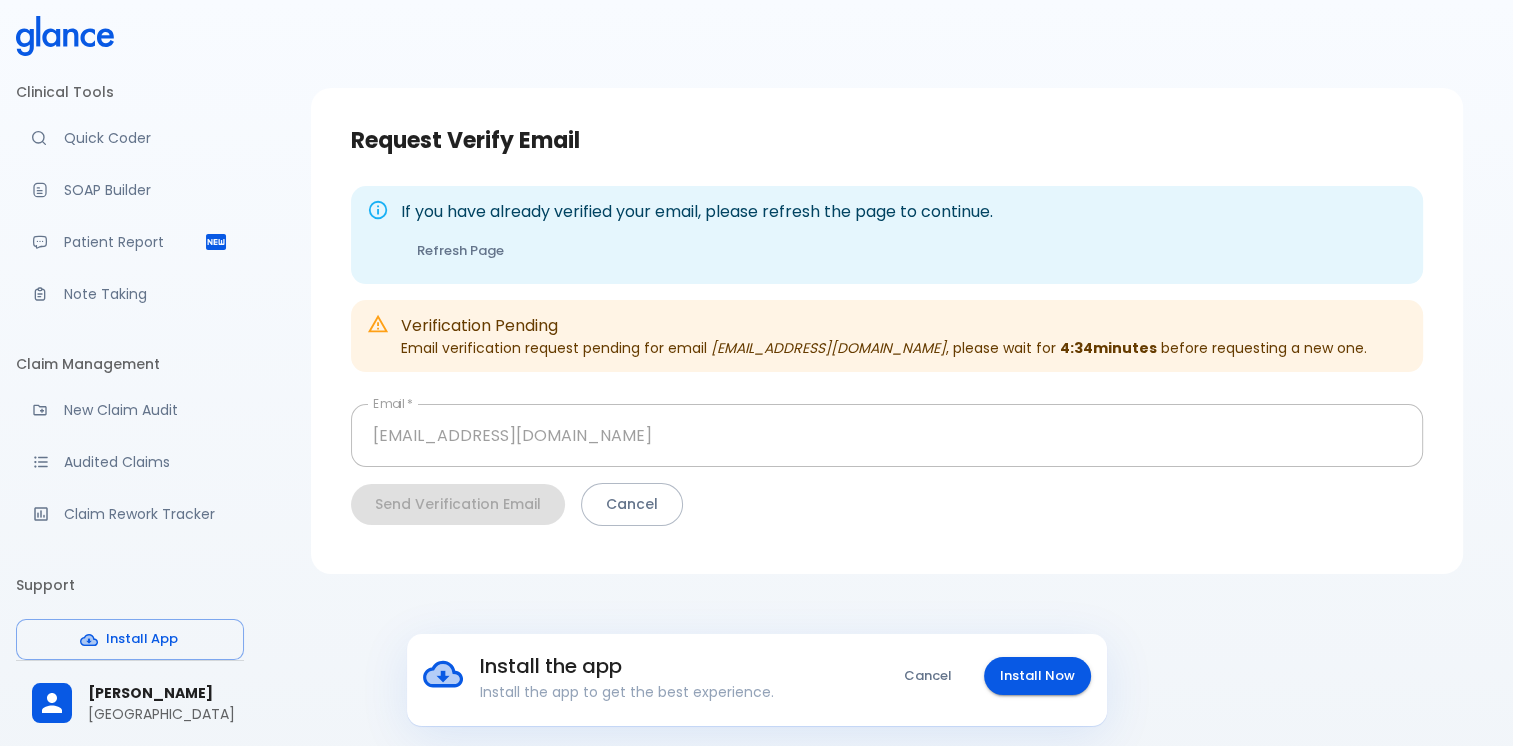 drag, startPoint x: 761, startPoint y: 42, endPoint x: 686, endPoint y: -3, distance: 87.46428 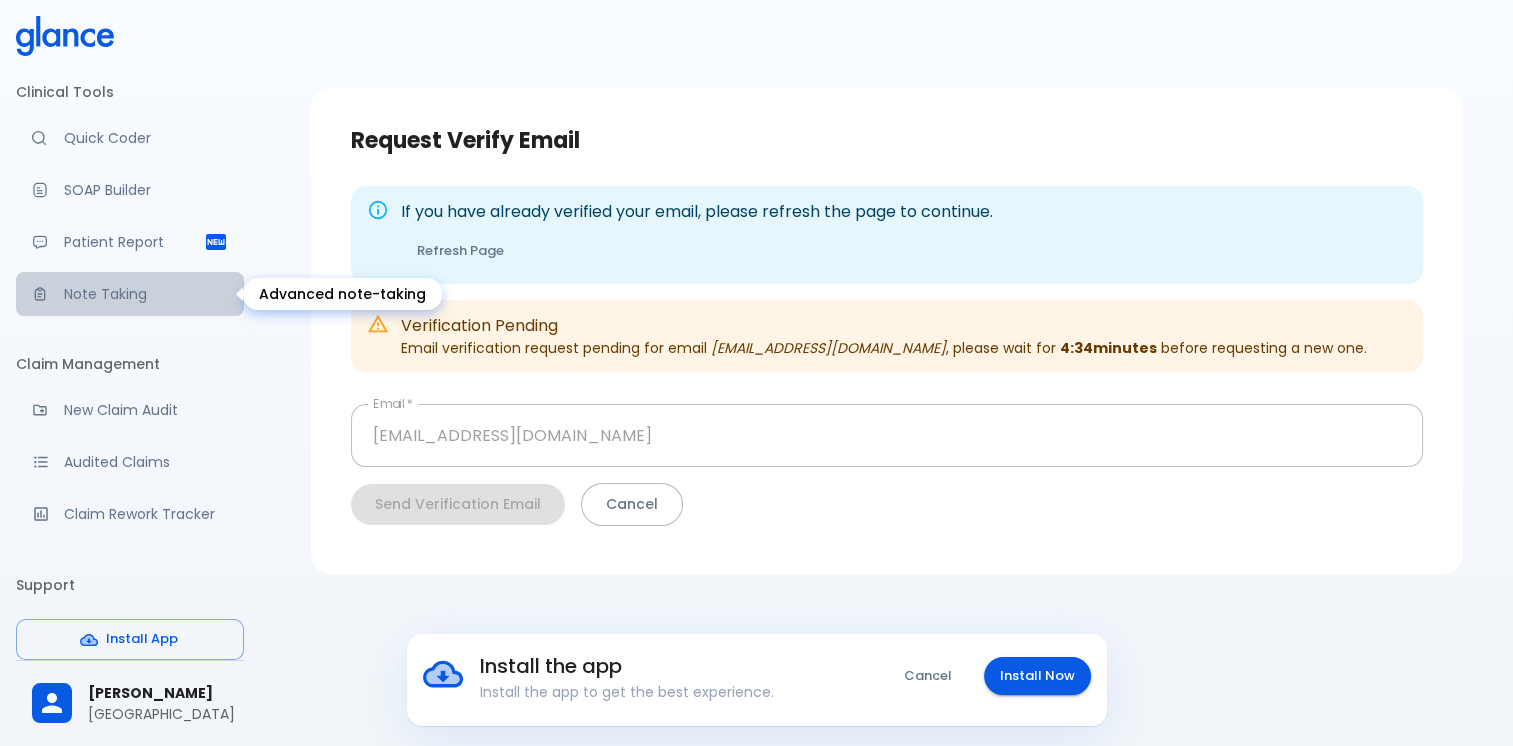 click on "Note Taking" at bounding box center (146, 294) 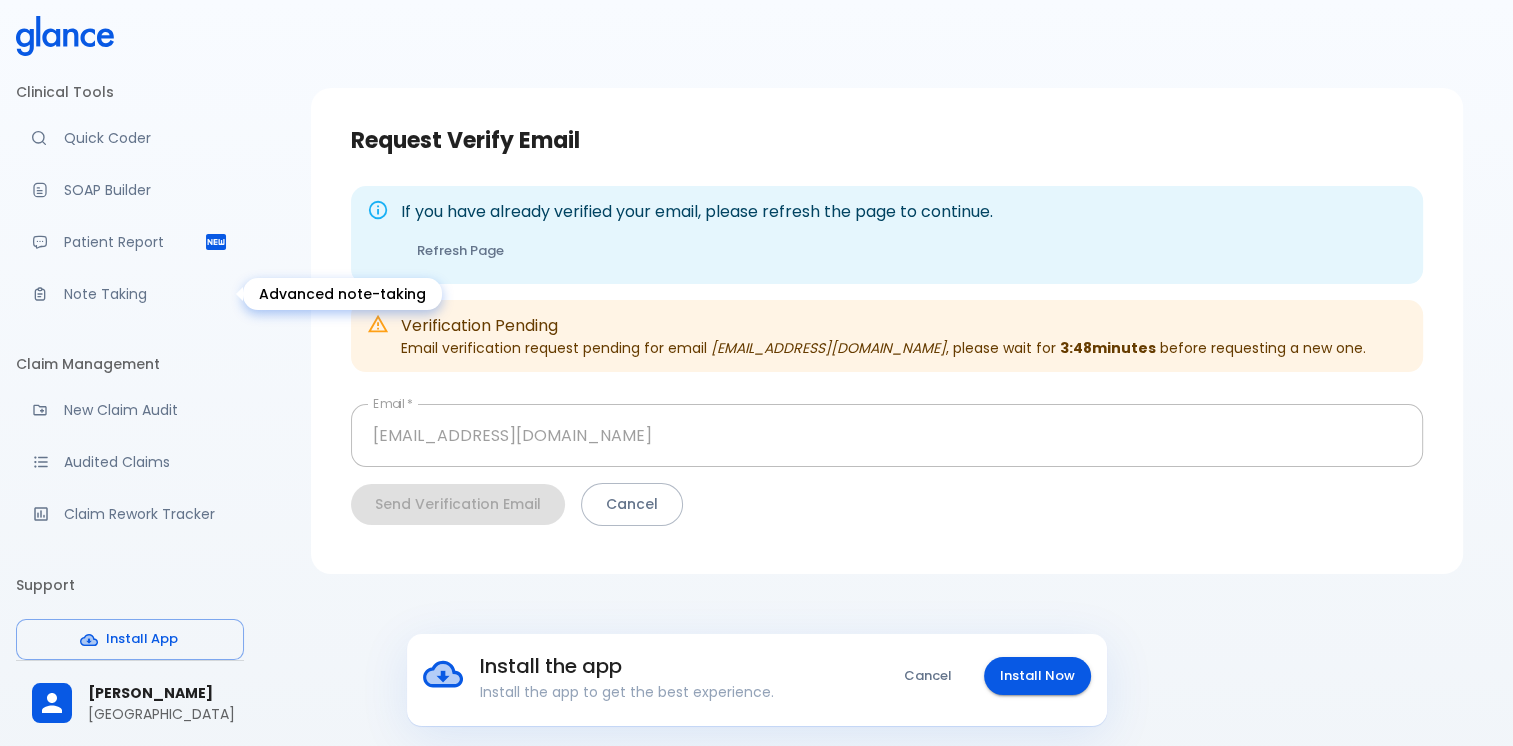 click on "Note Taking" at bounding box center (146, 294) 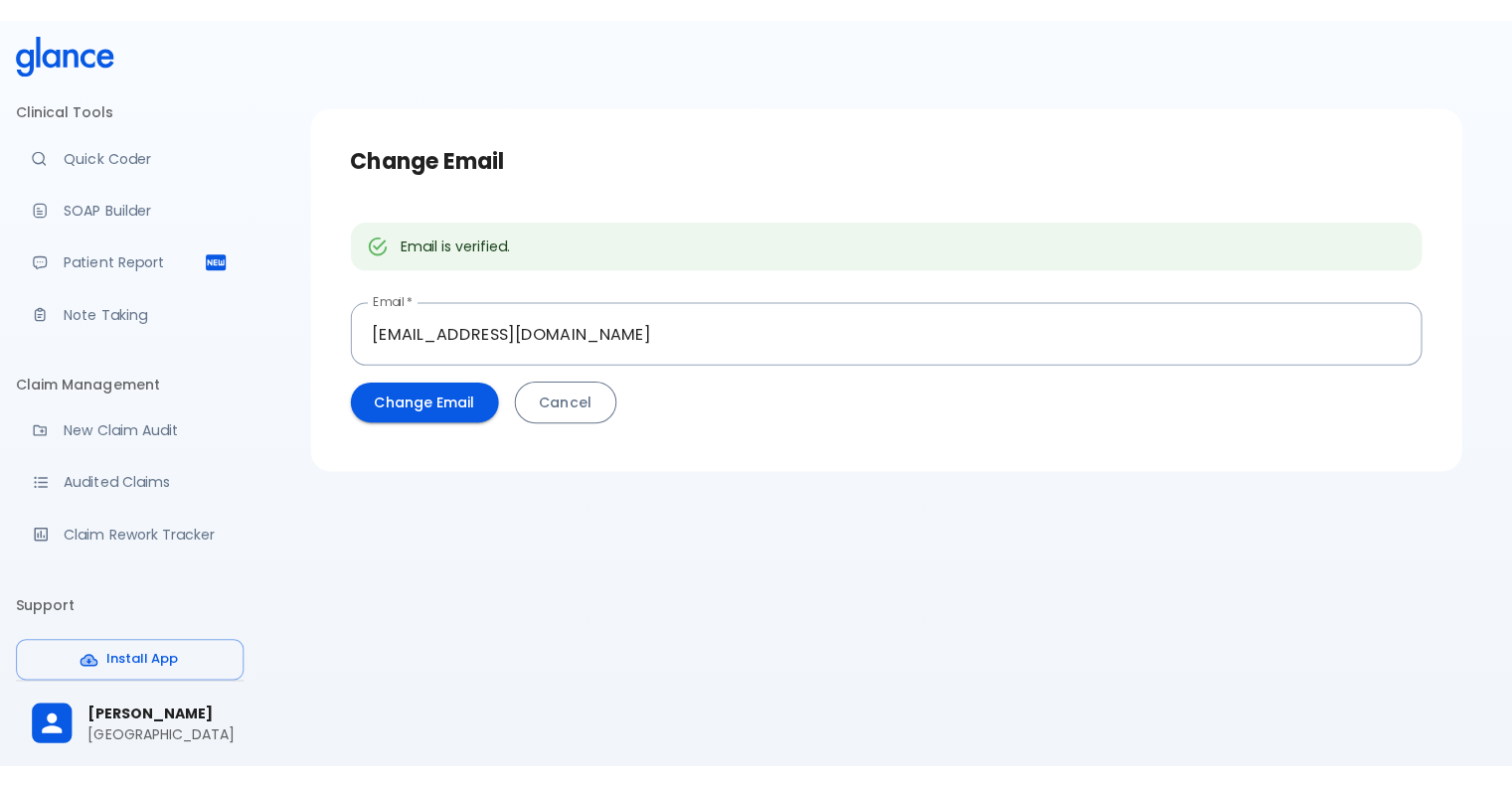 scroll, scrollTop: 0, scrollLeft: 0, axis: both 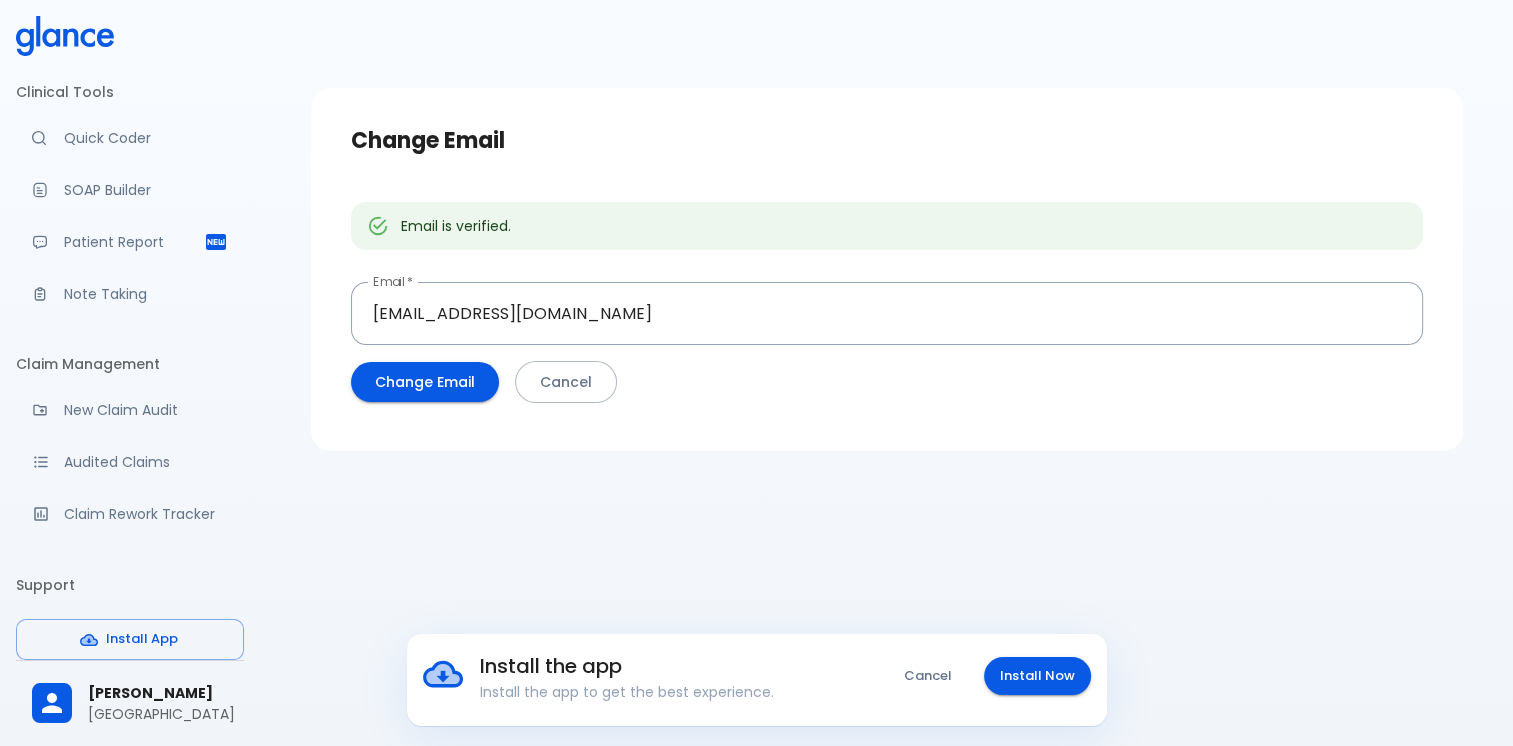click on "Note Taking" at bounding box center [146, 294] 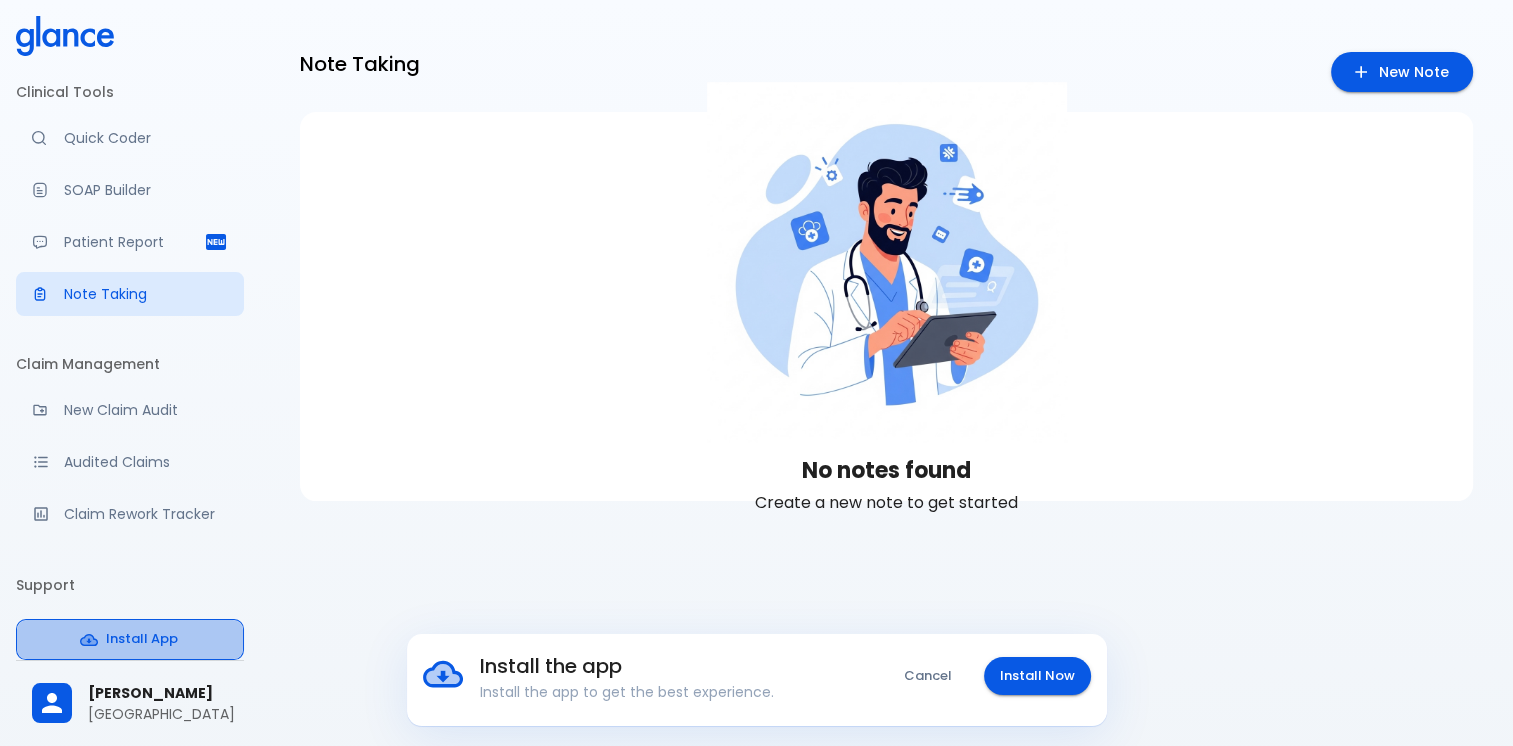 click on "Install App" at bounding box center [130, 639] 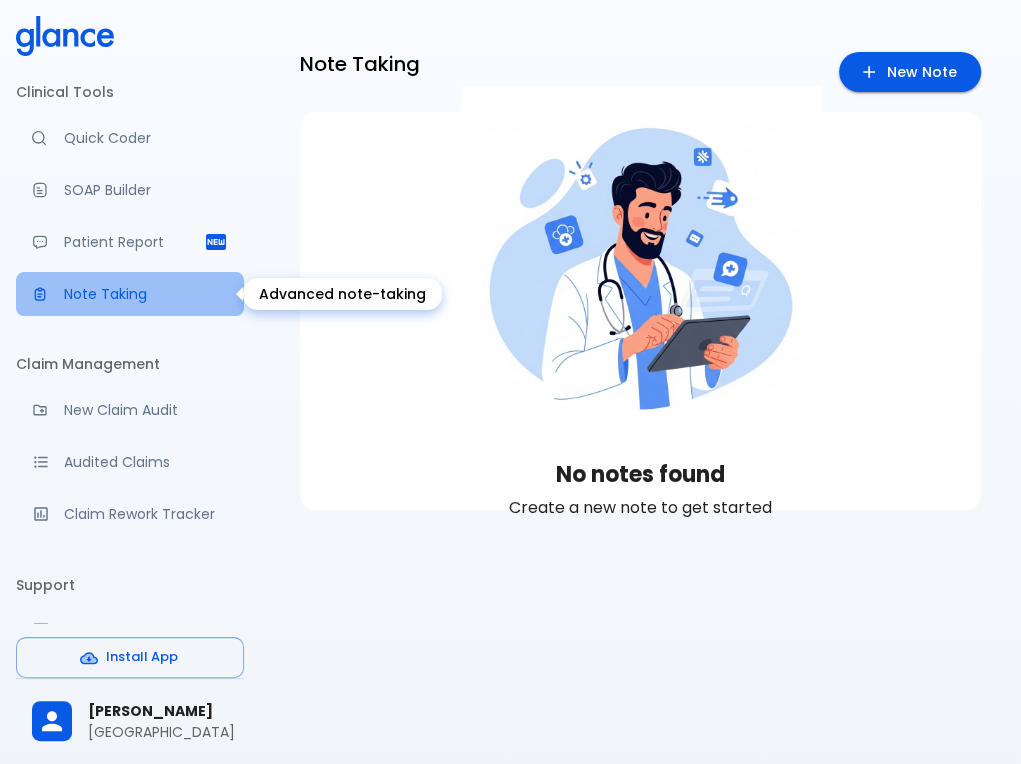 click on "Note Taking" at bounding box center (146, 294) 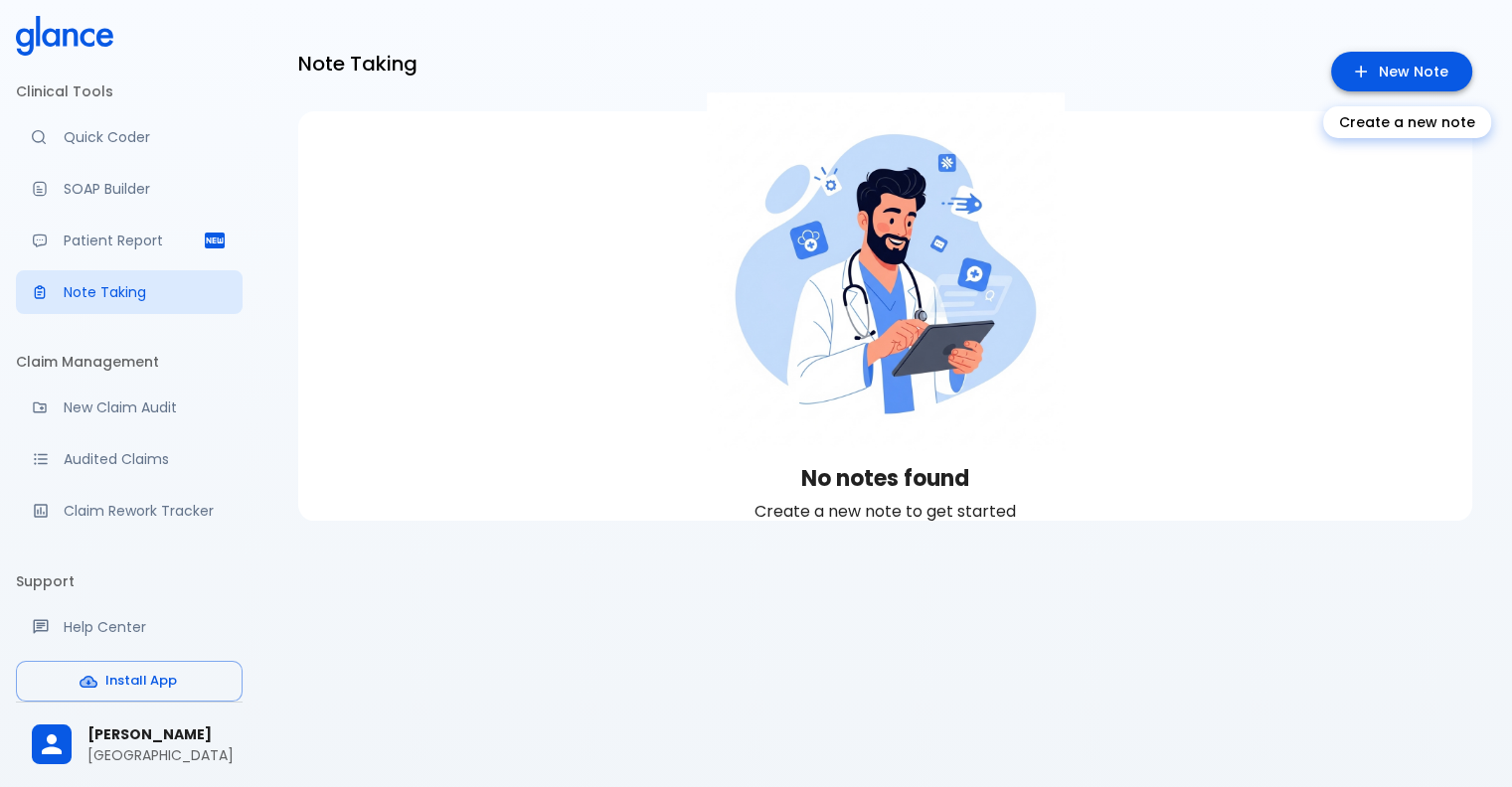 click on "New Note" at bounding box center [1402, 72] 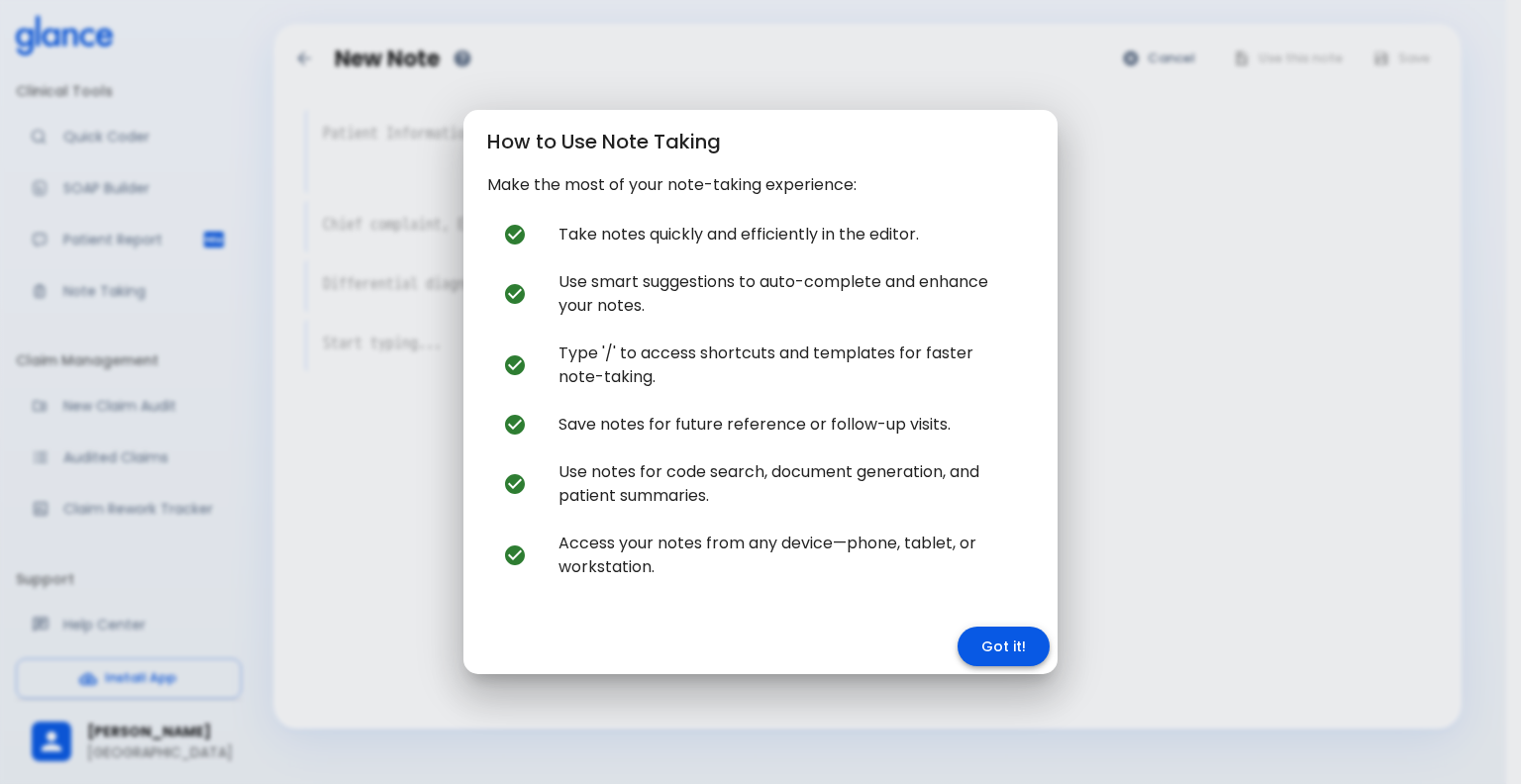 click on "Got it!" at bounding box center [1003, 646] 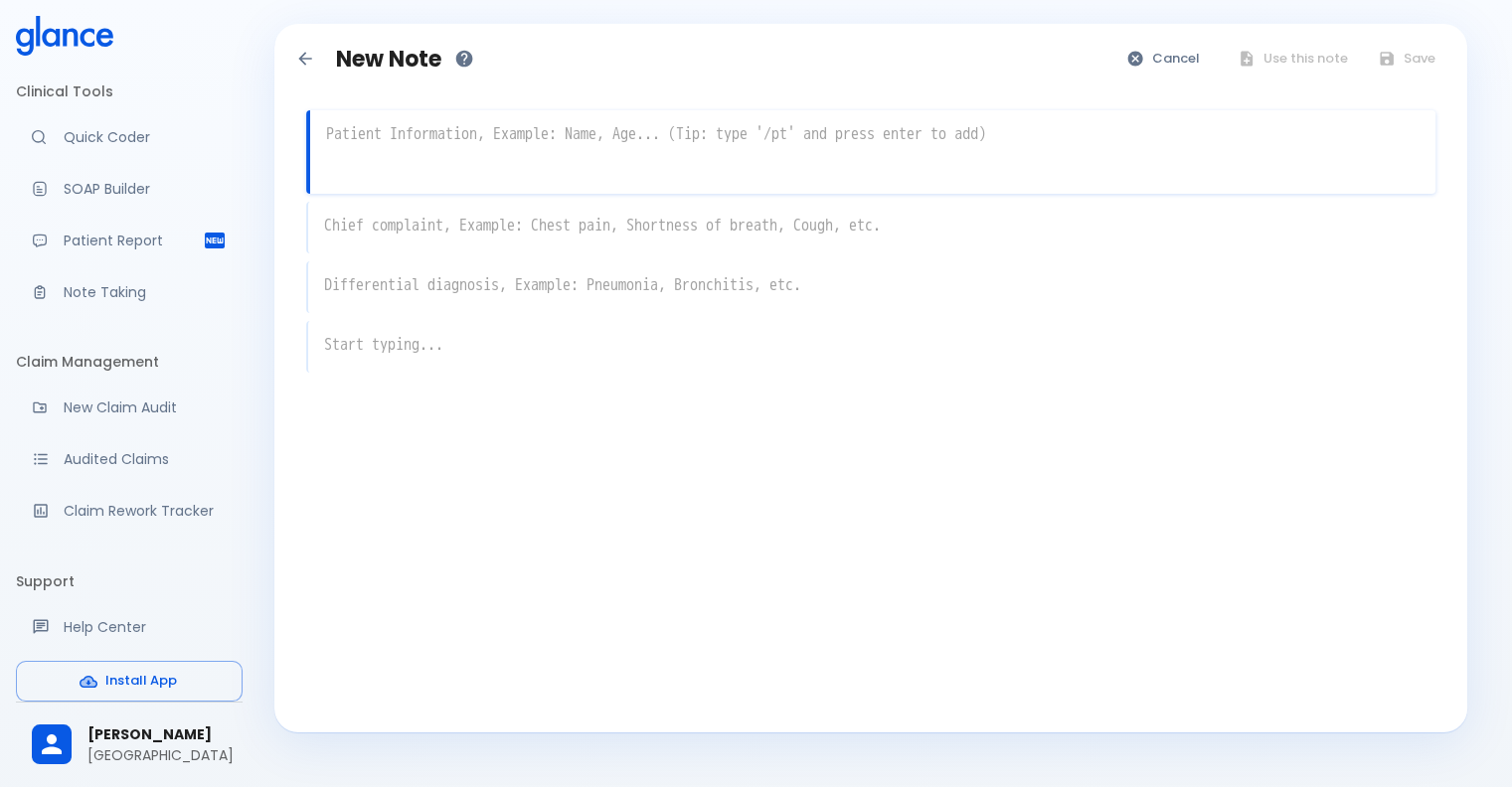 click at bounding box center [873, 134] 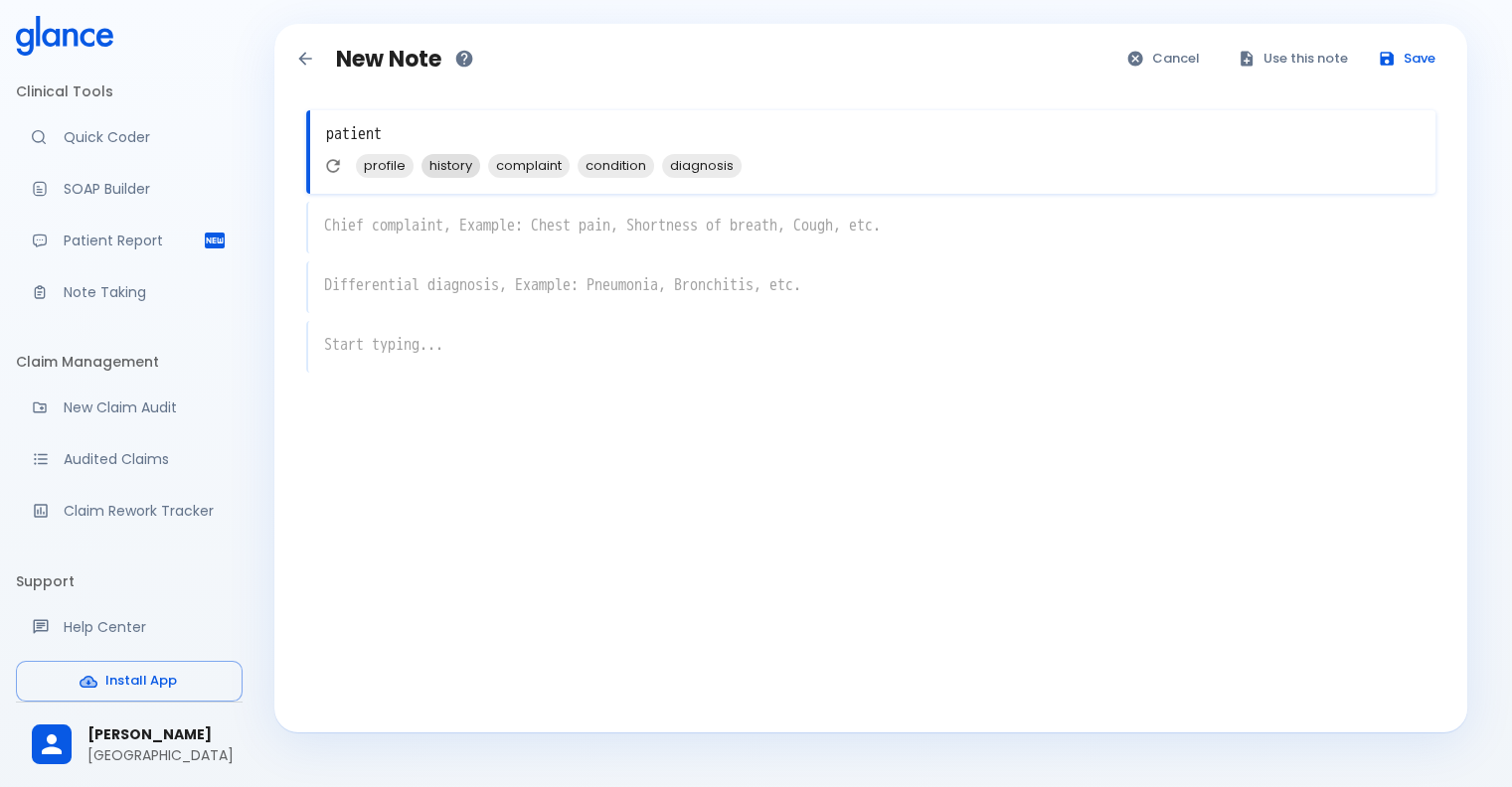 type on "patient" 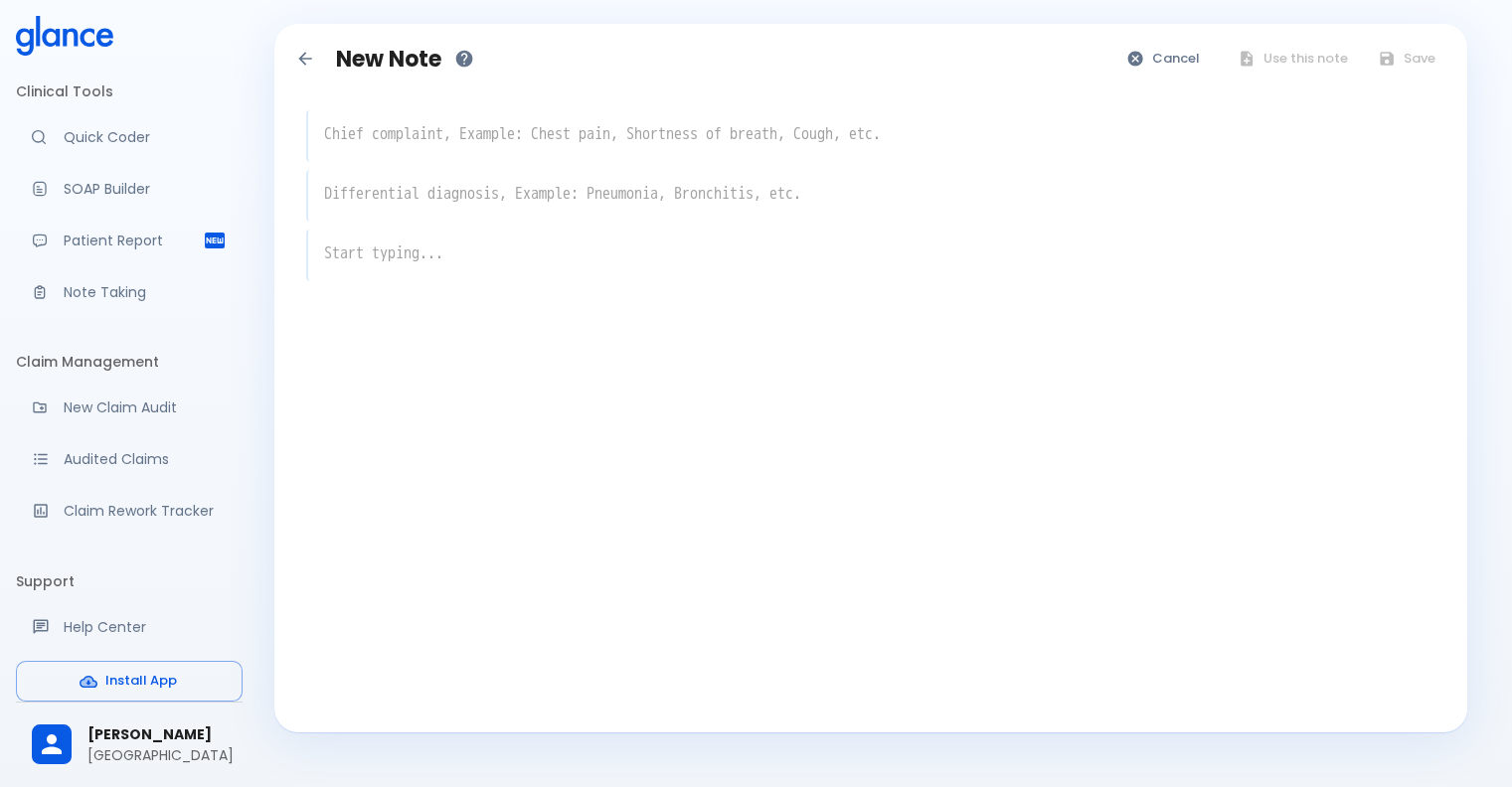click at bounding box center (872, 134) 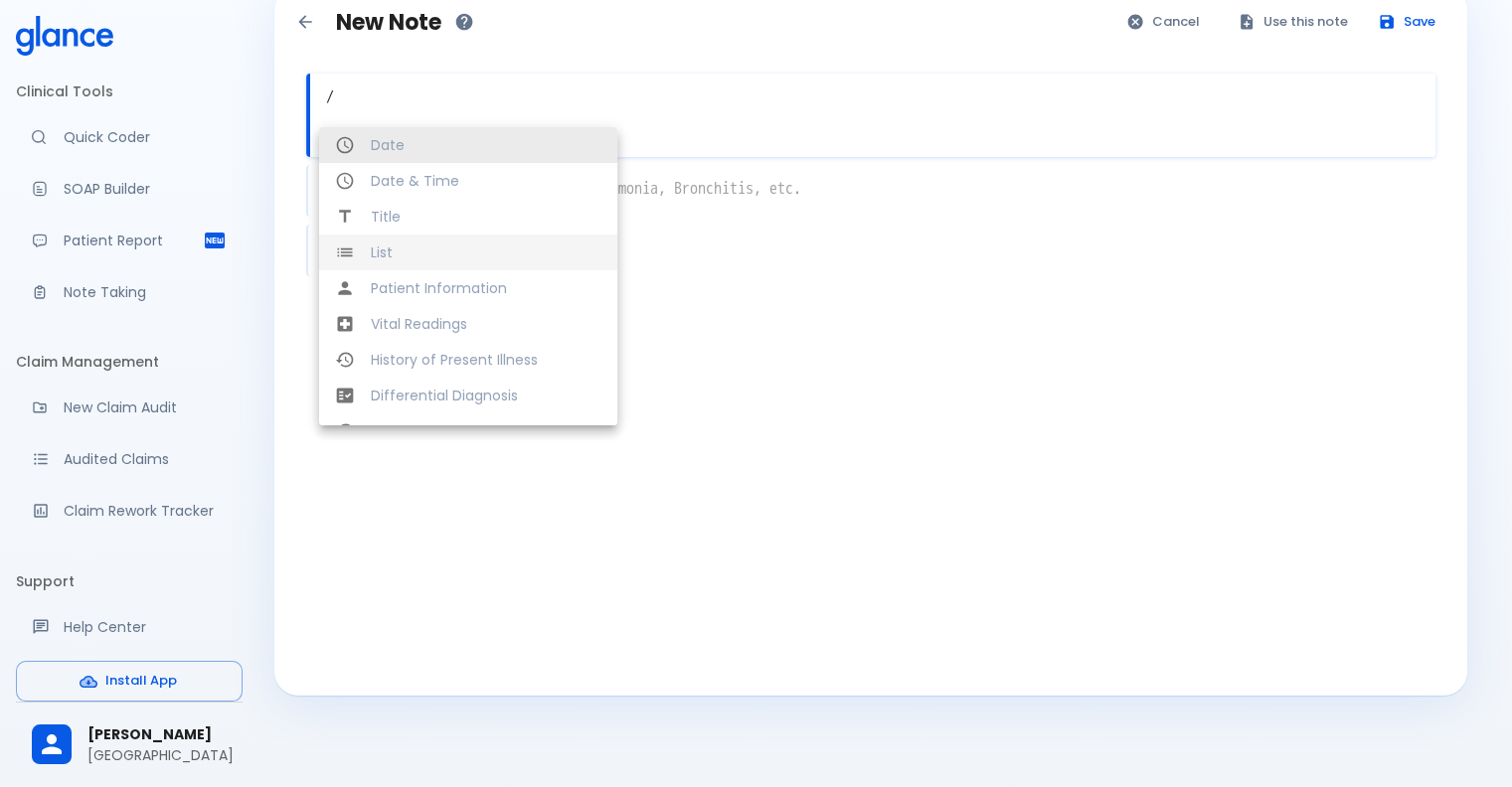 scroll, scrollTop: 48, scrollLeft: 0, axis: vertical 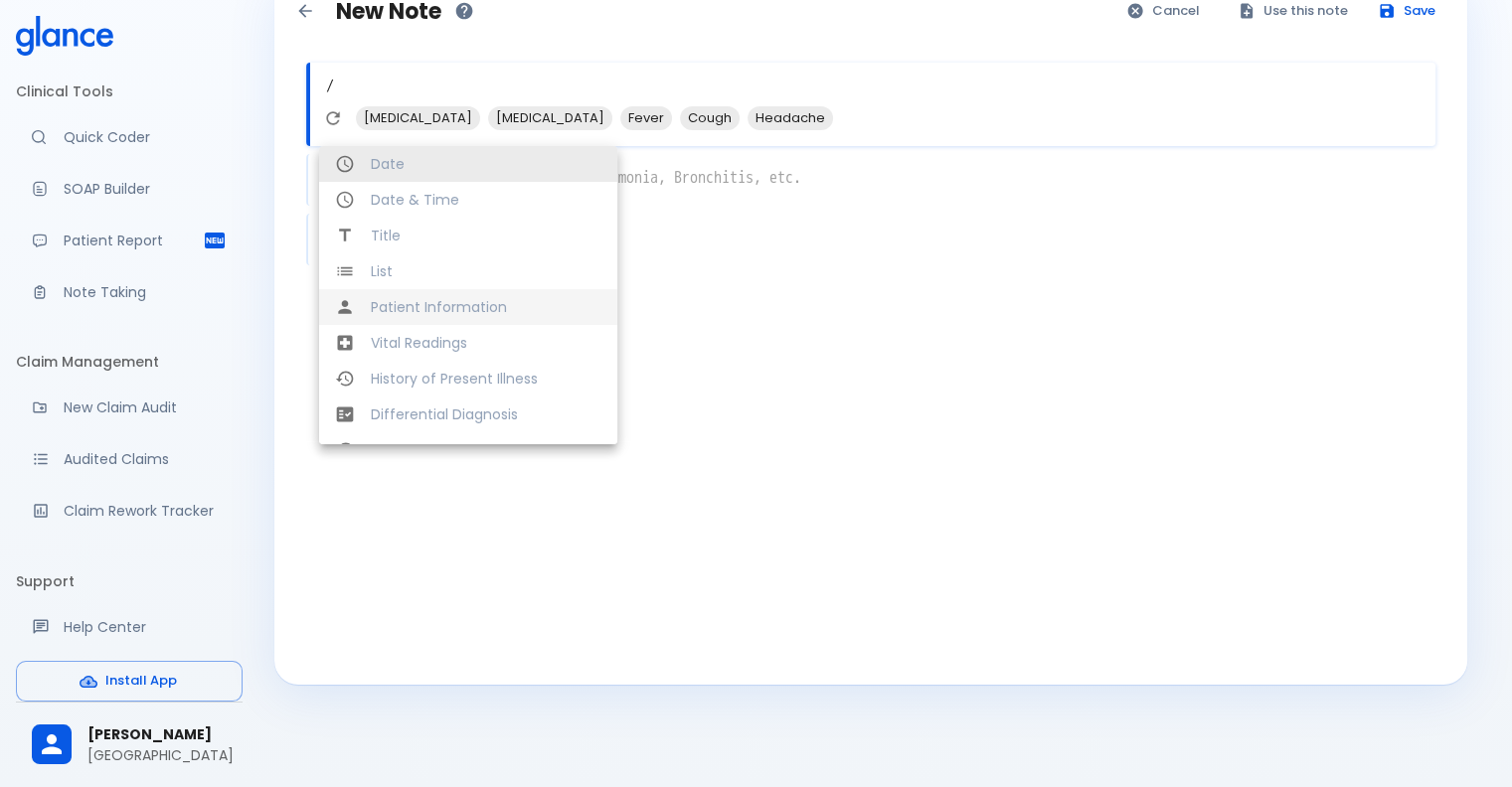 click on "Patient Information" at bounding box center (486, 307) 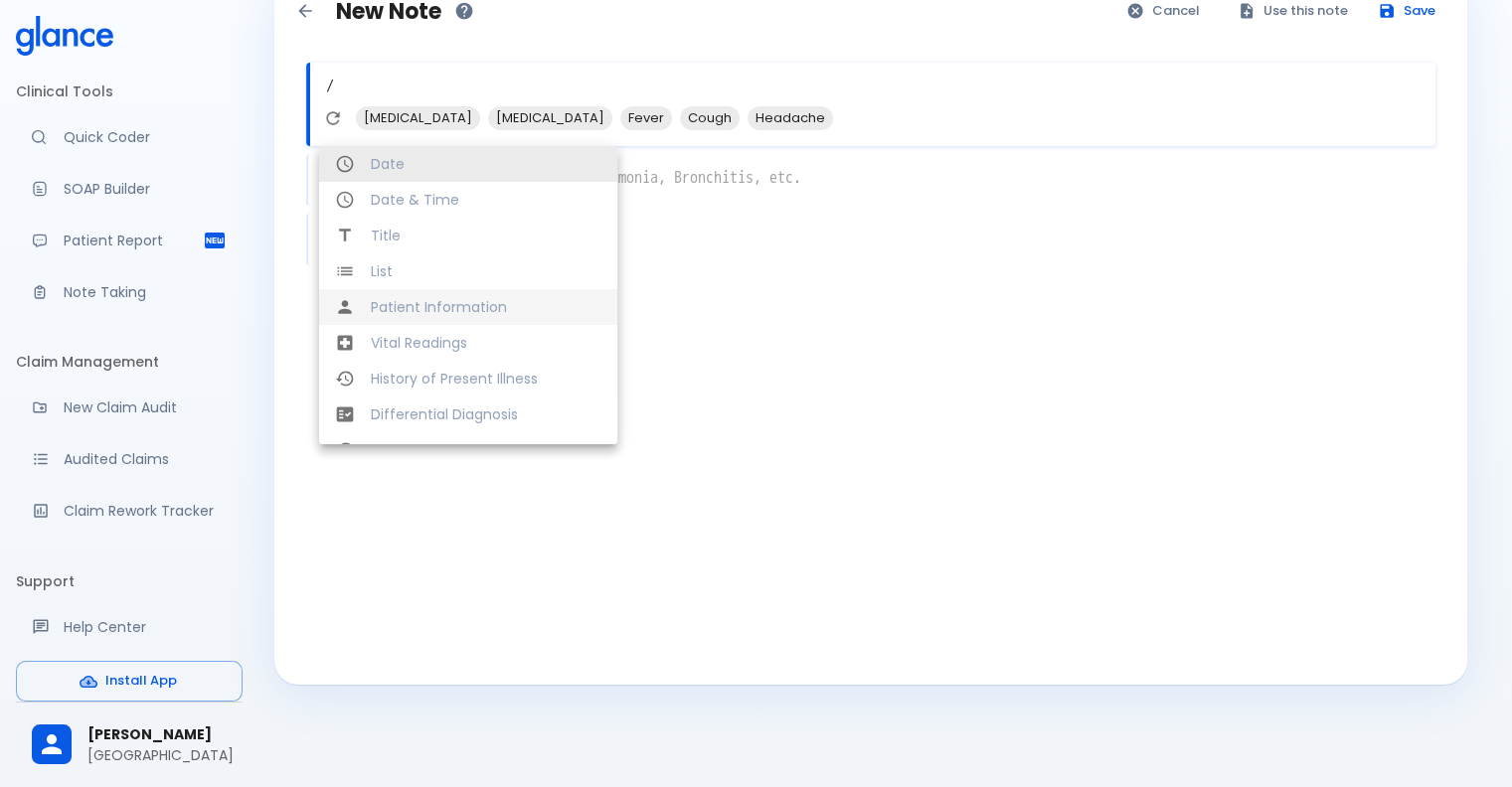 type on "Patient Information" 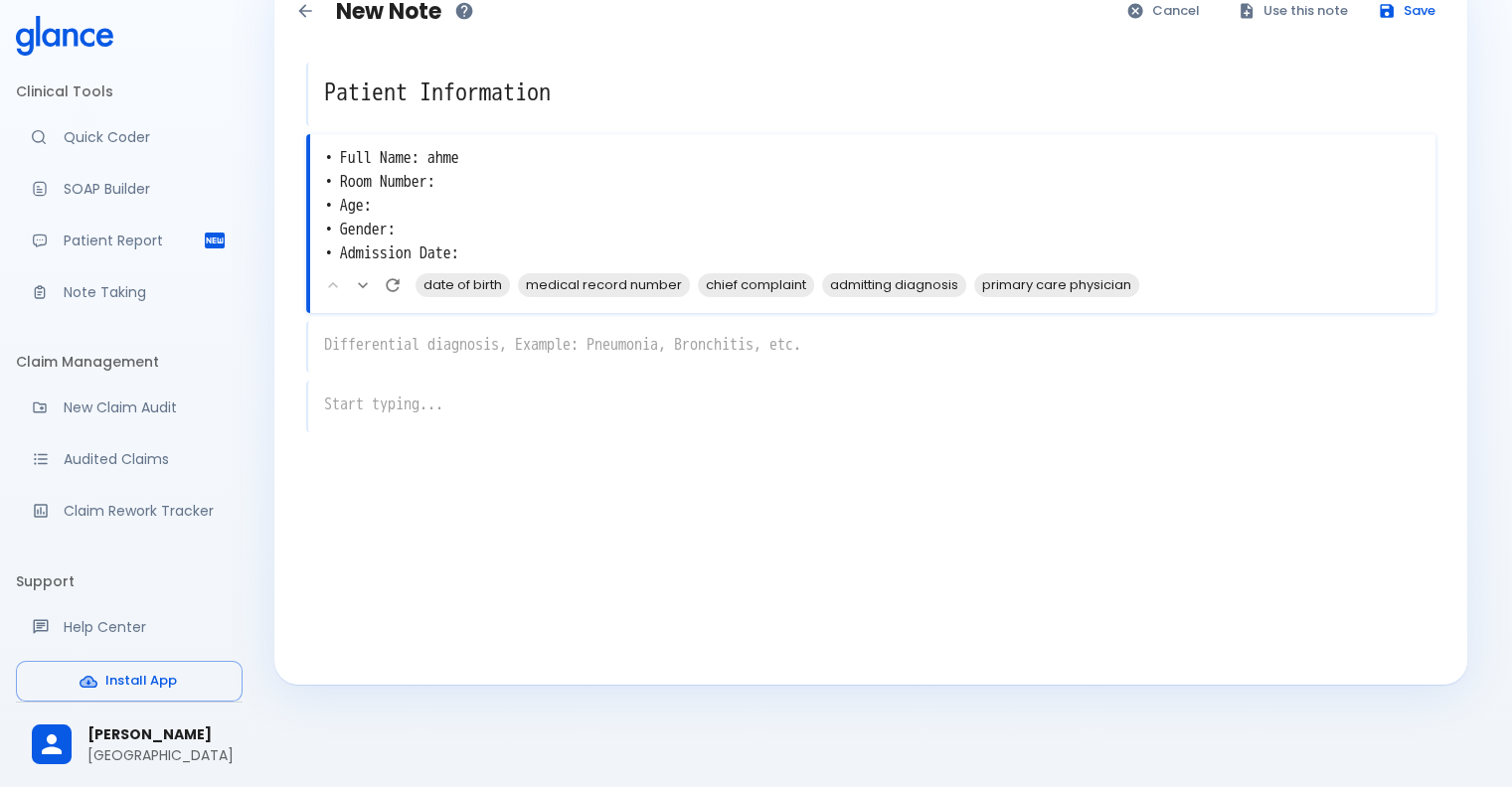 type on "• Full Name: ahmed
• Room Number:
• Age:
• Gender:
• Admission Date:" 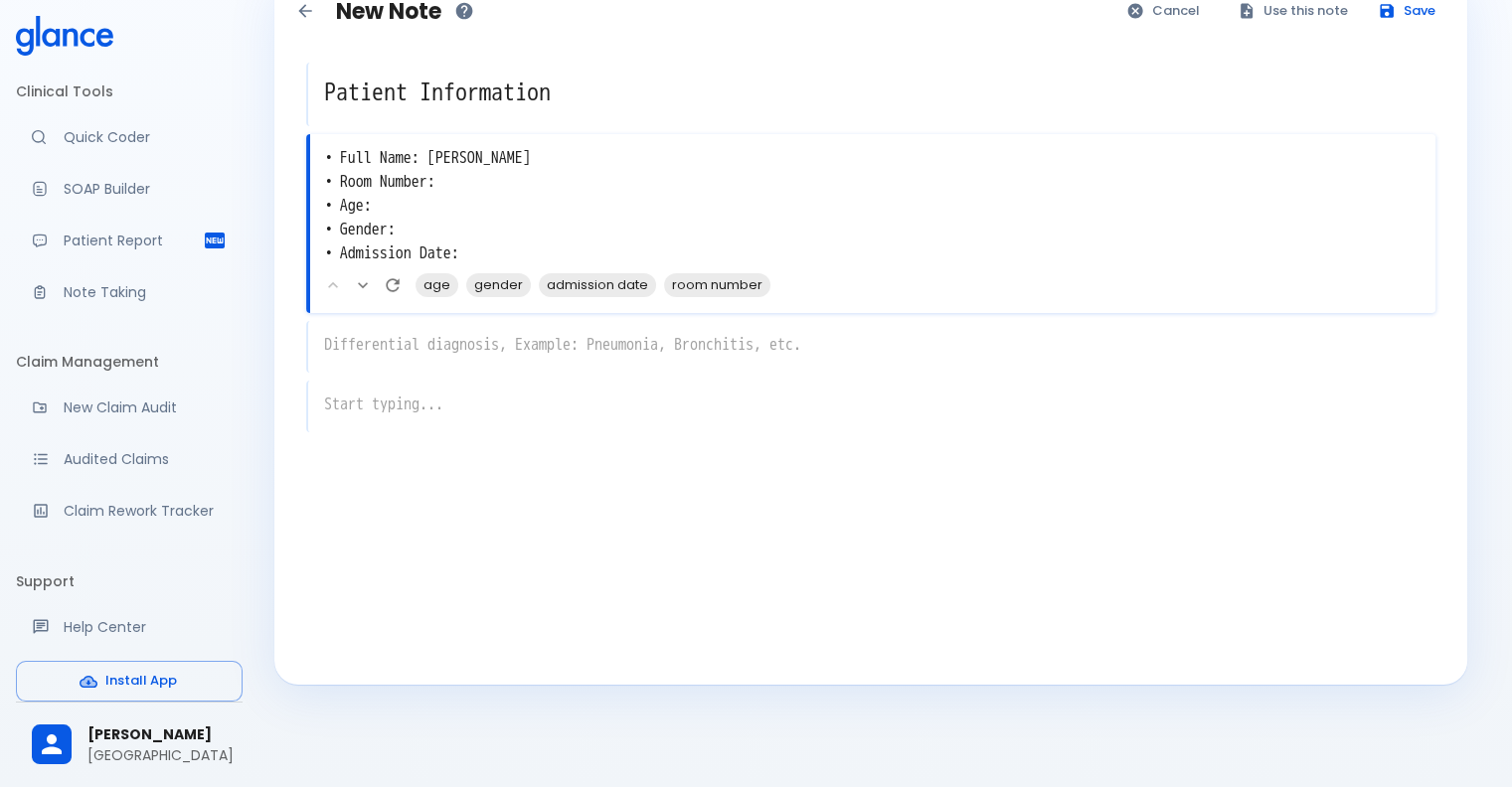 drag, startPoint x: 612, startPoint y: 235, endPoint x: 416, endPoint y: 220, distance: 196.57314 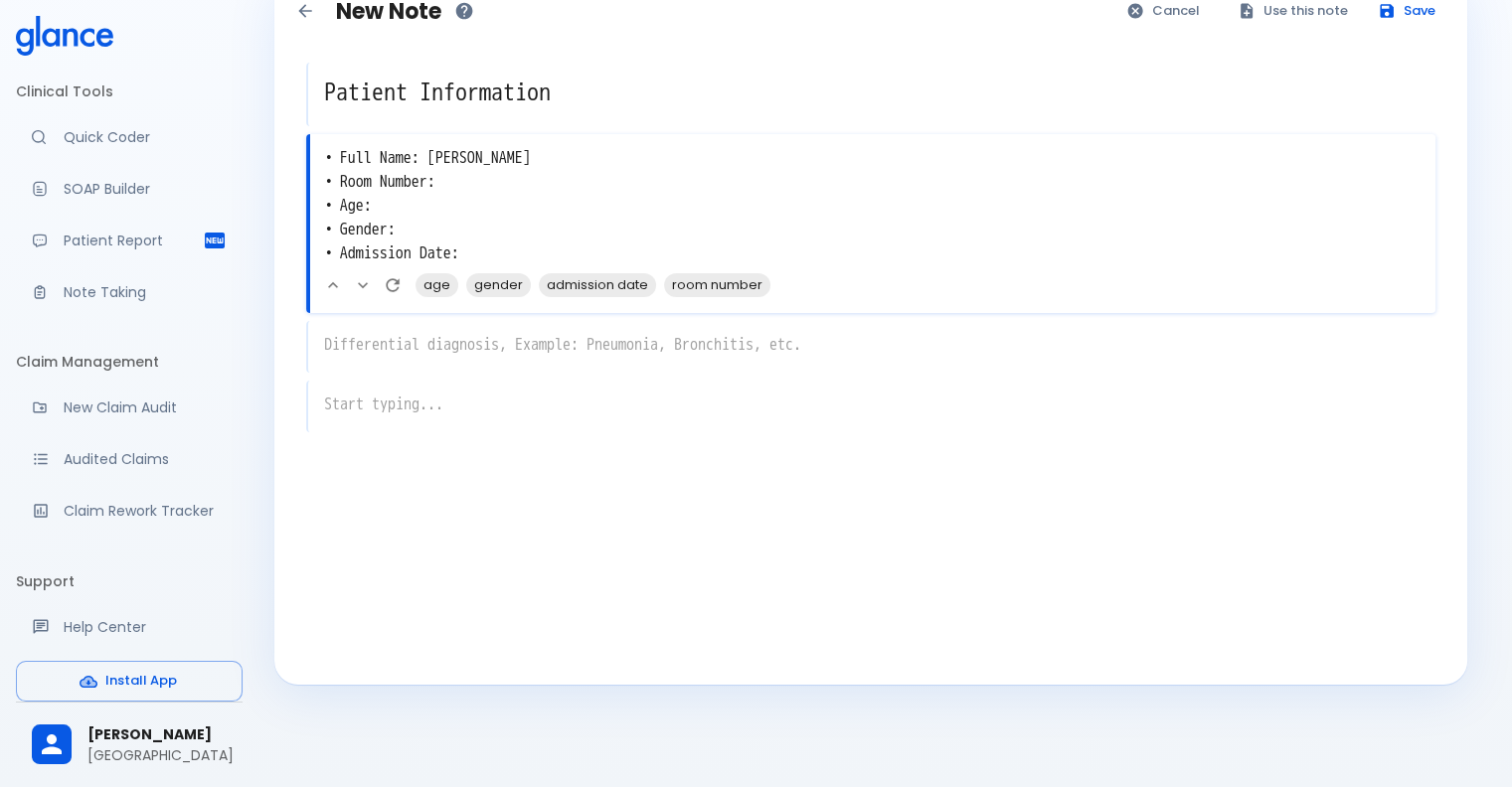 click on "• Full Name: ahmed
• Room Number:
• Age:
• Gender:
• Admission Date:" at bounding box center (873, 206) 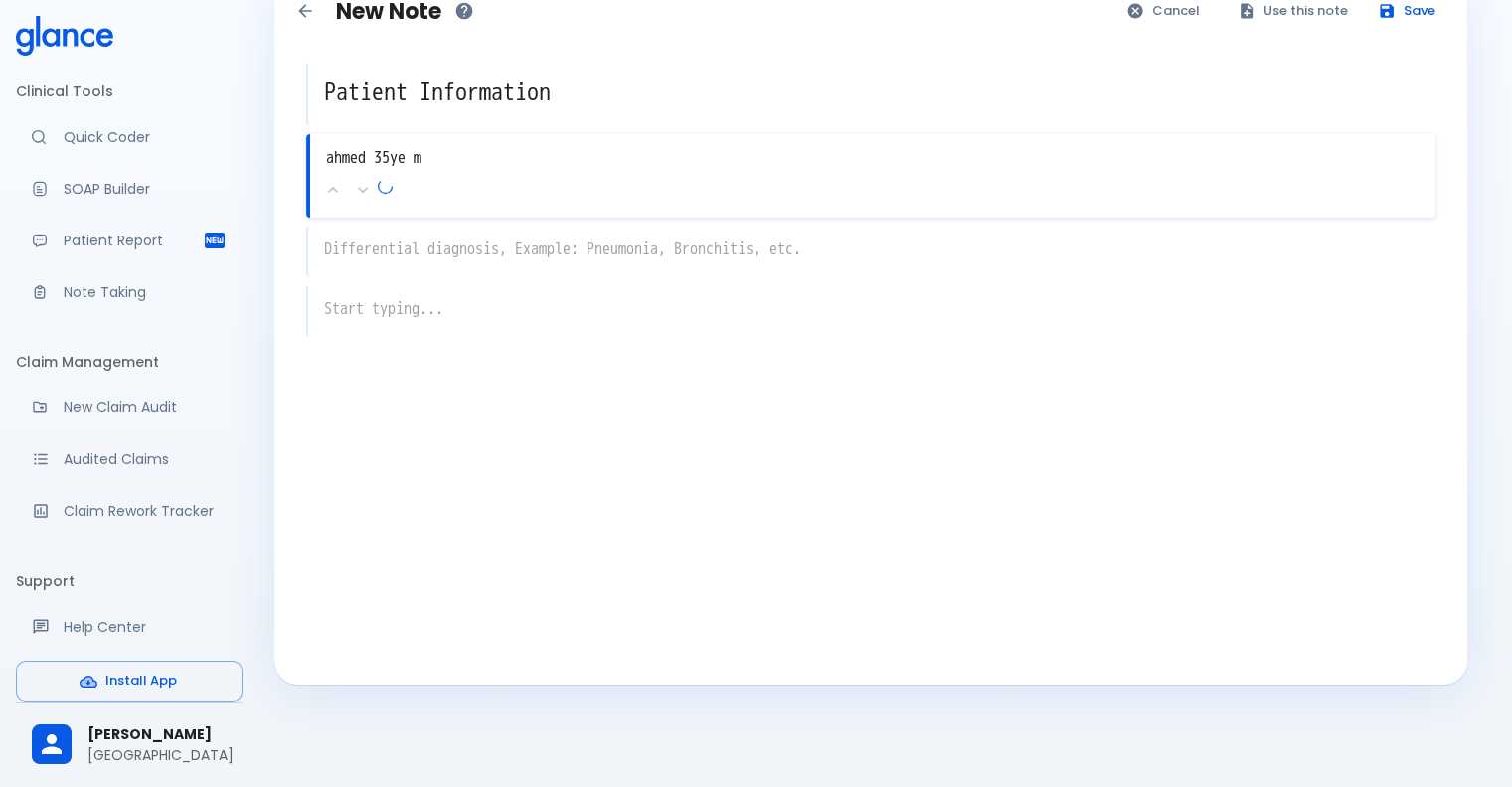 type on "ahmed 35ye m" 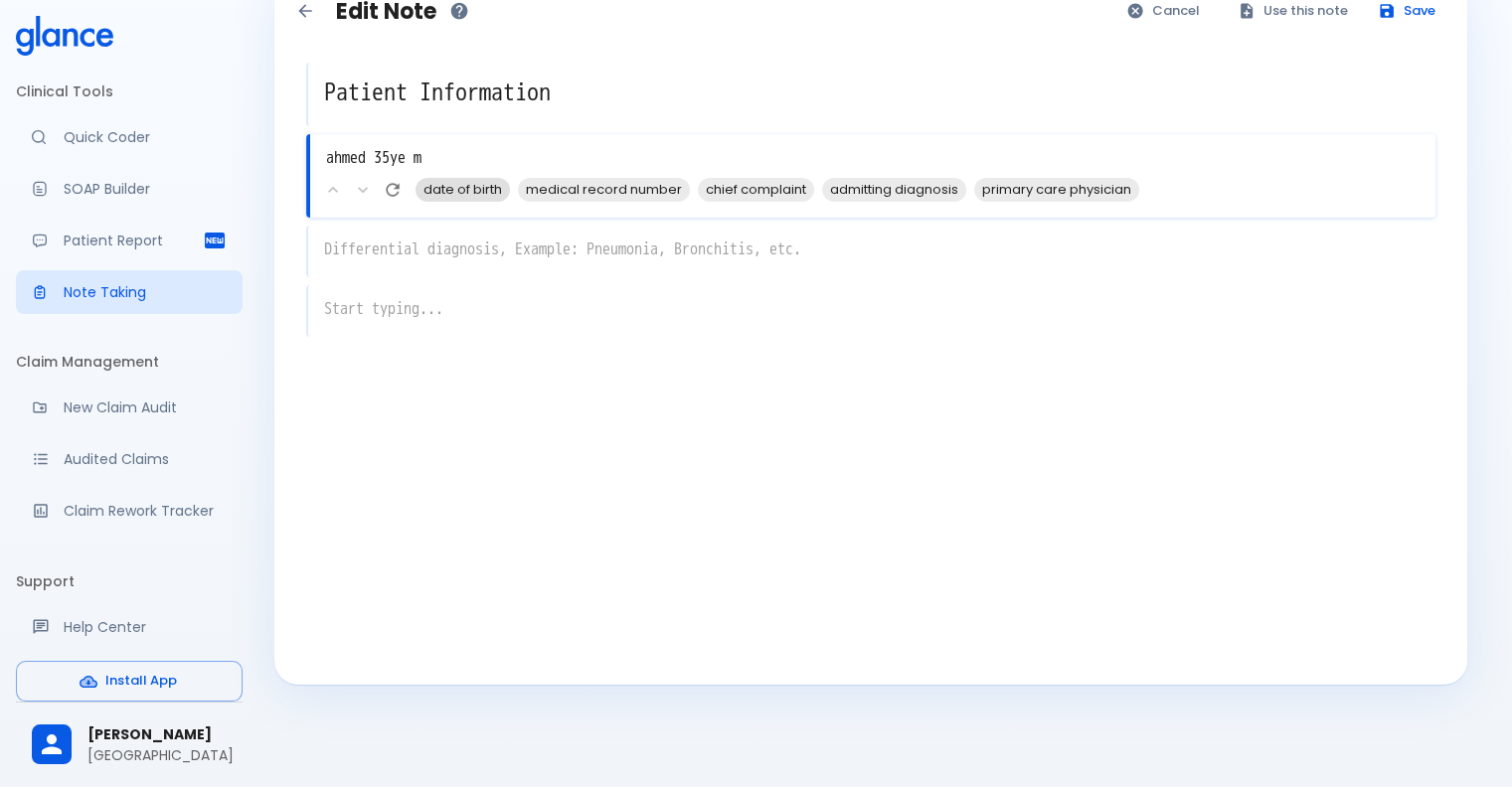 click on "date of birth" at bounding box center (462, 189) 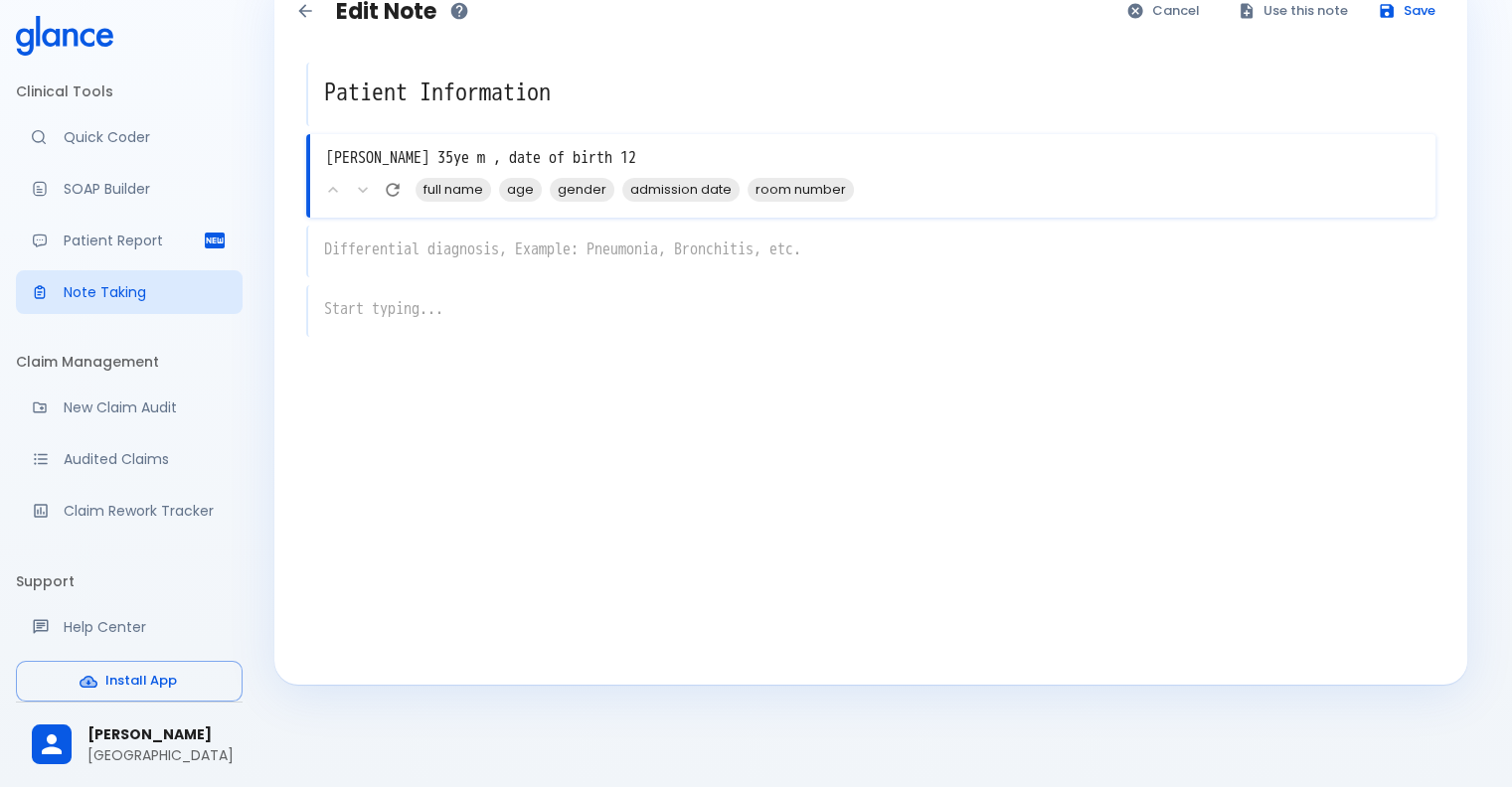 type on "ahmed 35ye m , date of birth 12" 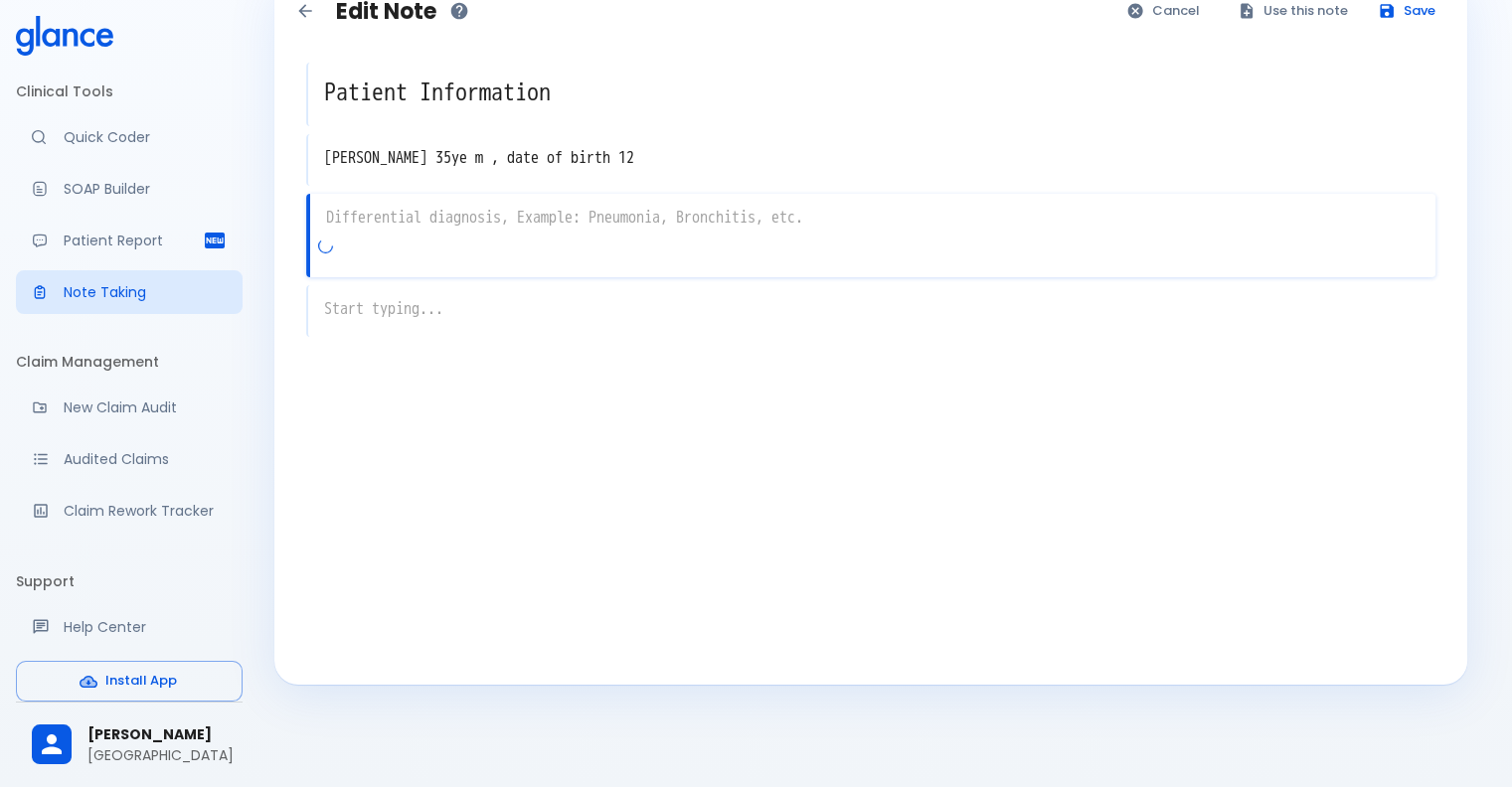 click on "x" at bounding box center (871, 236) 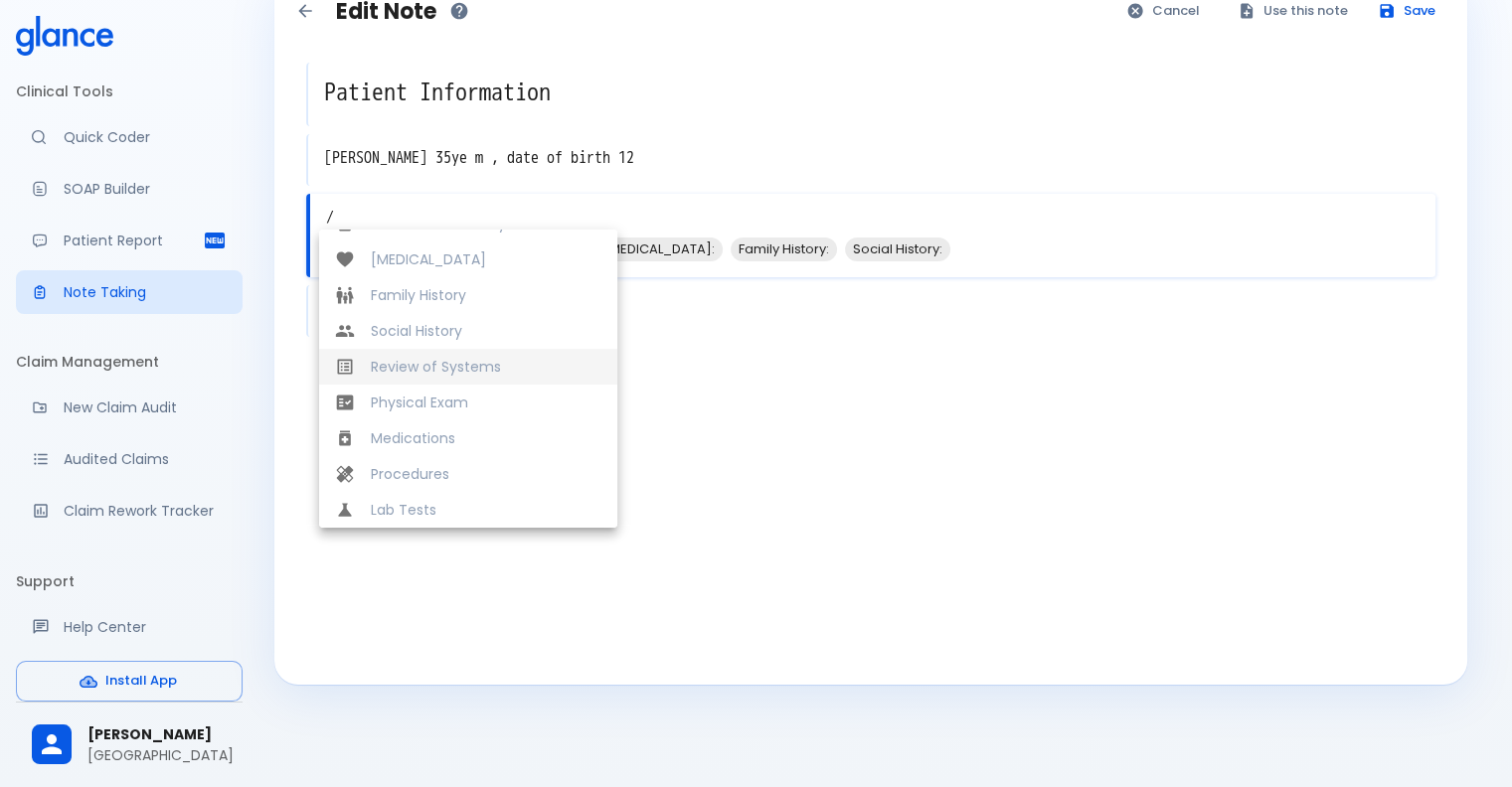 scroll, scrollTop: 282, scrollLeft: 0, axis: vertical 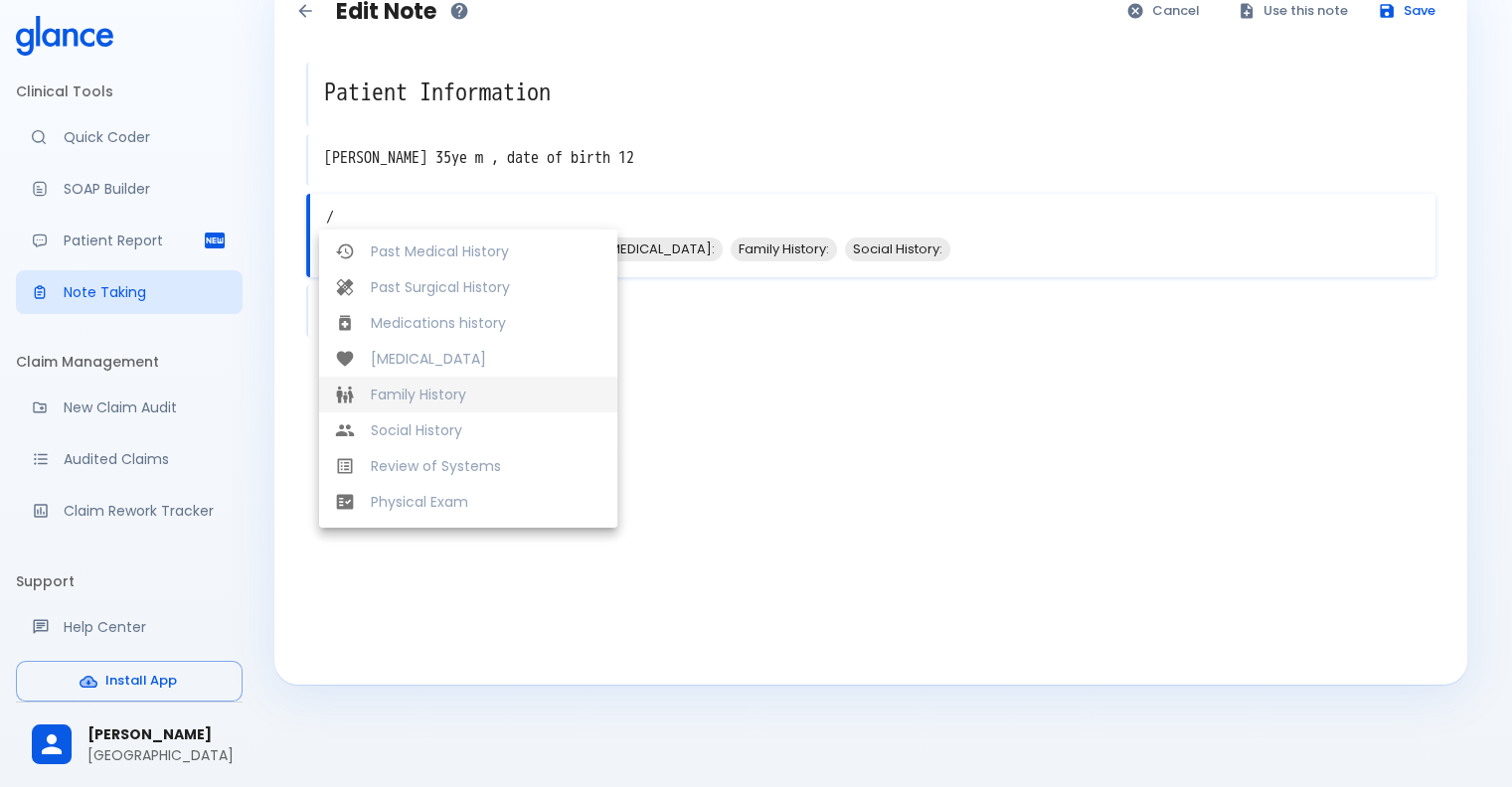 click on "Family History" at bounding box center [486, 394] 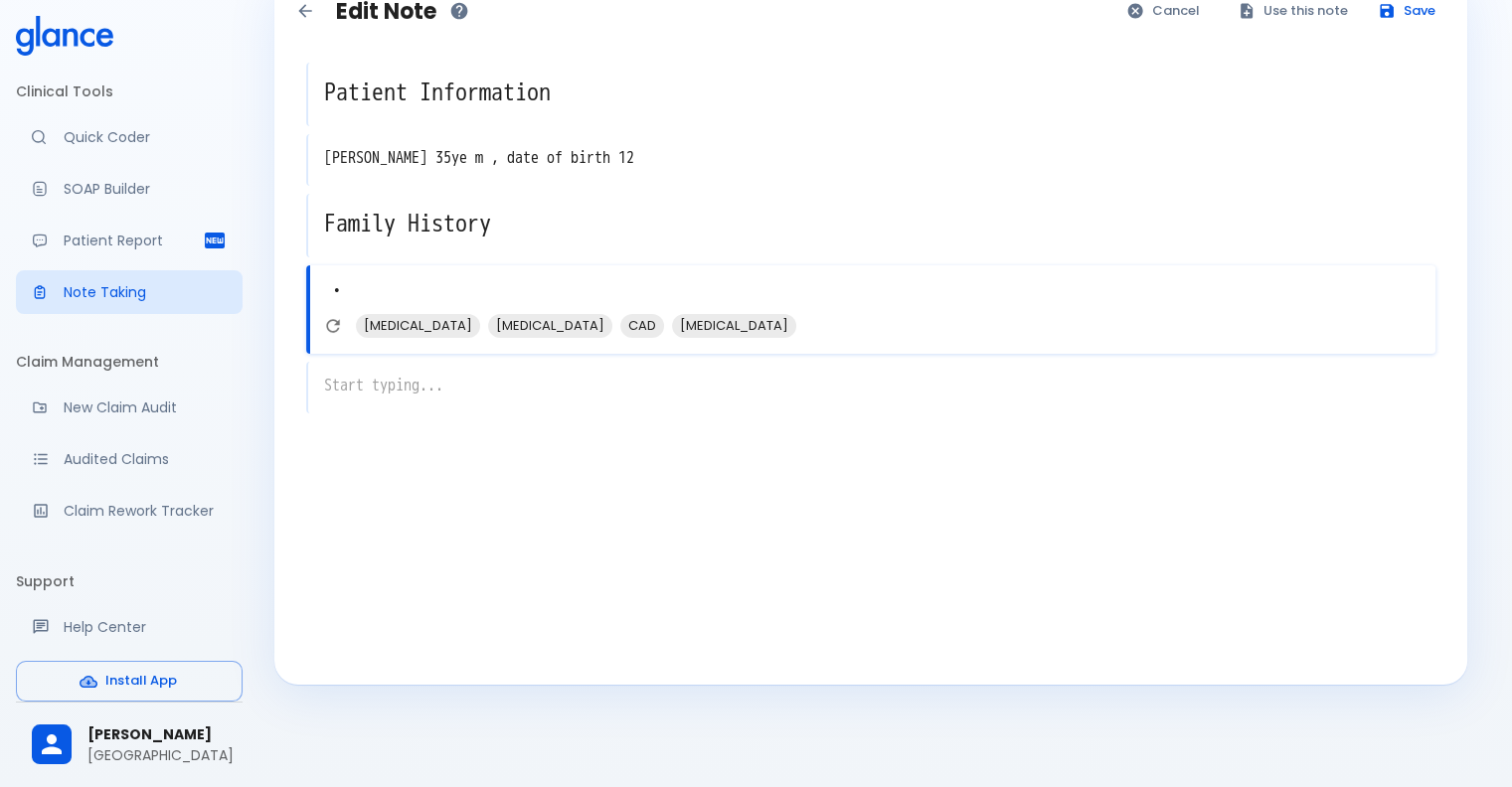 type on "•" 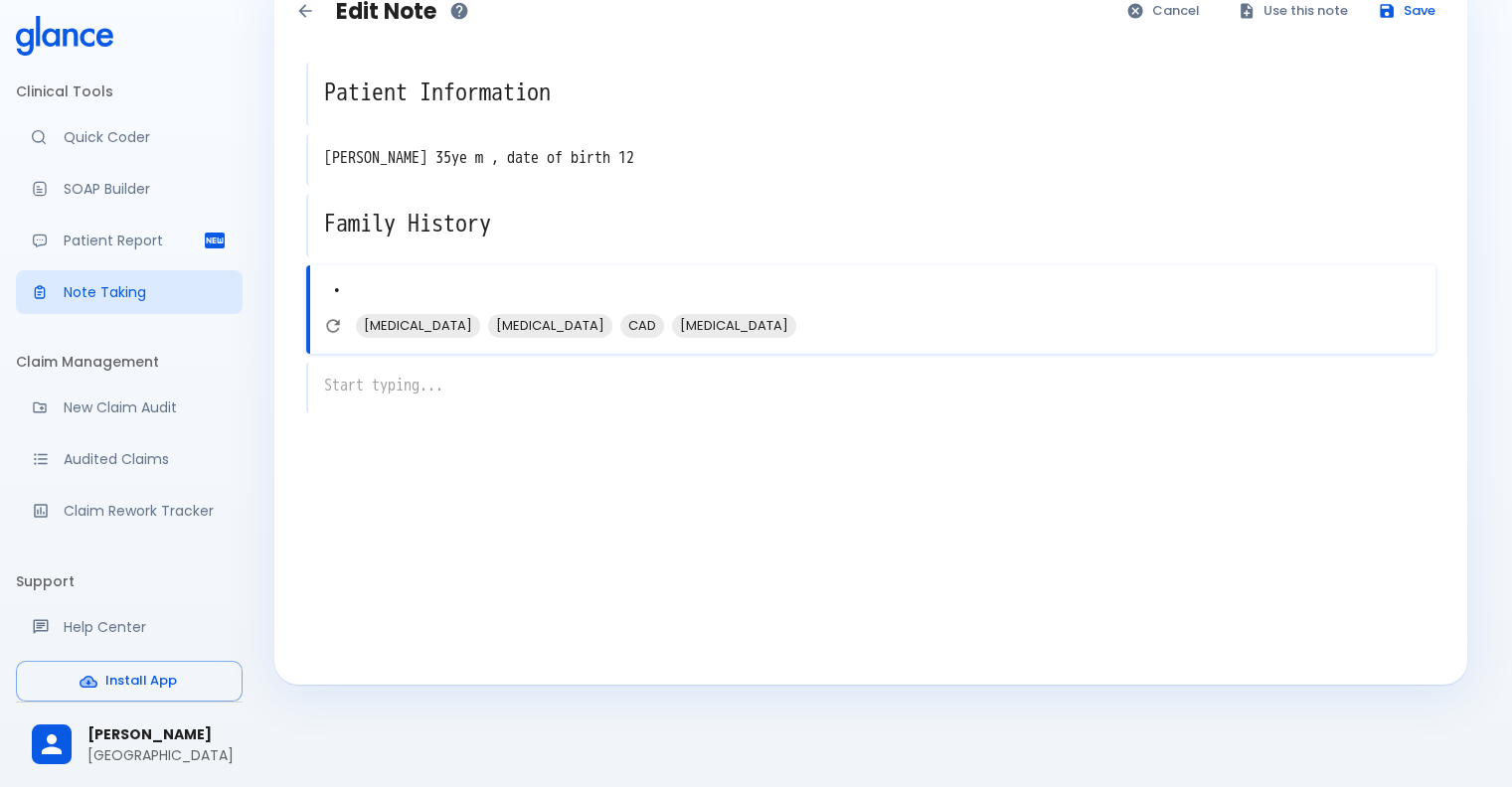 type 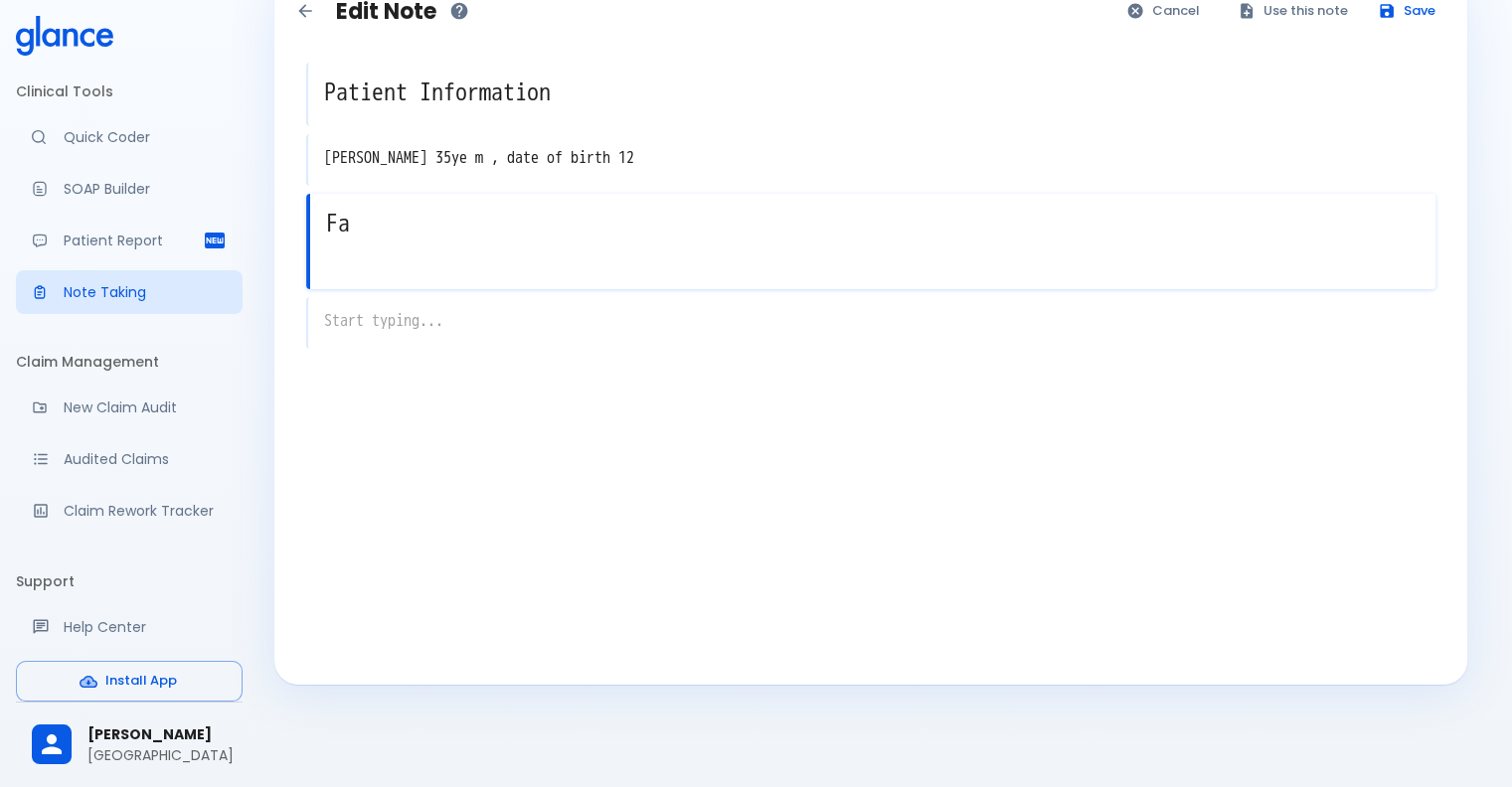 type on "F" 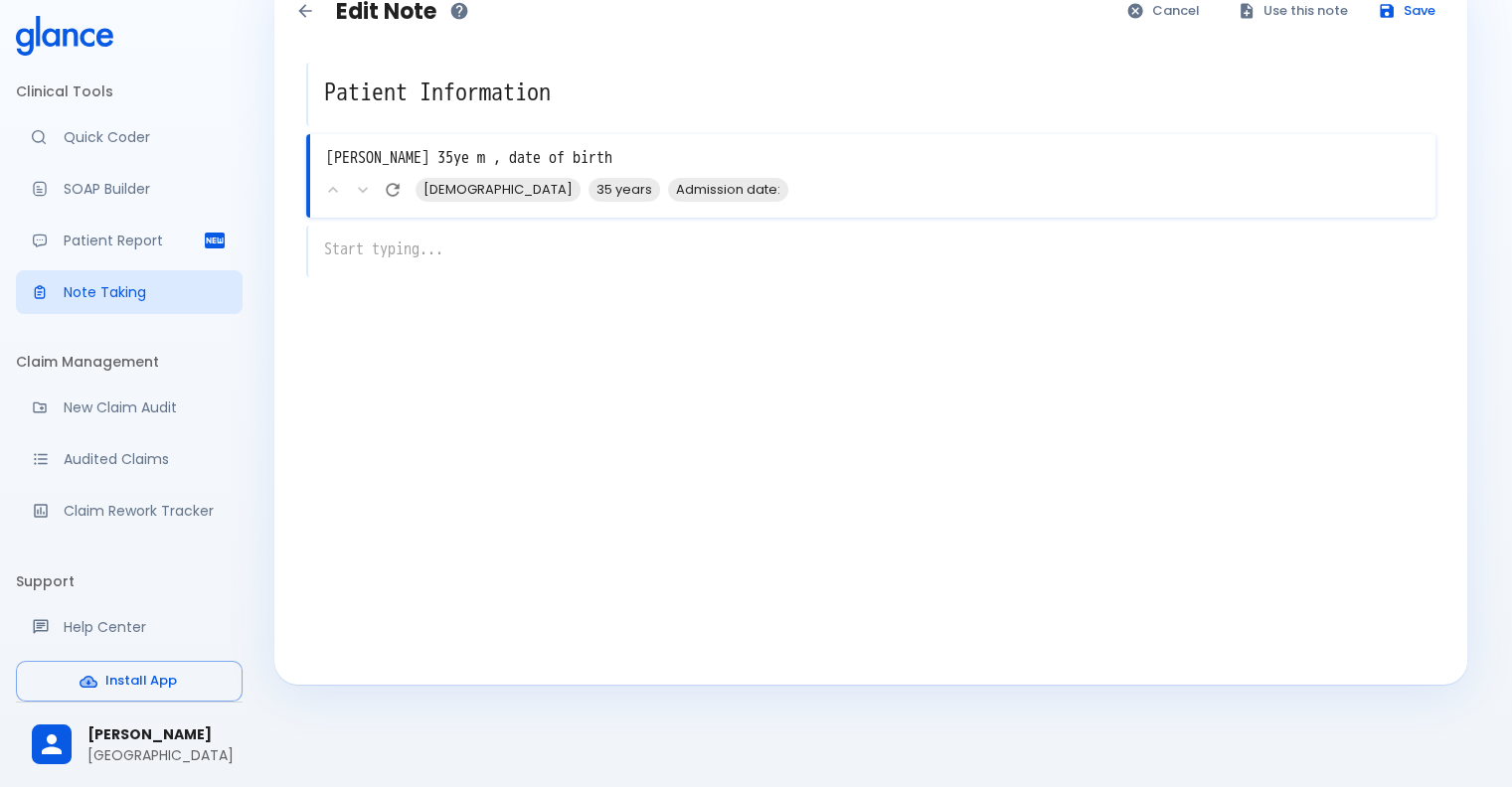 type on "ahmed 35ye m , date of birth" 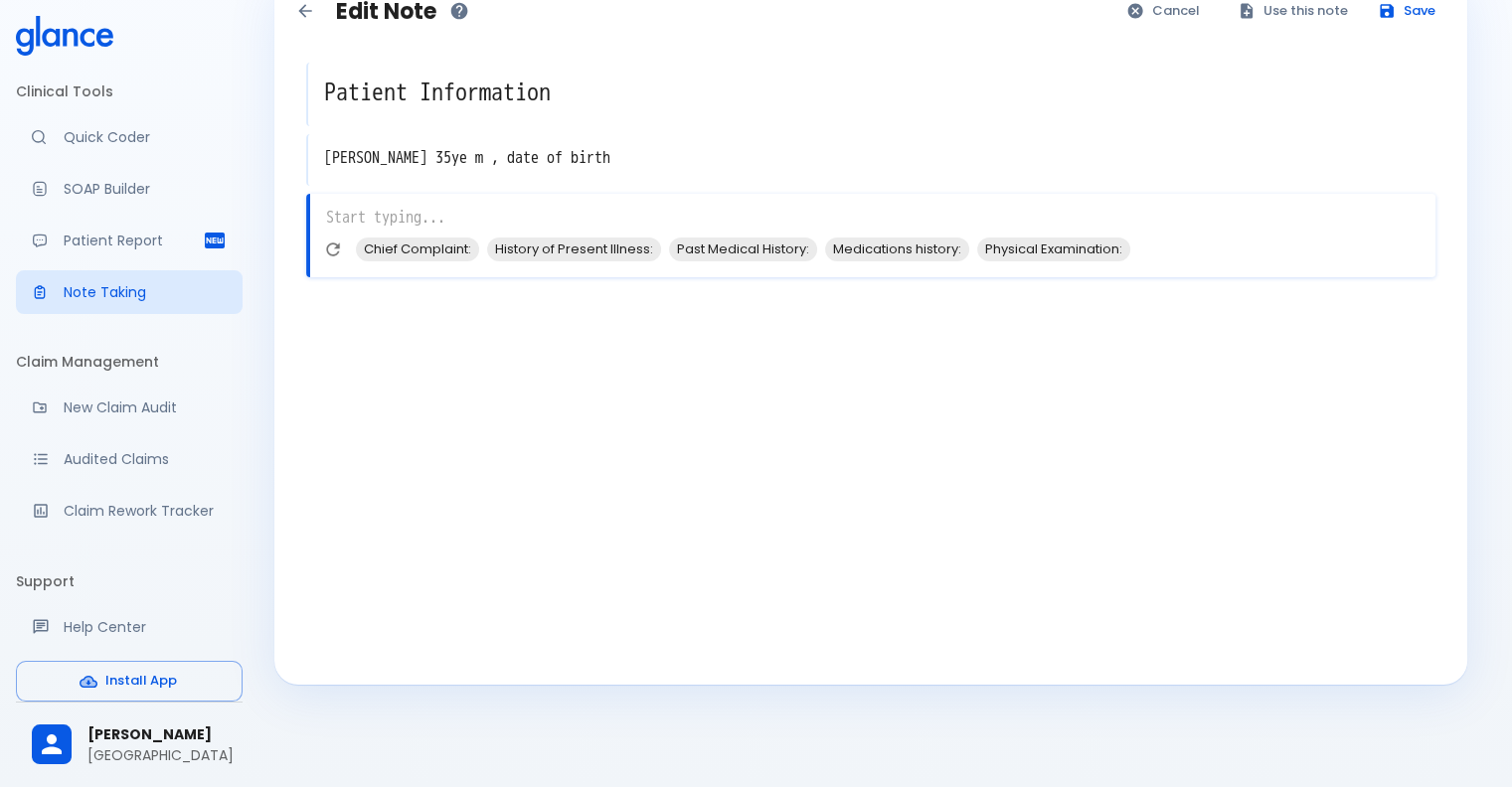 type on "\" 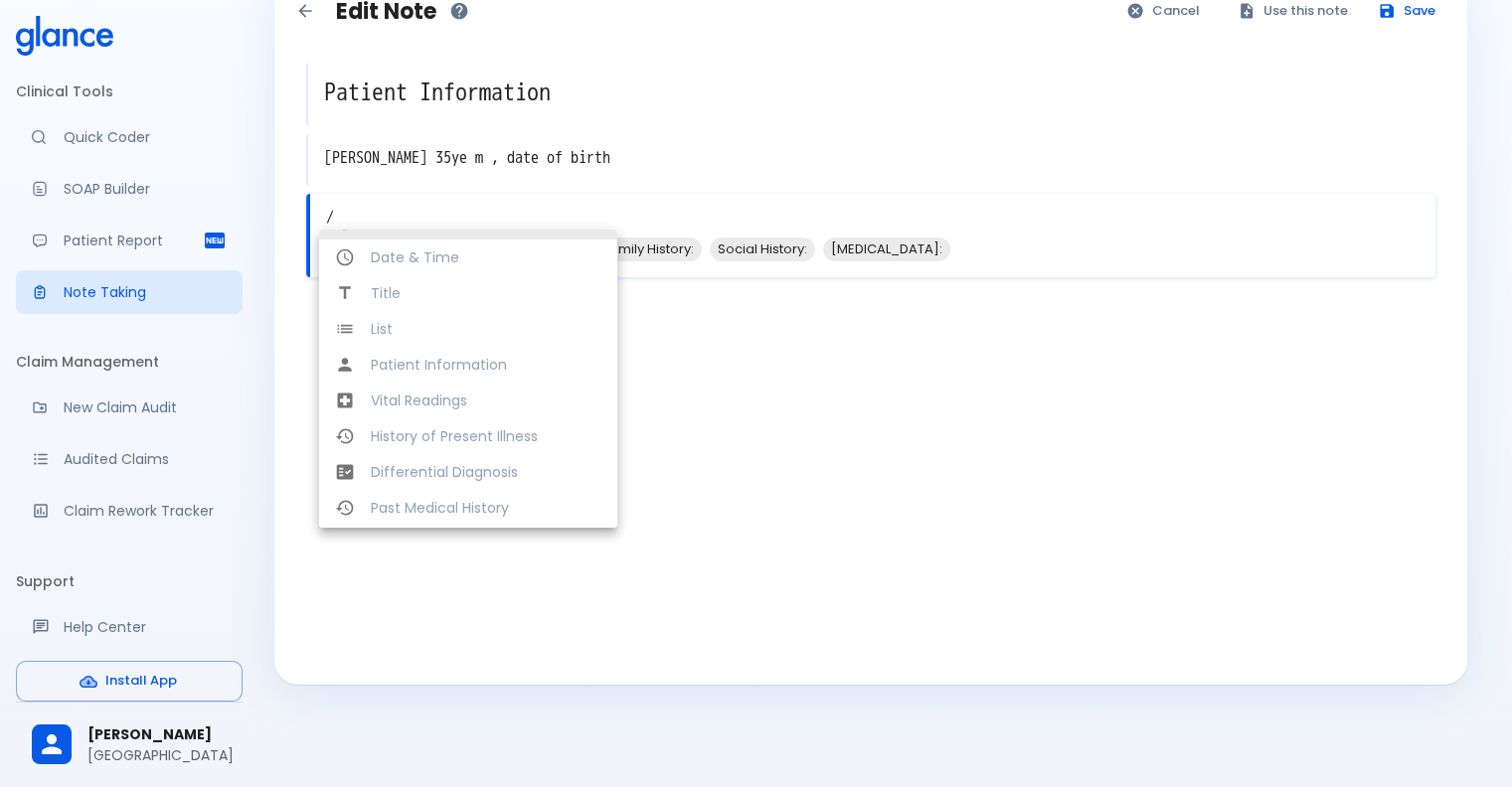 scroll, scrollTop: 0, scrollLeft: 0, axis: both 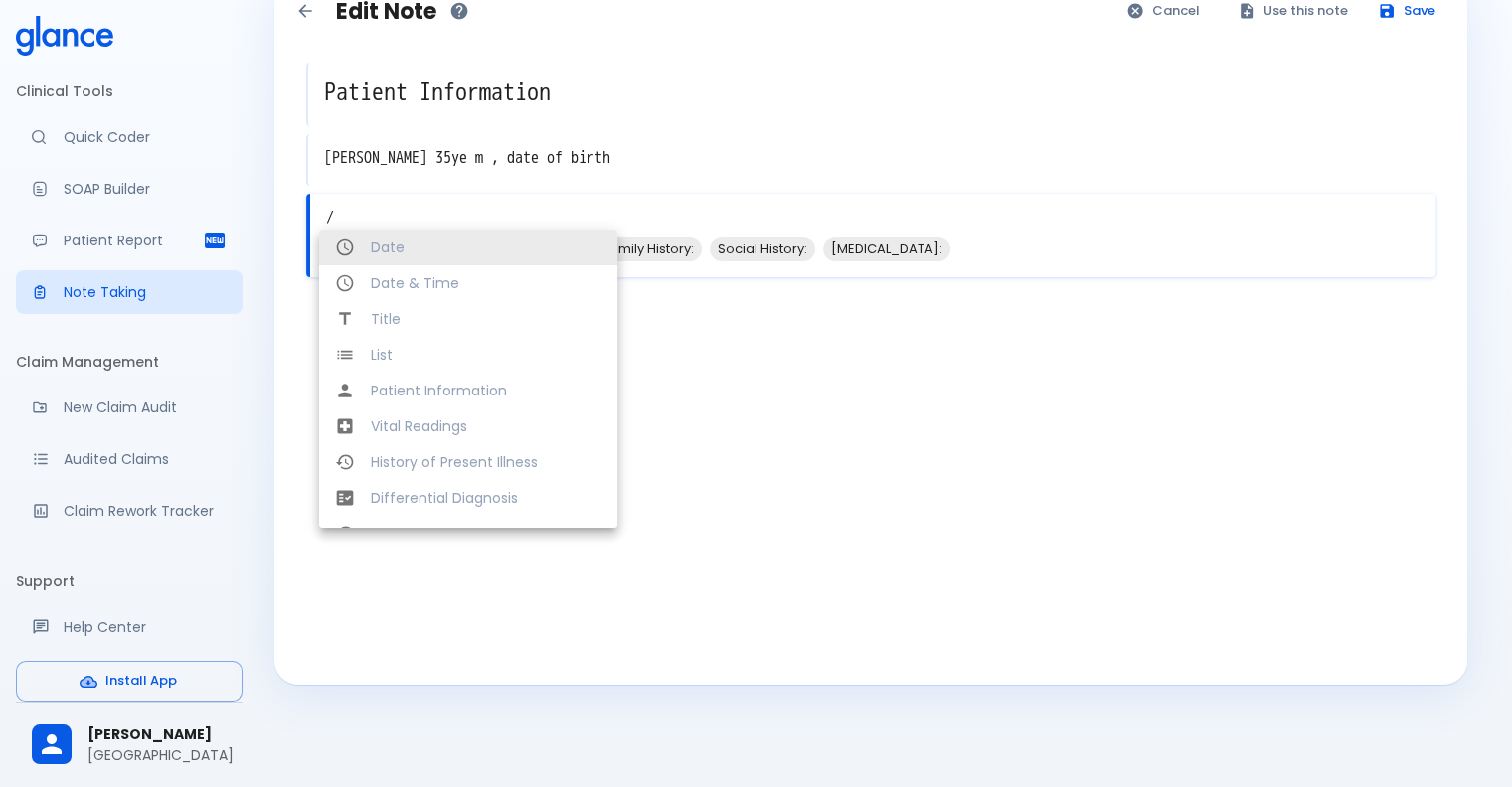 click on "/" at bounding box center [873, 218] 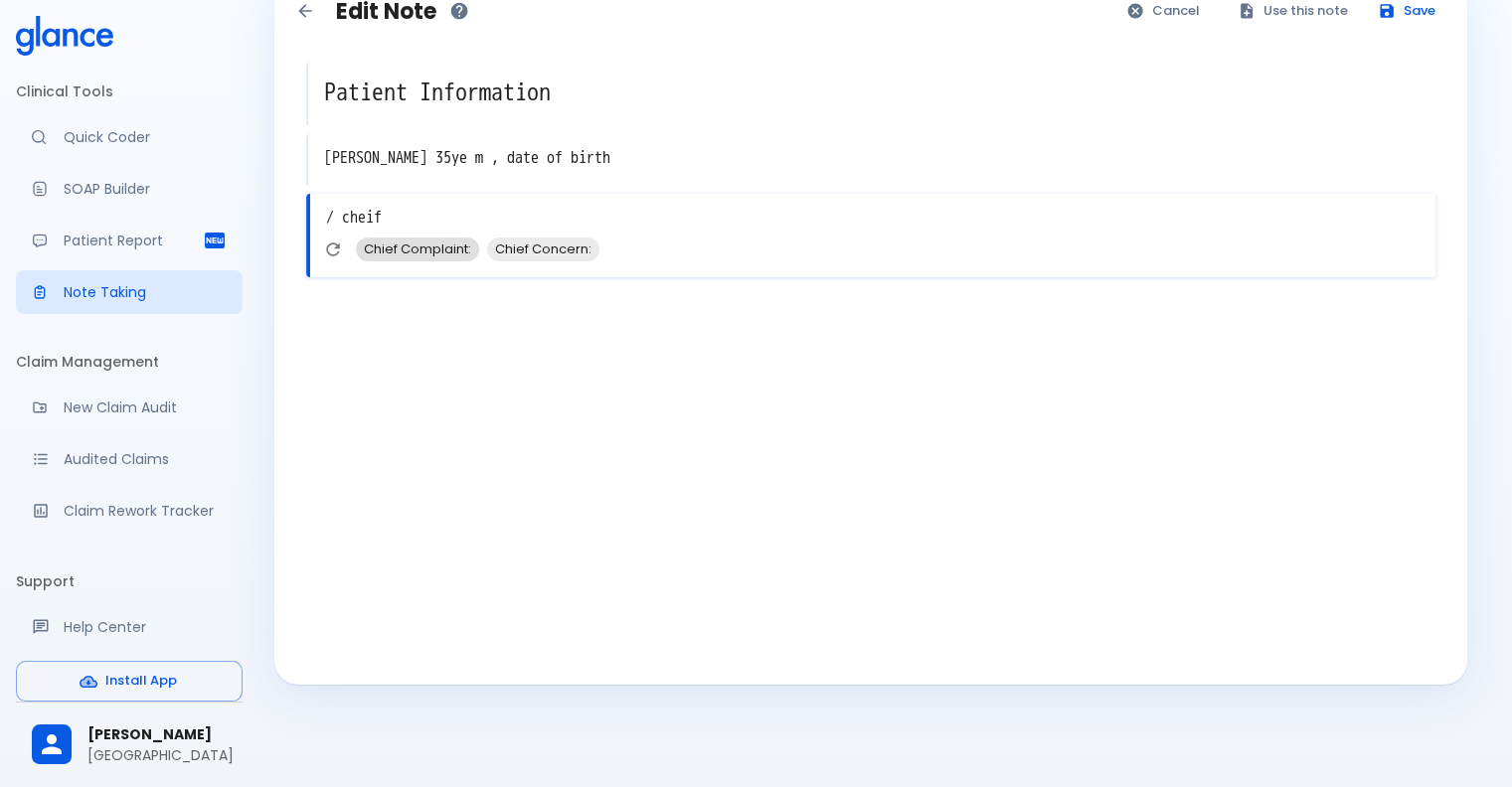 click on "Chief Complaint:" at bounding box center (418, 248) 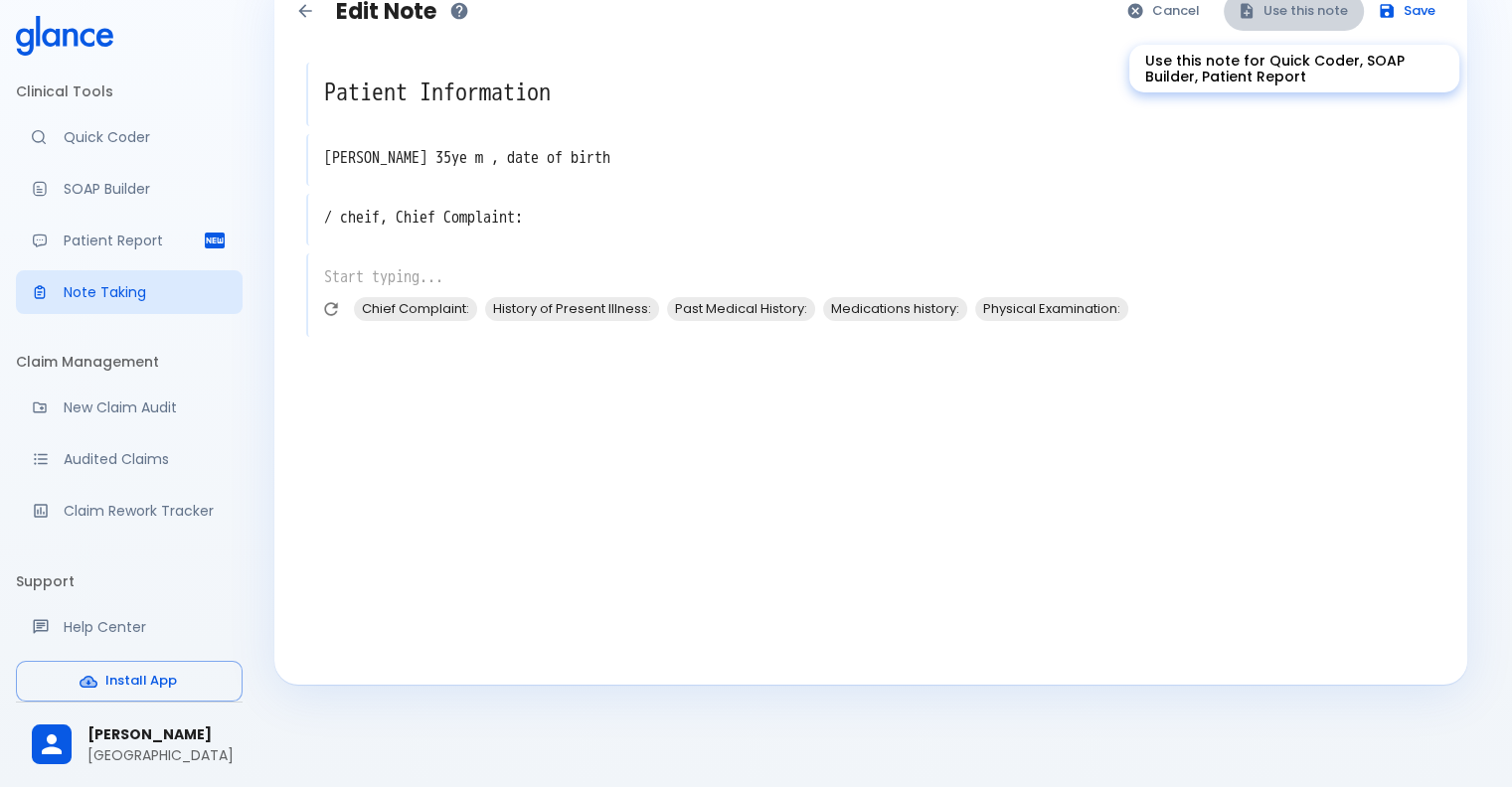 click on "Use this note" at bounding box center (1293, 11) 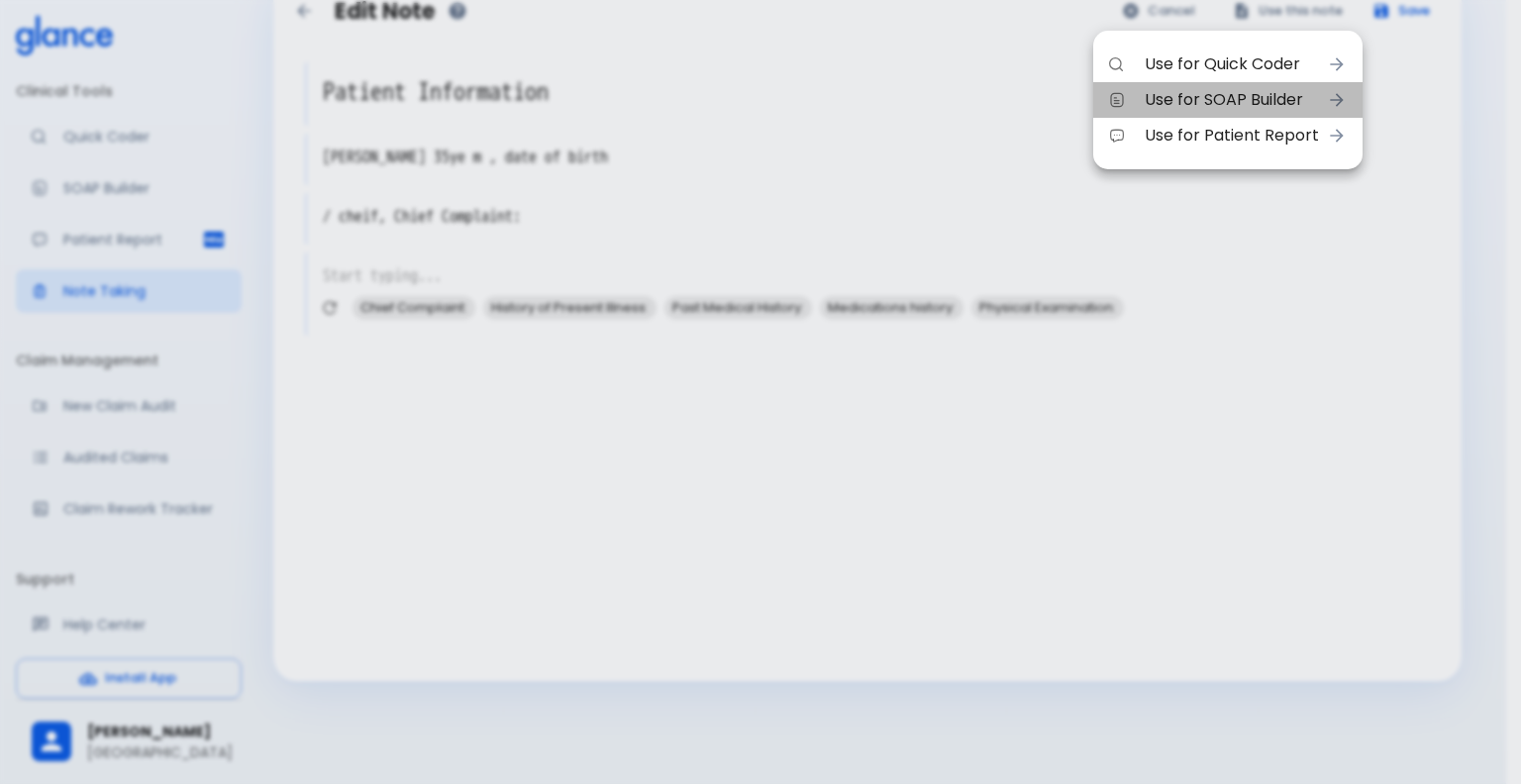 click on "Use for SOAP Builder" at bounding box center (1232, 100) 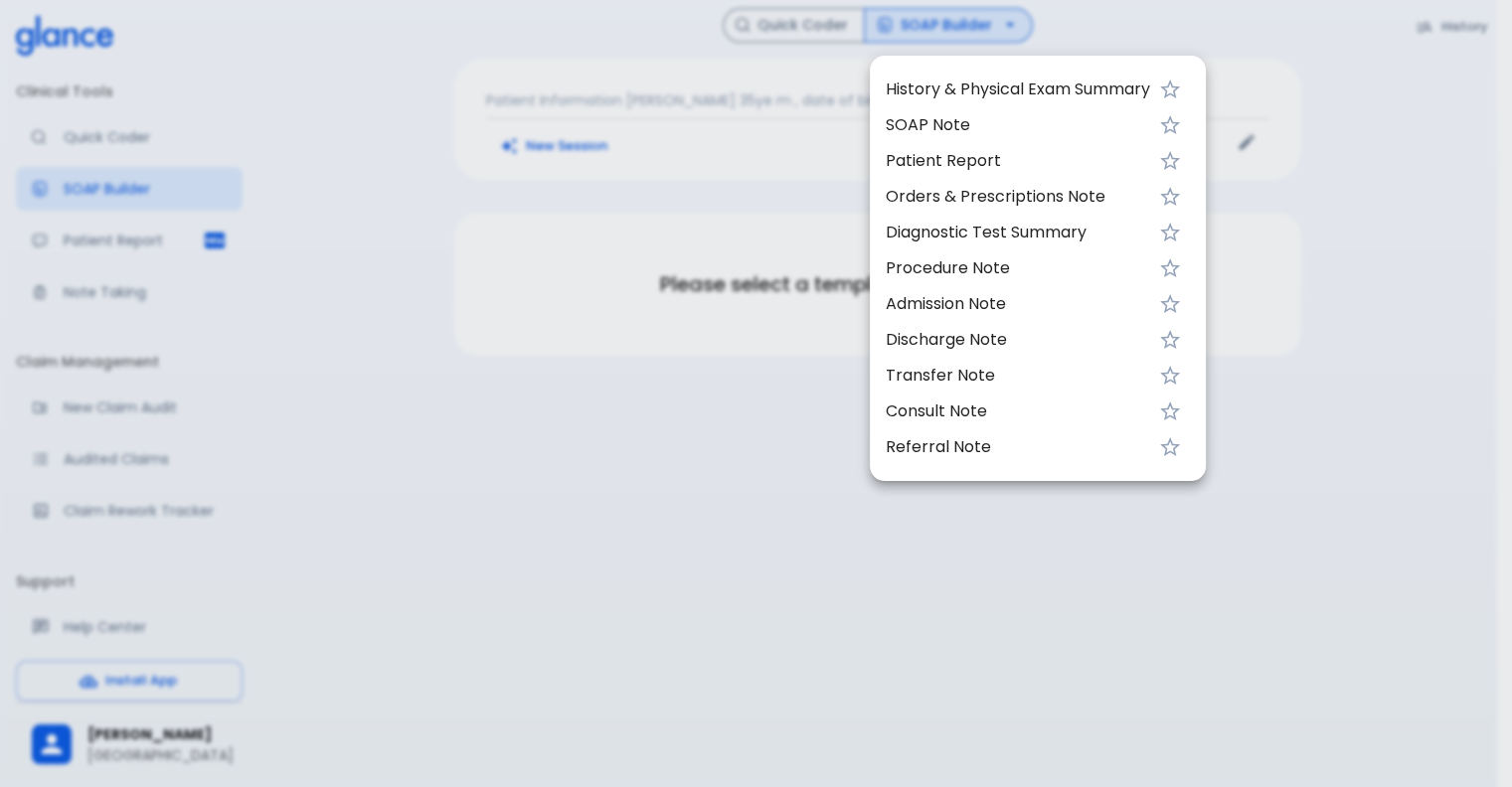 scroll, scrollTop: 0, scrollLeft: 0, axis: both 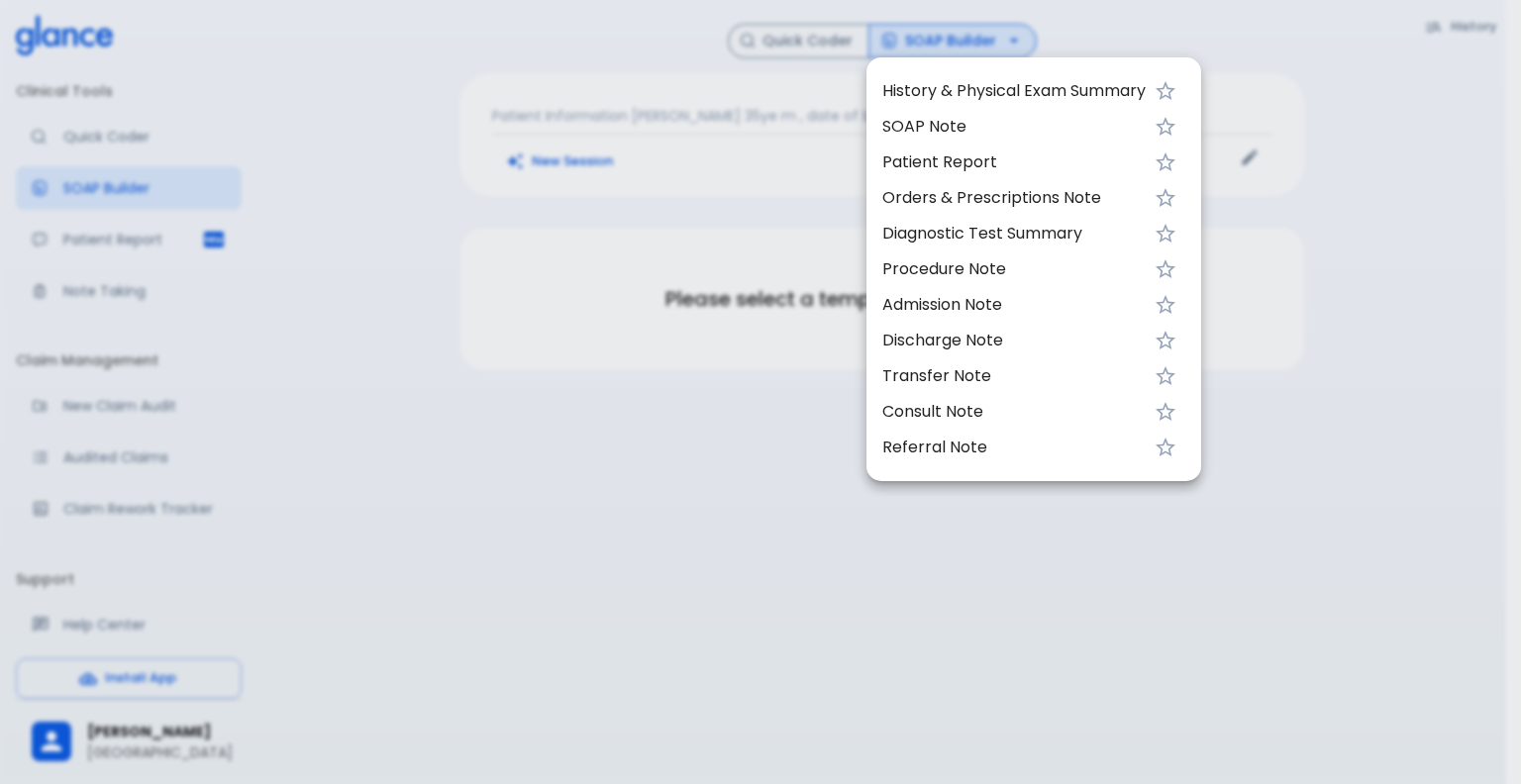click on "History & Physical Exam Summary" at bounding box center [1014, 91] 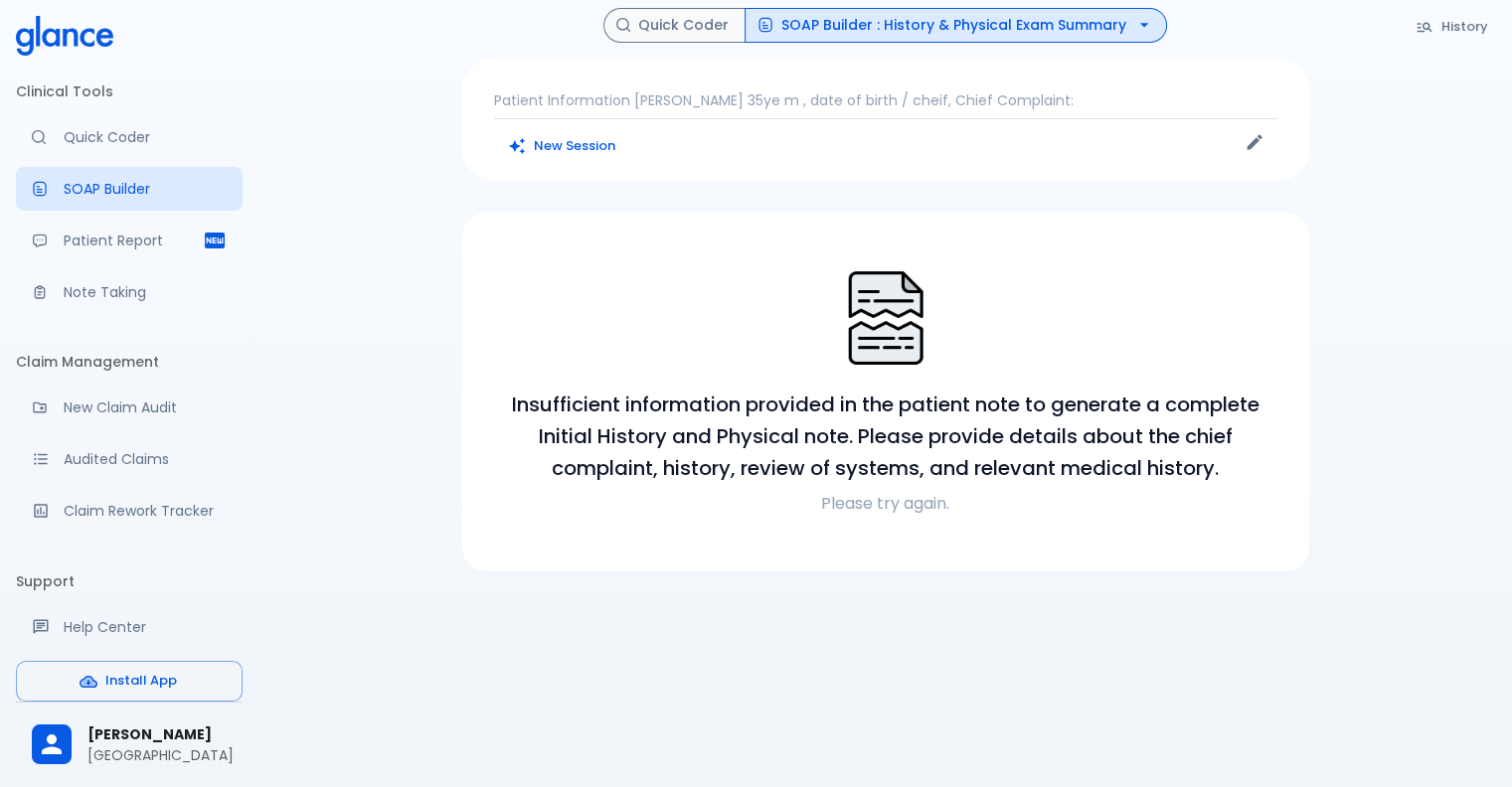scroll, scrollTop: 0, scrollLeft: 0, axis: both 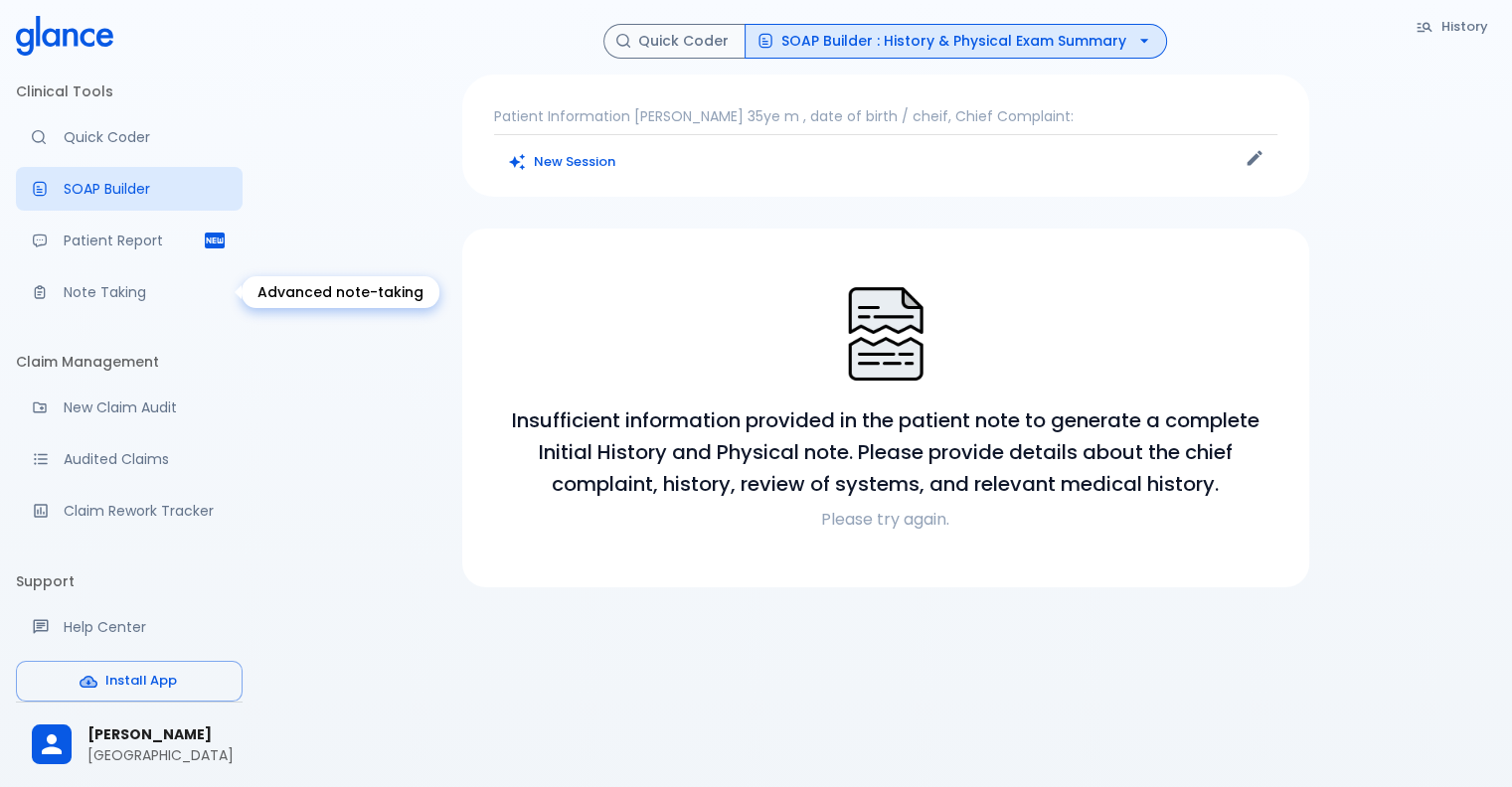 click on "Note Taking" at bounding box center (145, 292) 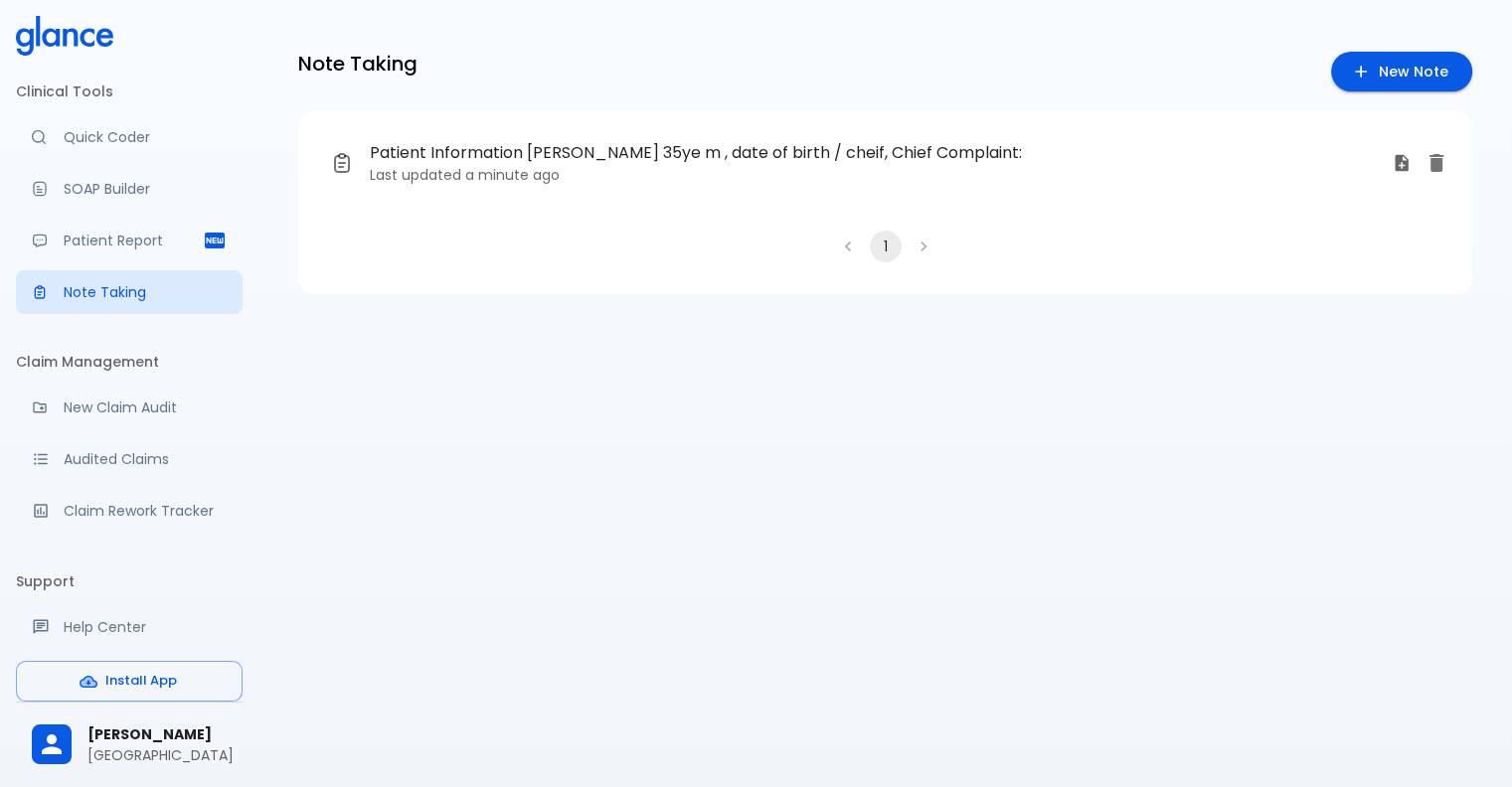 click on "Patient Information
ahmed 35ye m , date of birth
/ cheif, Chief Complaint:" at bounding box center [748, 153] 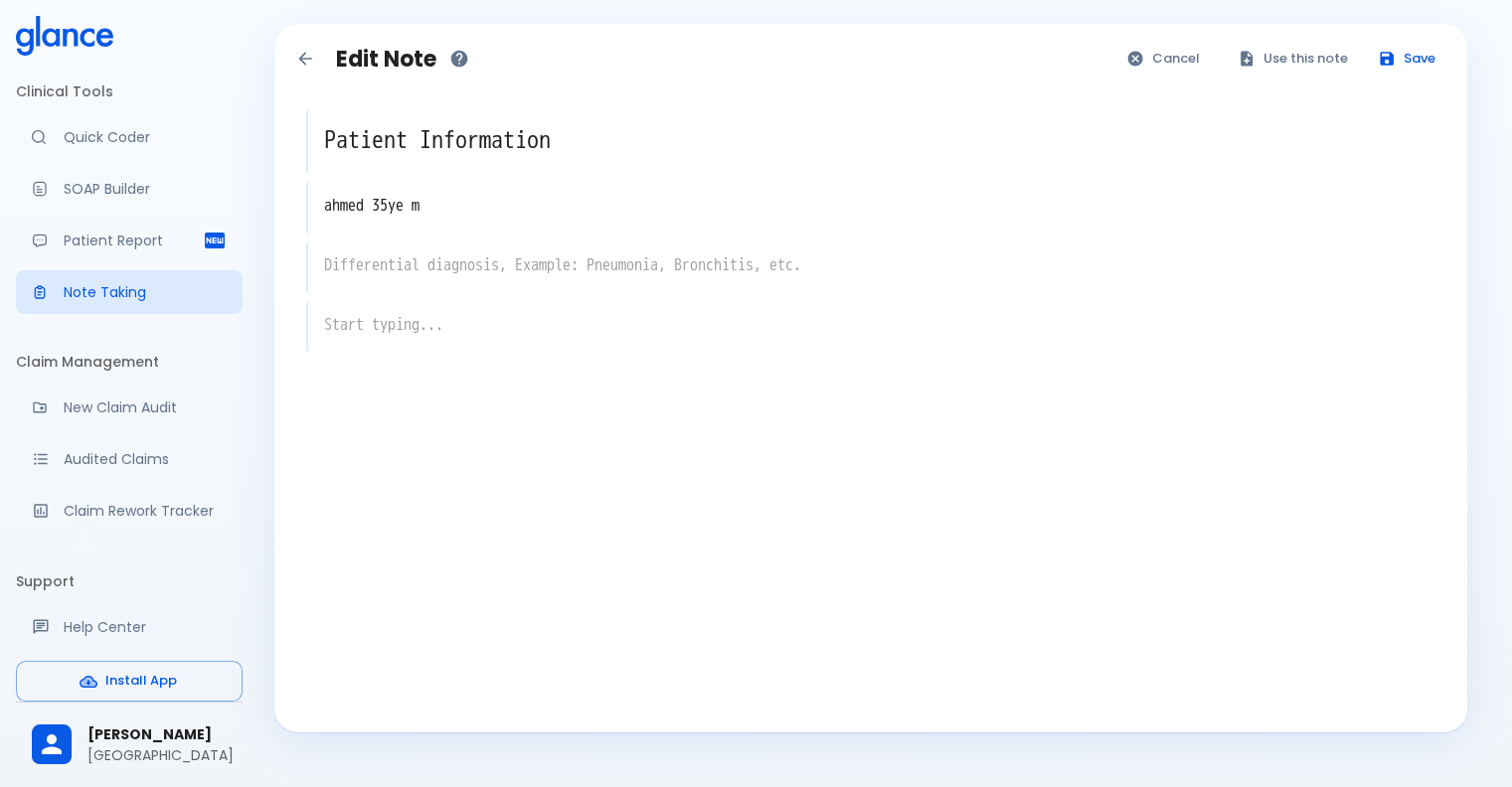 type on "ahmed 35ye m , date of birth" 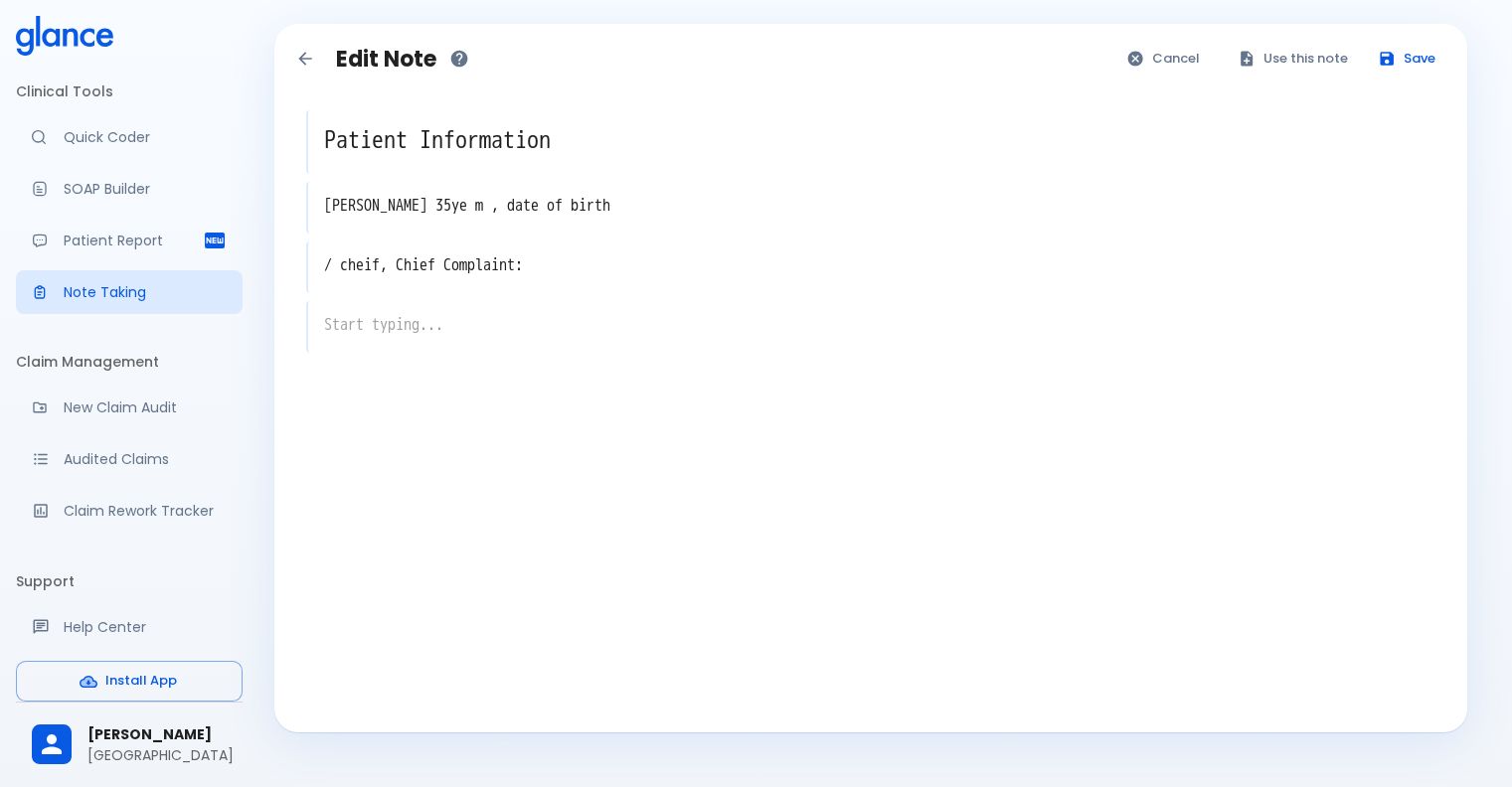 click on "/ cheif, Chief Complaint:" at bounding box center (872, 265) 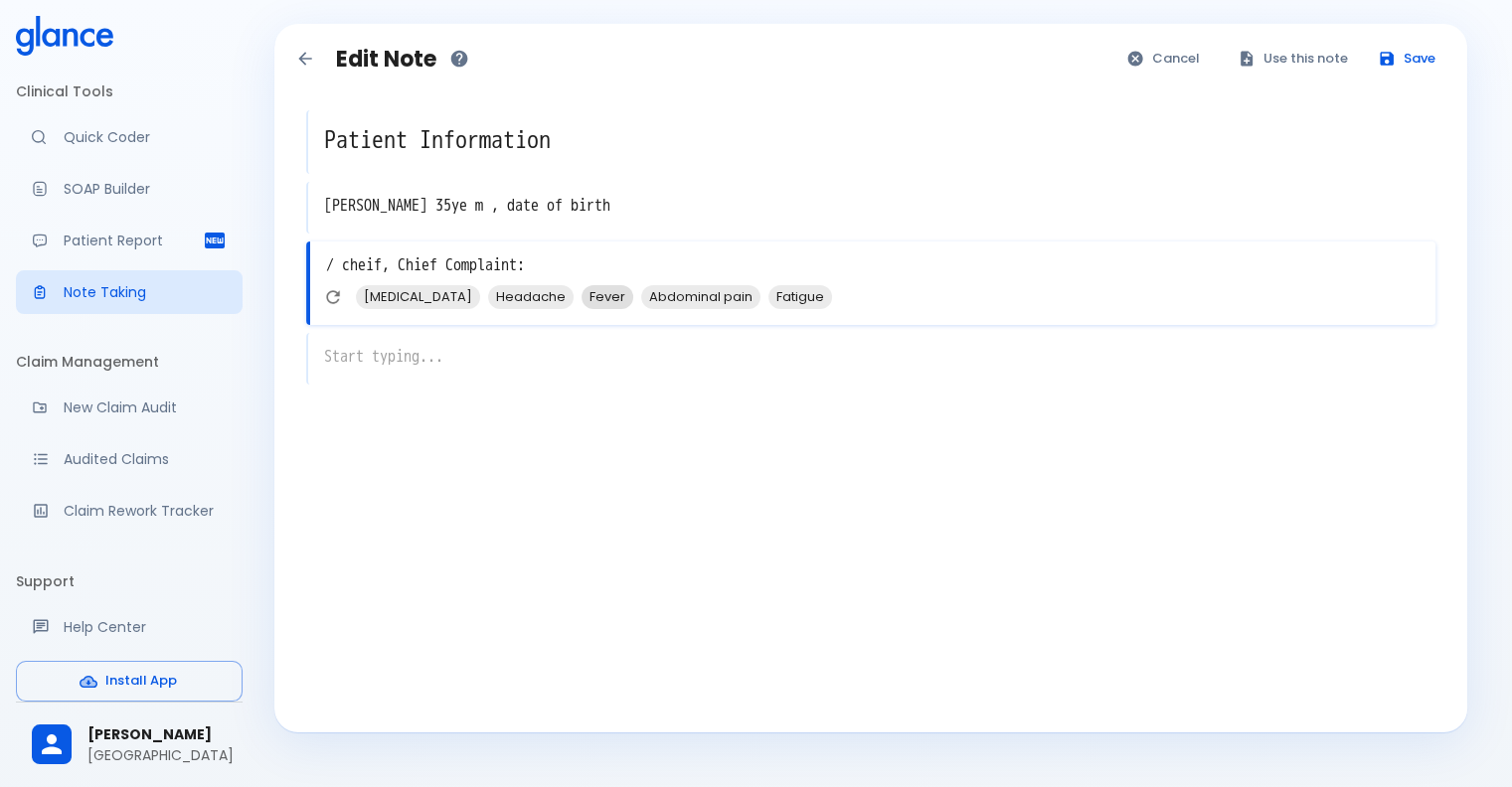 click on "Fever" at bounding box center [607, 296] 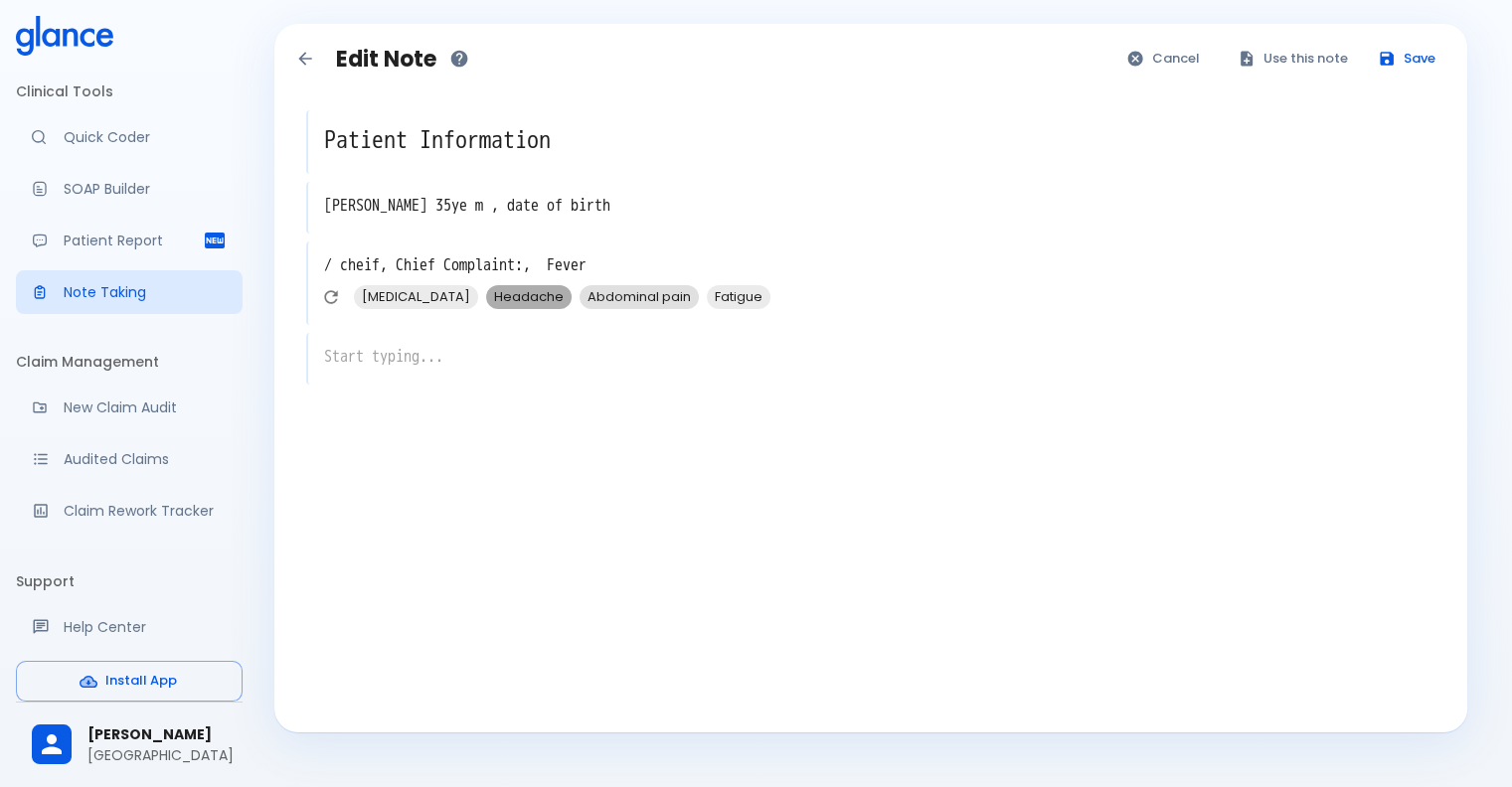 click on "Headache" at bounding box center [529, 296] 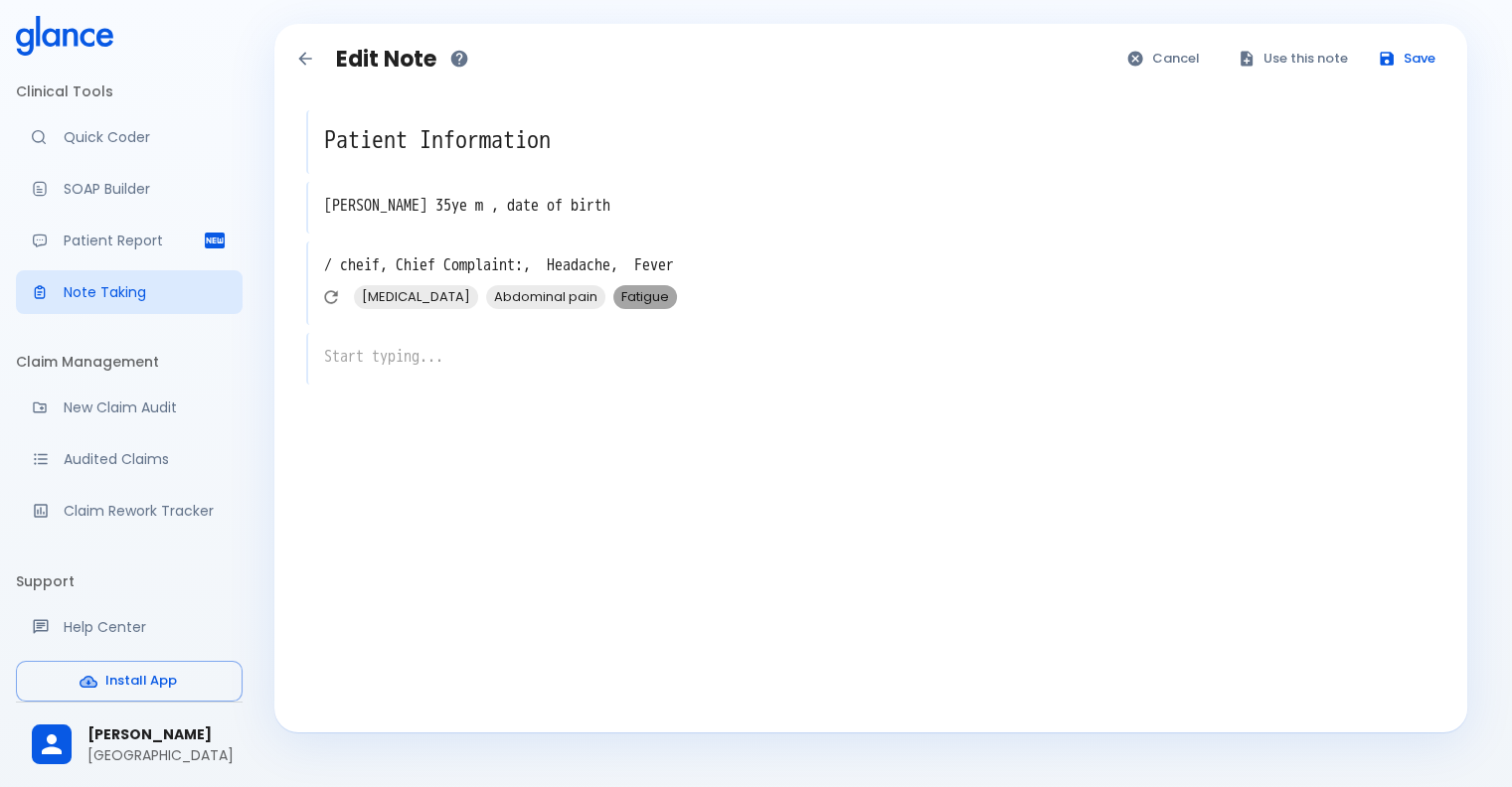 click on "Fatigue" at bounding box center [645, 296] 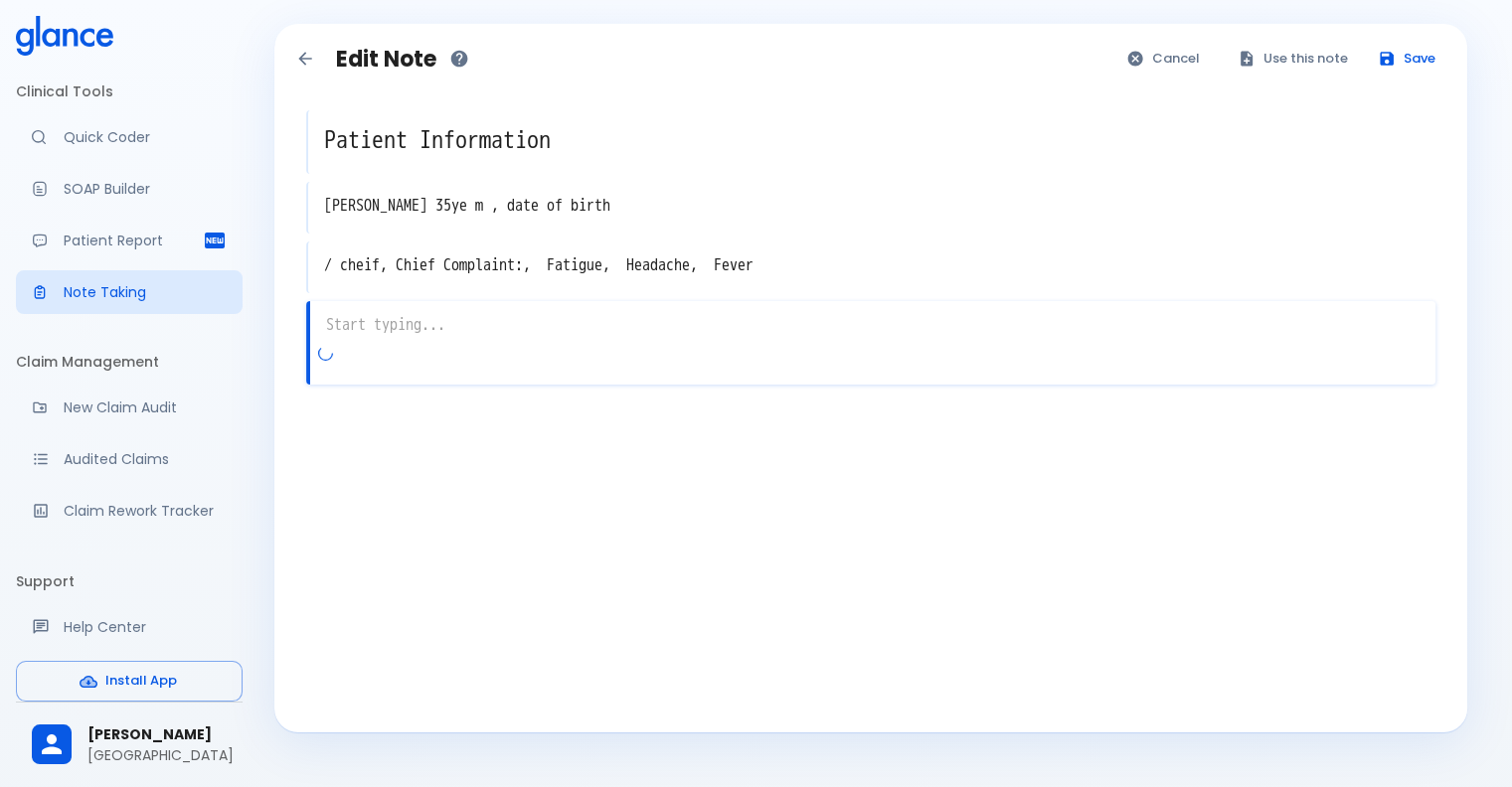 click on "x" at bounding box center (871, 343) 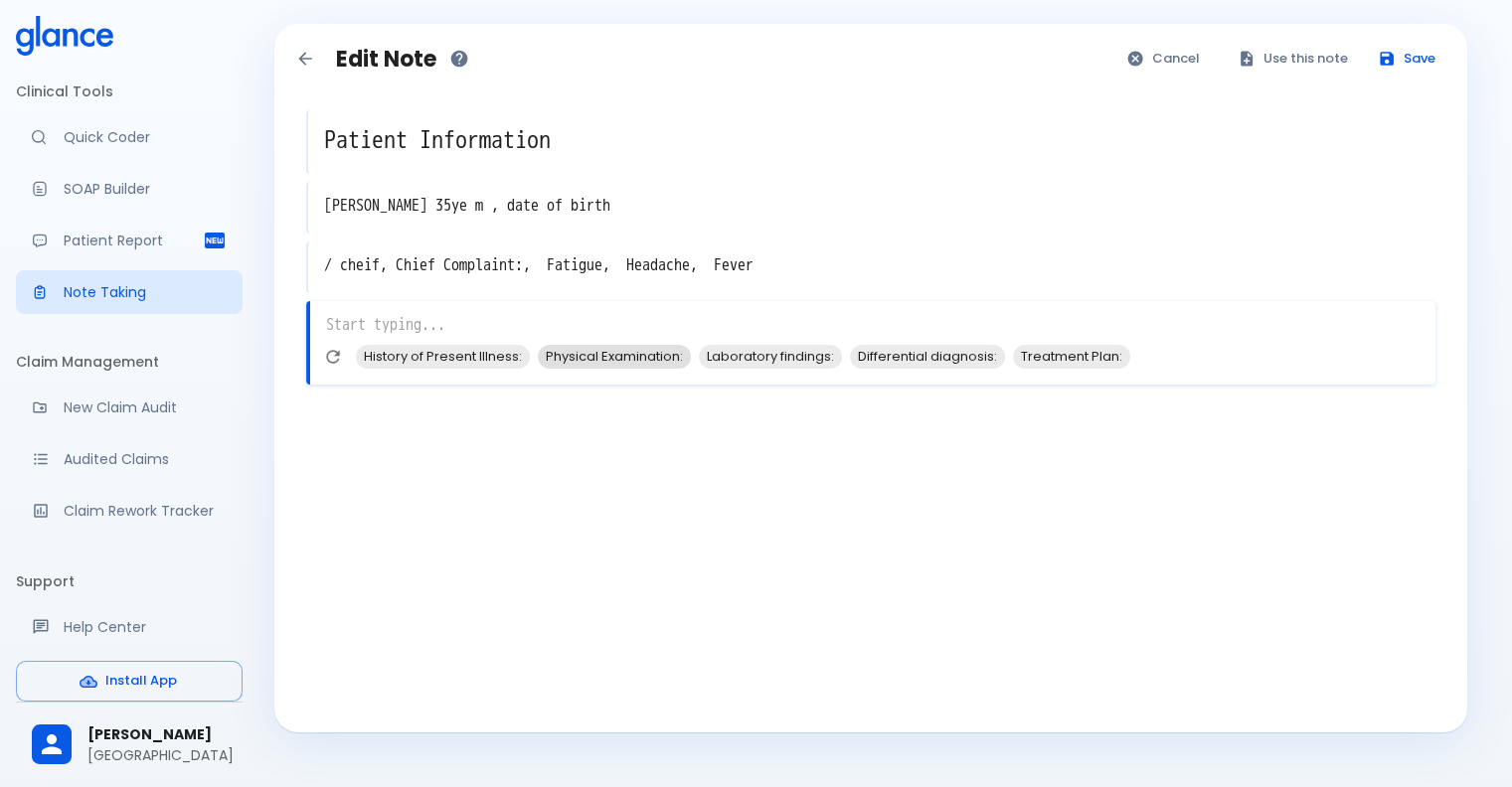 click on "Physical Examination:" at bounding box center [614, 356] 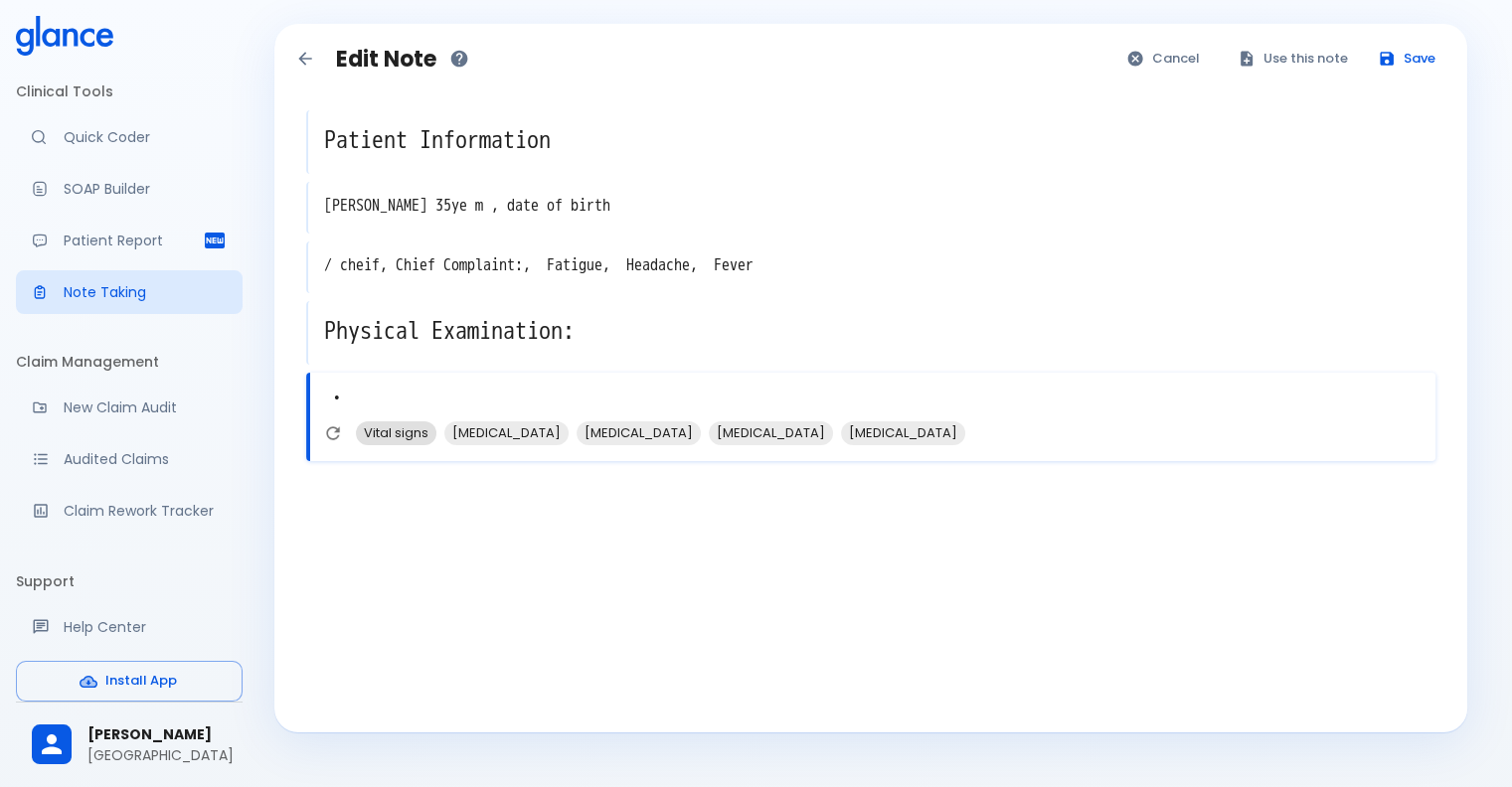 click on "Vital signs" at bounding box center [396, 432] 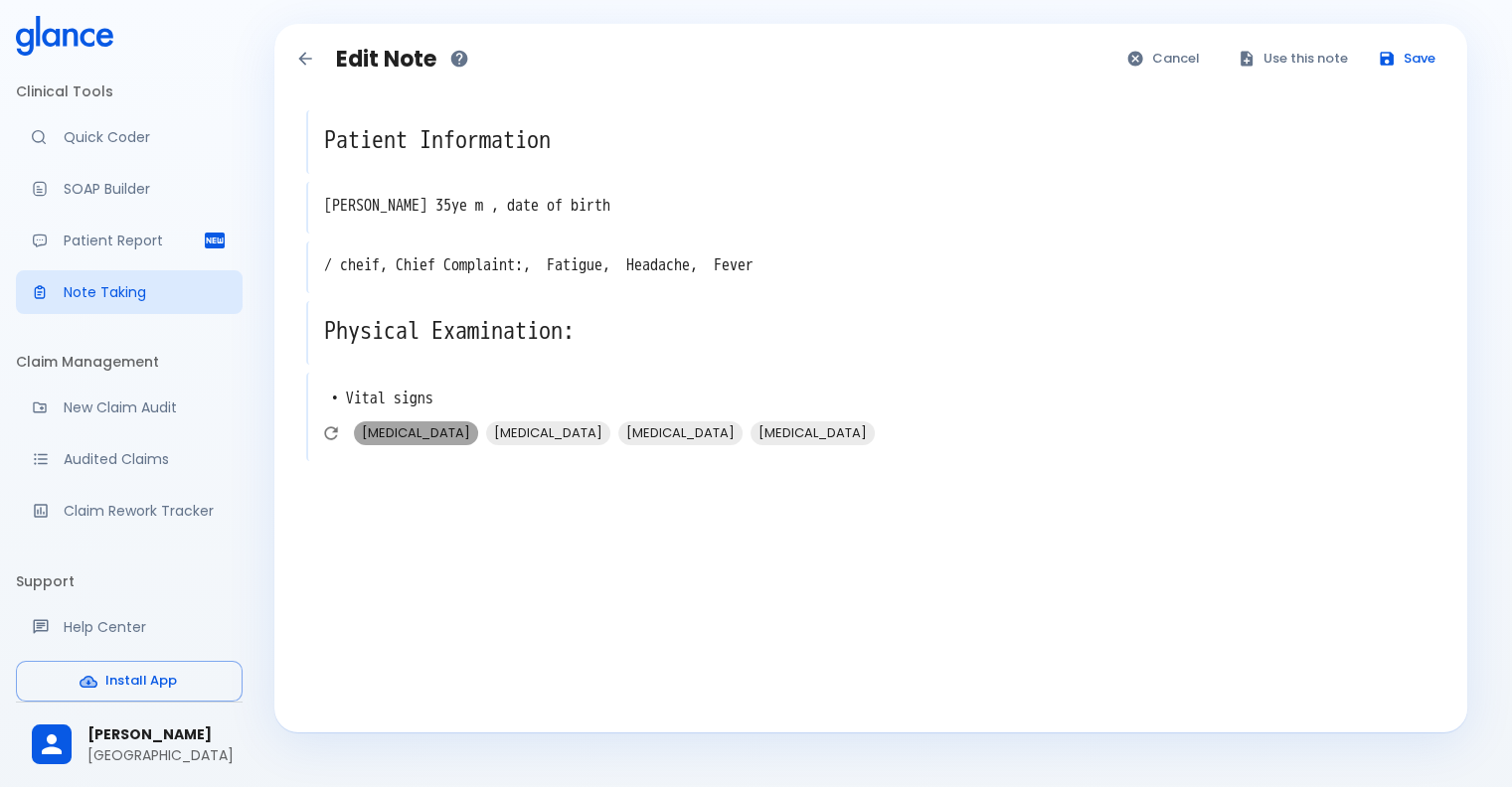 click on "Cardiovascular examination" at bounding box center [416, 432] 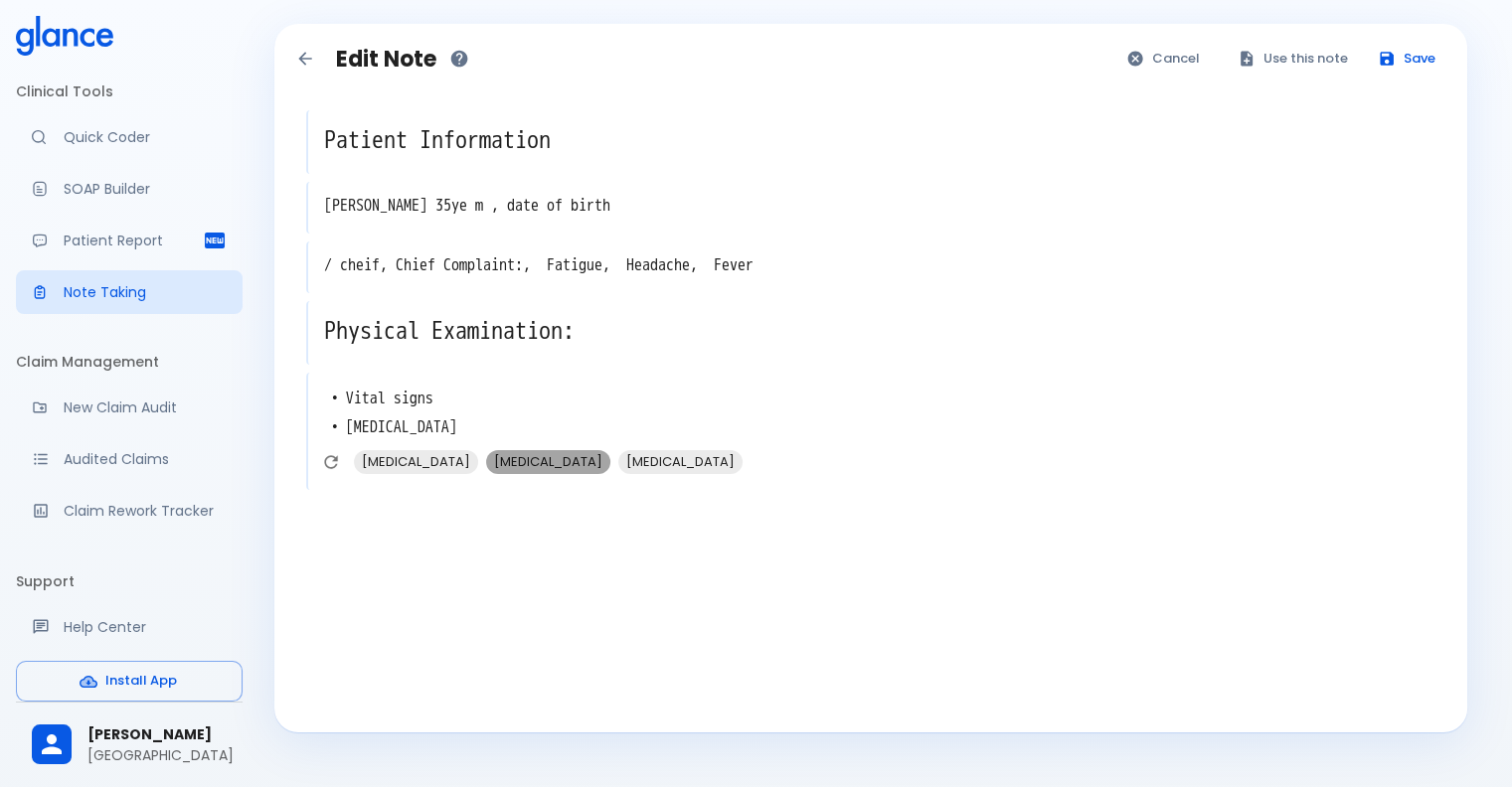 click on "Abdominal examination" at bounding box center (548, 461) 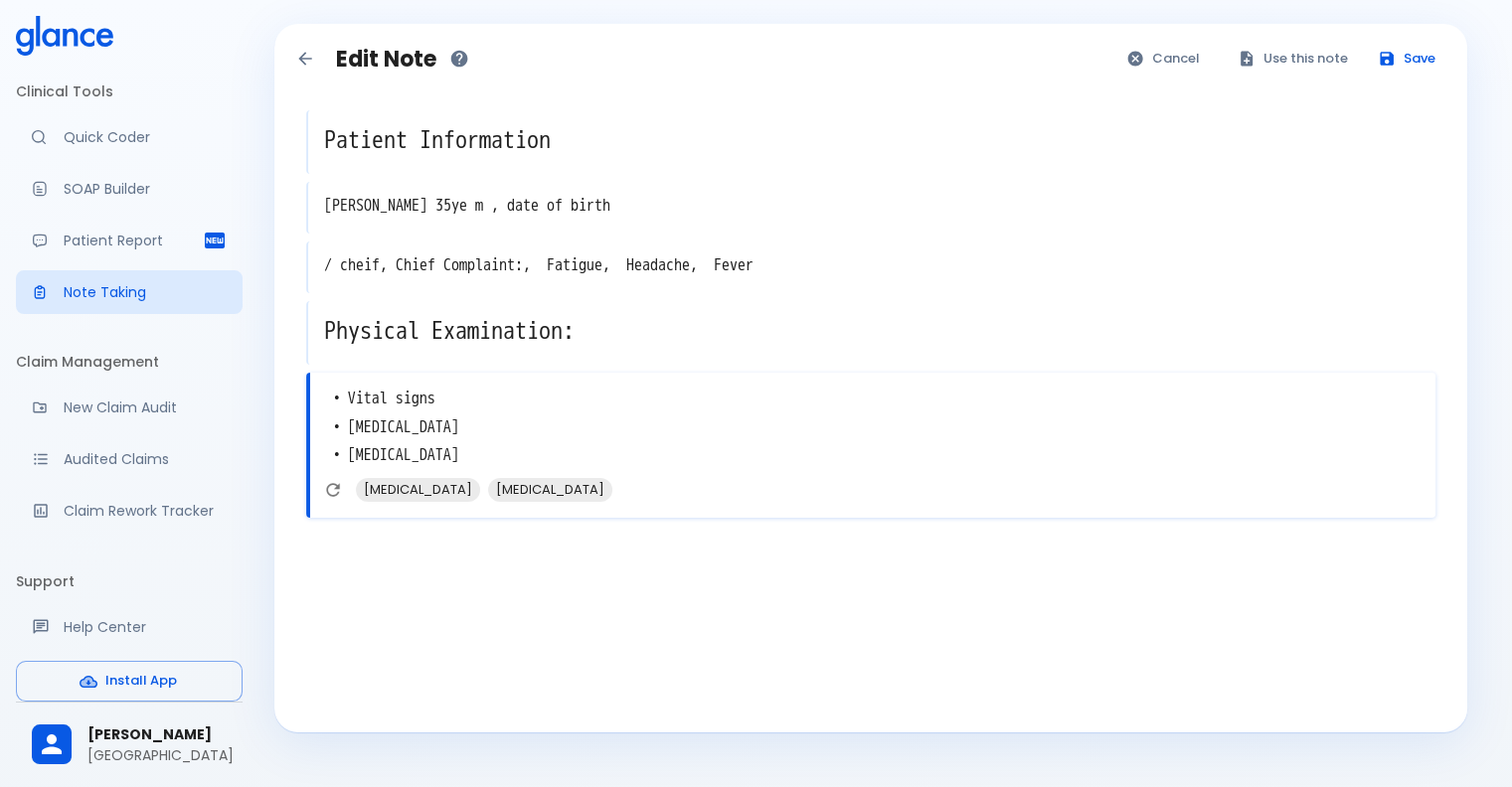 click on "• Vital signs
• Abdominal examination
• Cardiovascular examination" at bounding box center [873, 427] 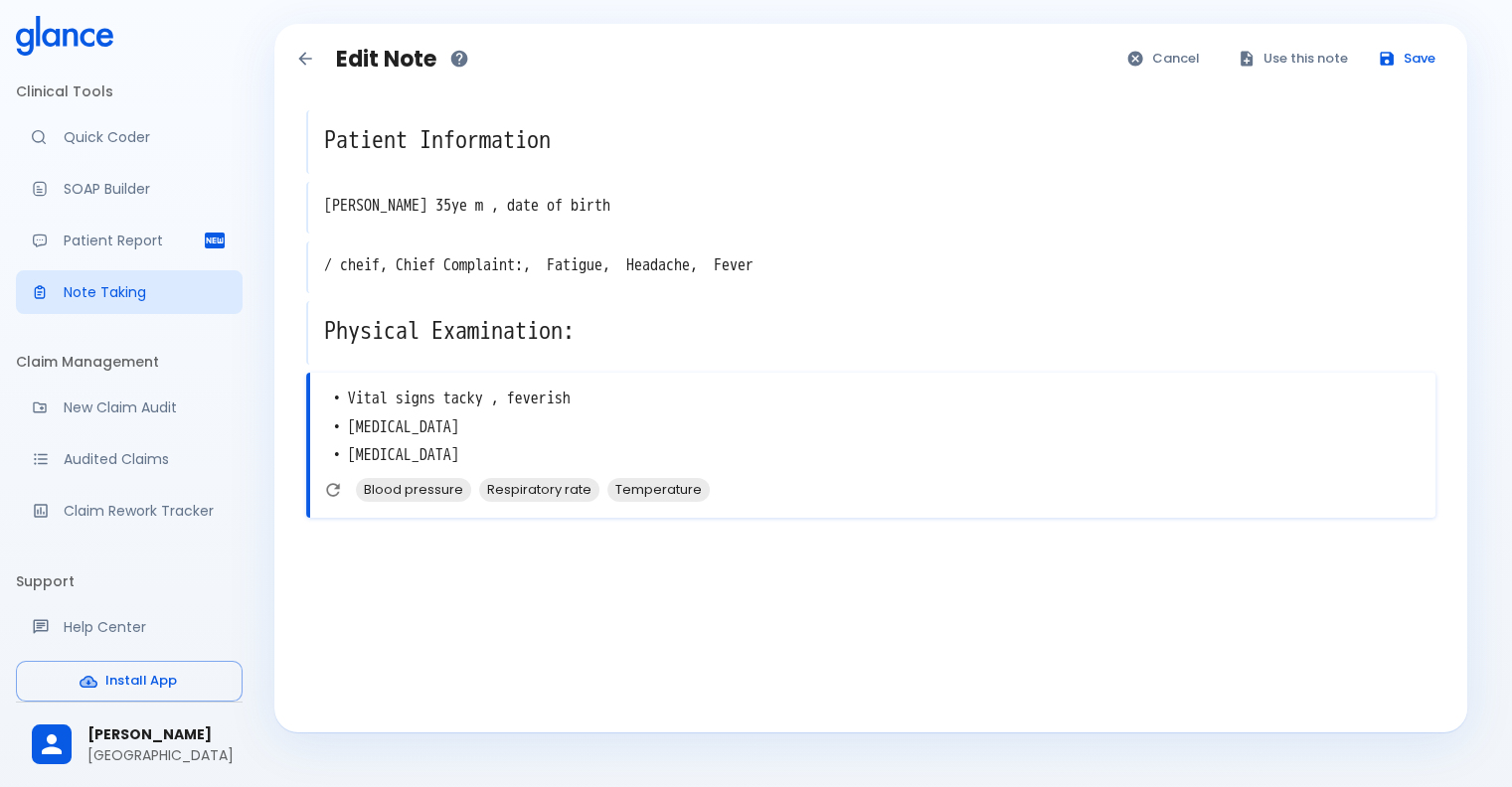 click on "• Vital signs tacky , feverish
• Abdominal examination
• Cardiovascular examination" at bounding box center (873, 427) 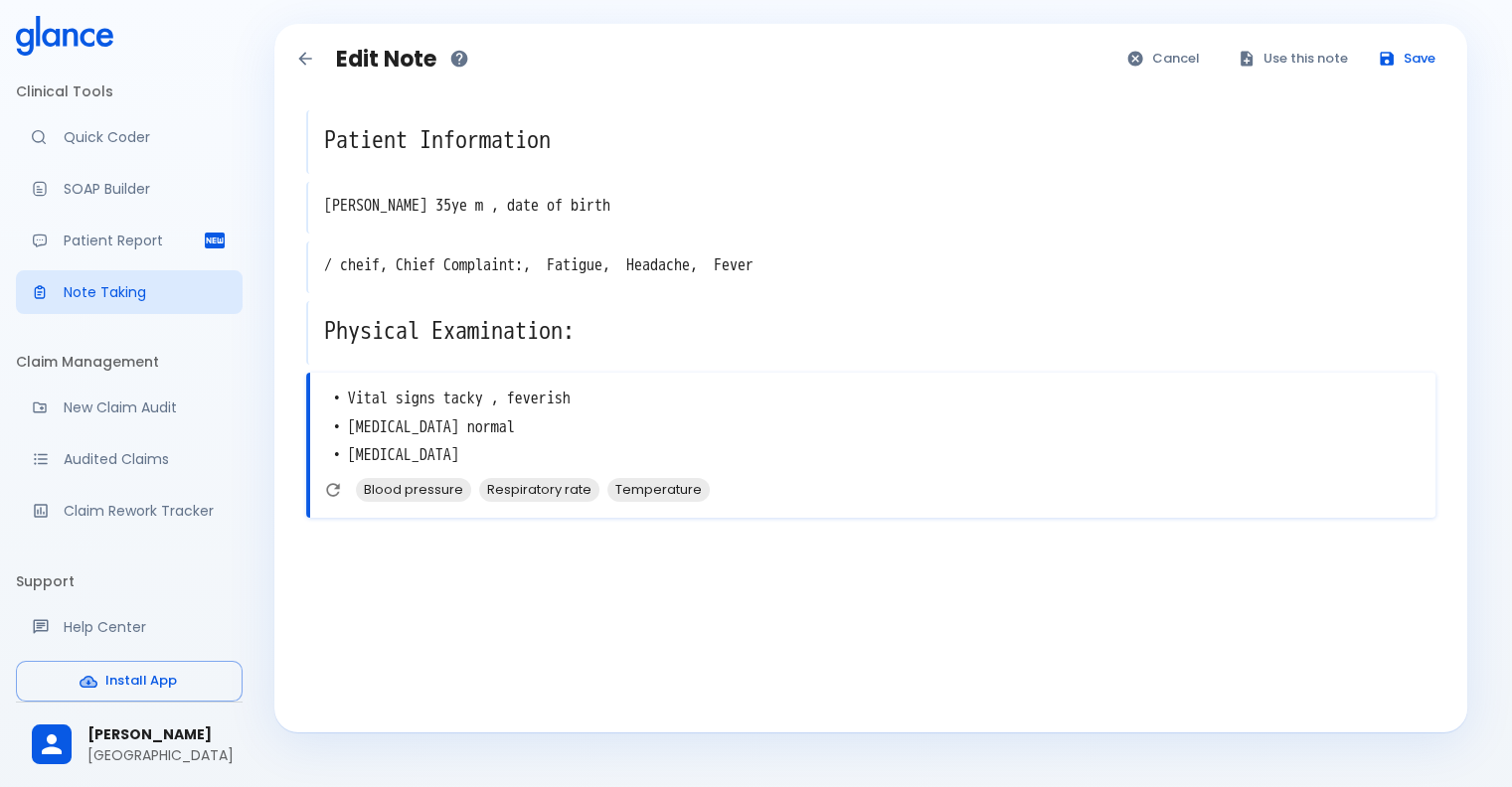 click on "• Vital signs tacky , feverish
• Abdominal examination normal
• Cardiovascular examination" at bounding box center (873, 427) 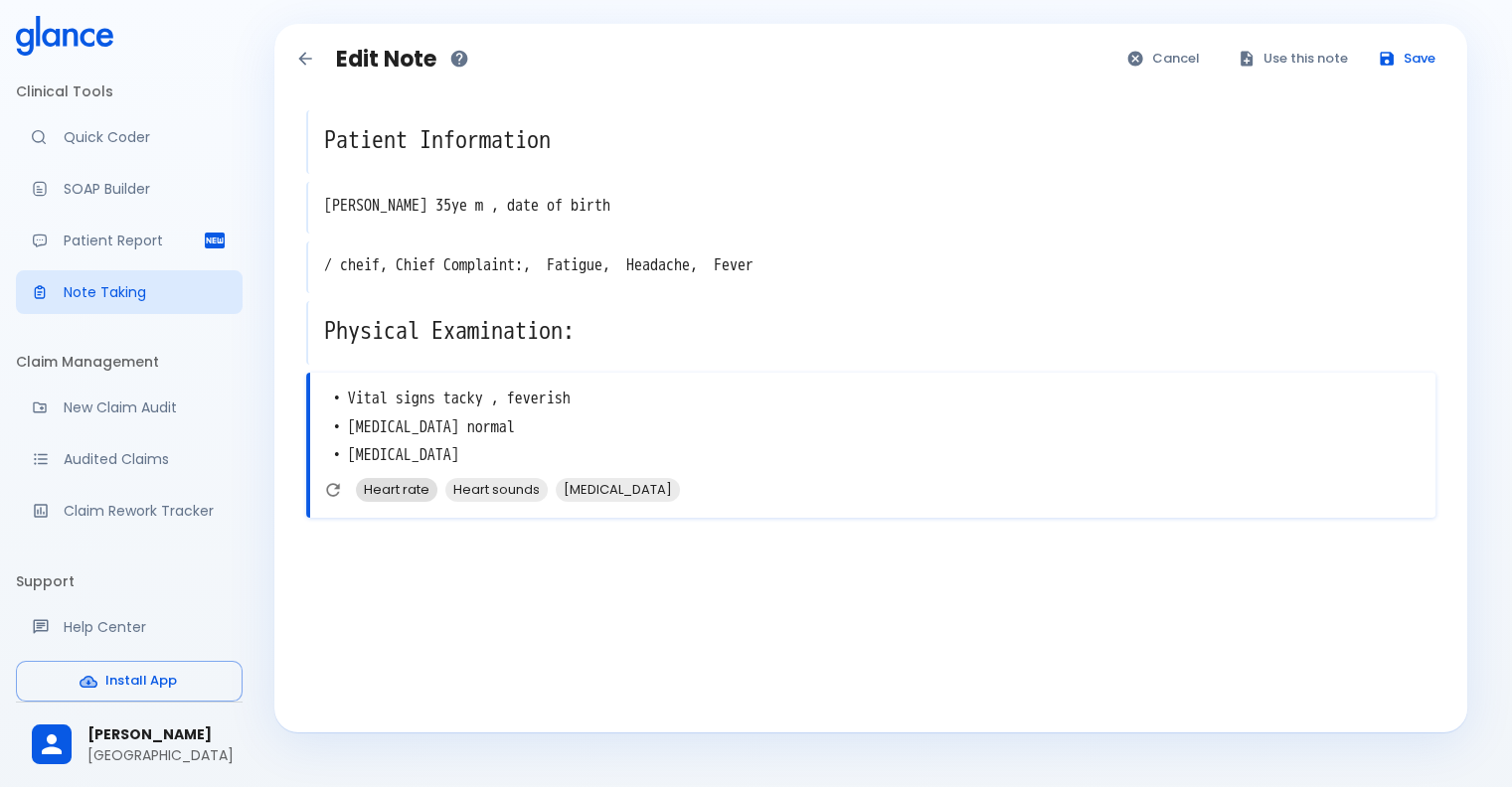 click on "Heart rate" at bounding box center (397, 489) 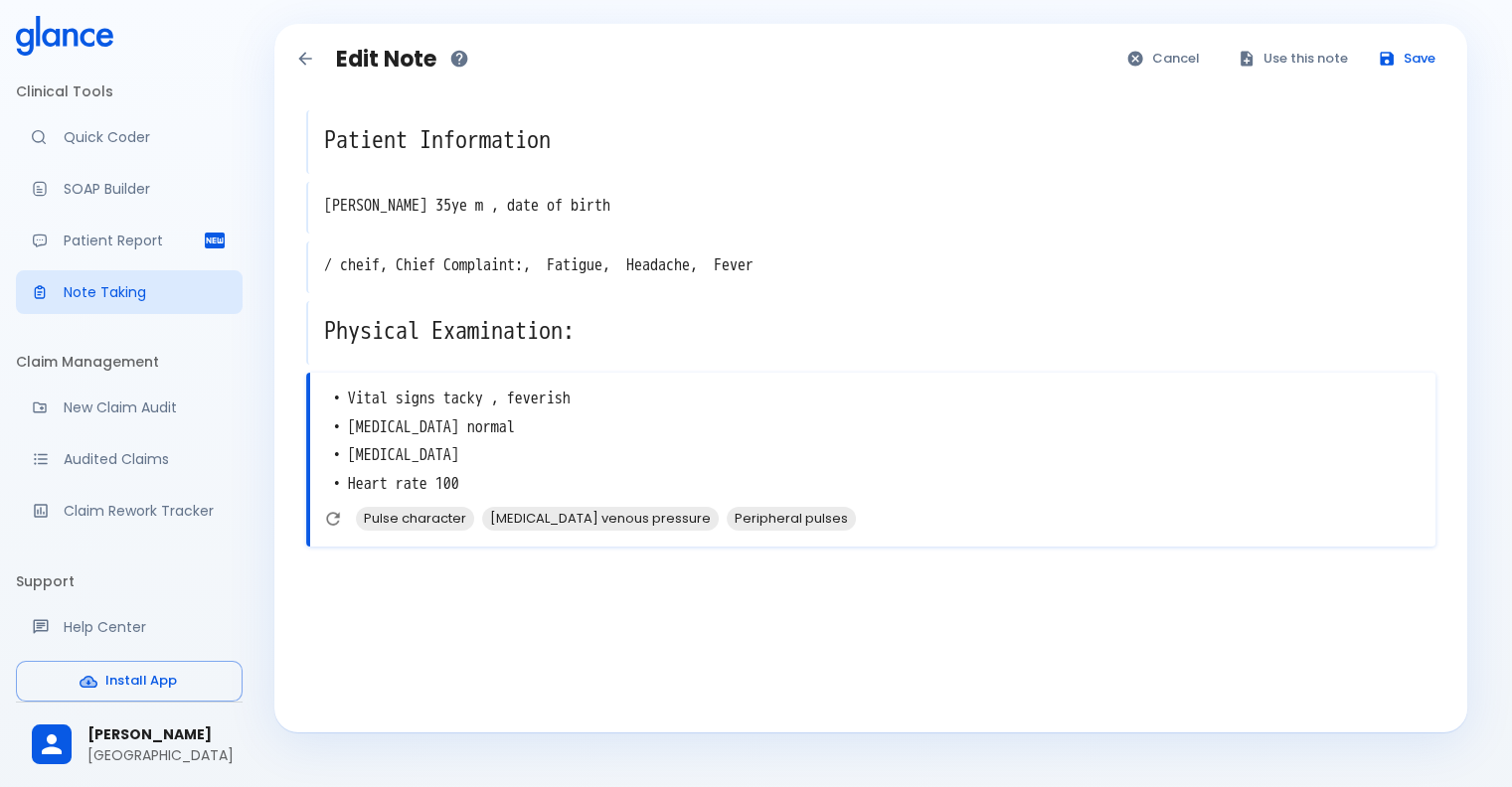 click on "• Vital signs tacky , feverish
• Abdominal examination normal
• Cardiovascular examination
• Heart rate 100" at bounding box center (873, 441) 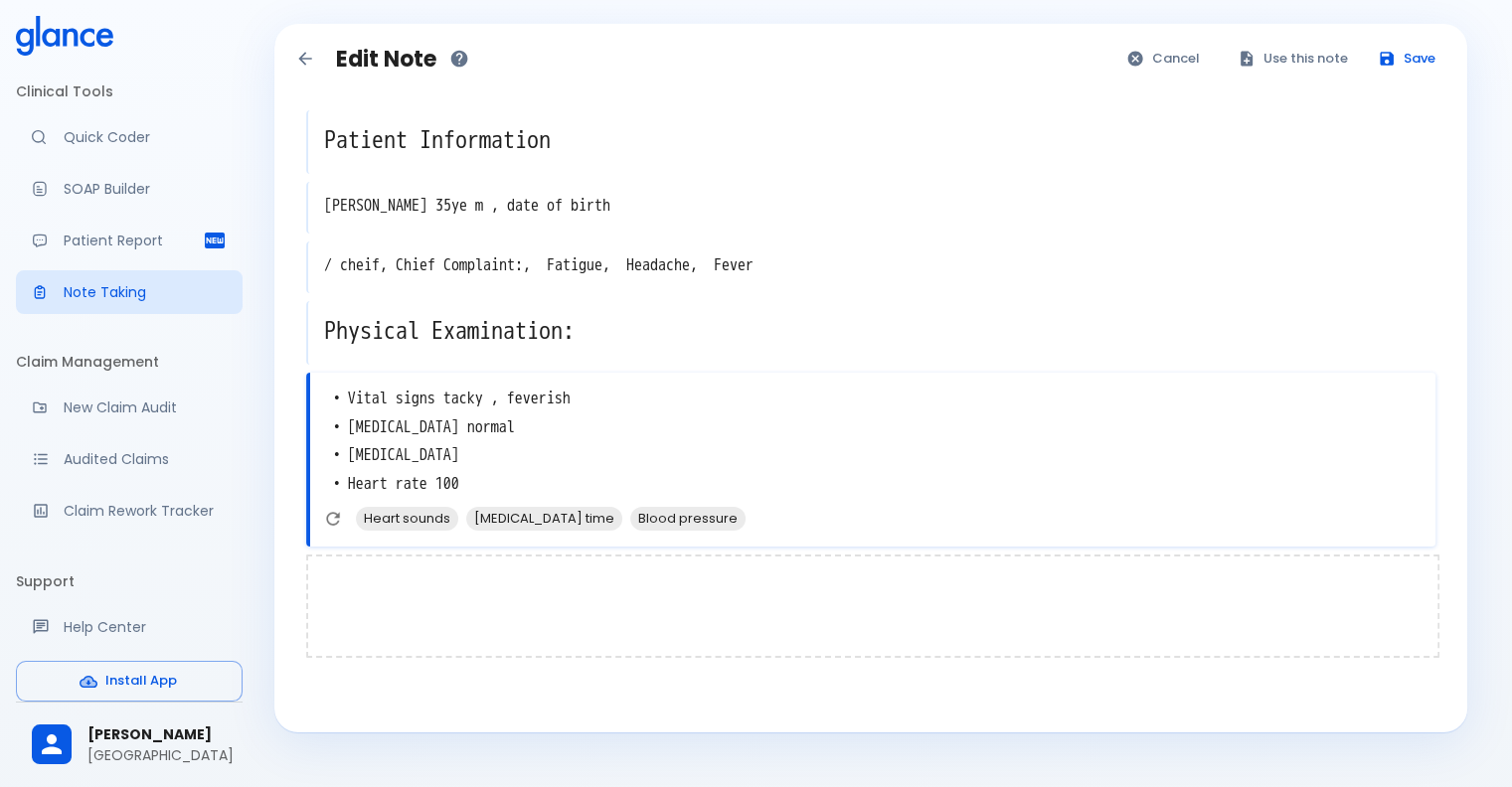 type on "• Vital signs tacky , feverish
• Abdominal examination normal
• Cardiovascular examination
• Heart rate 100" 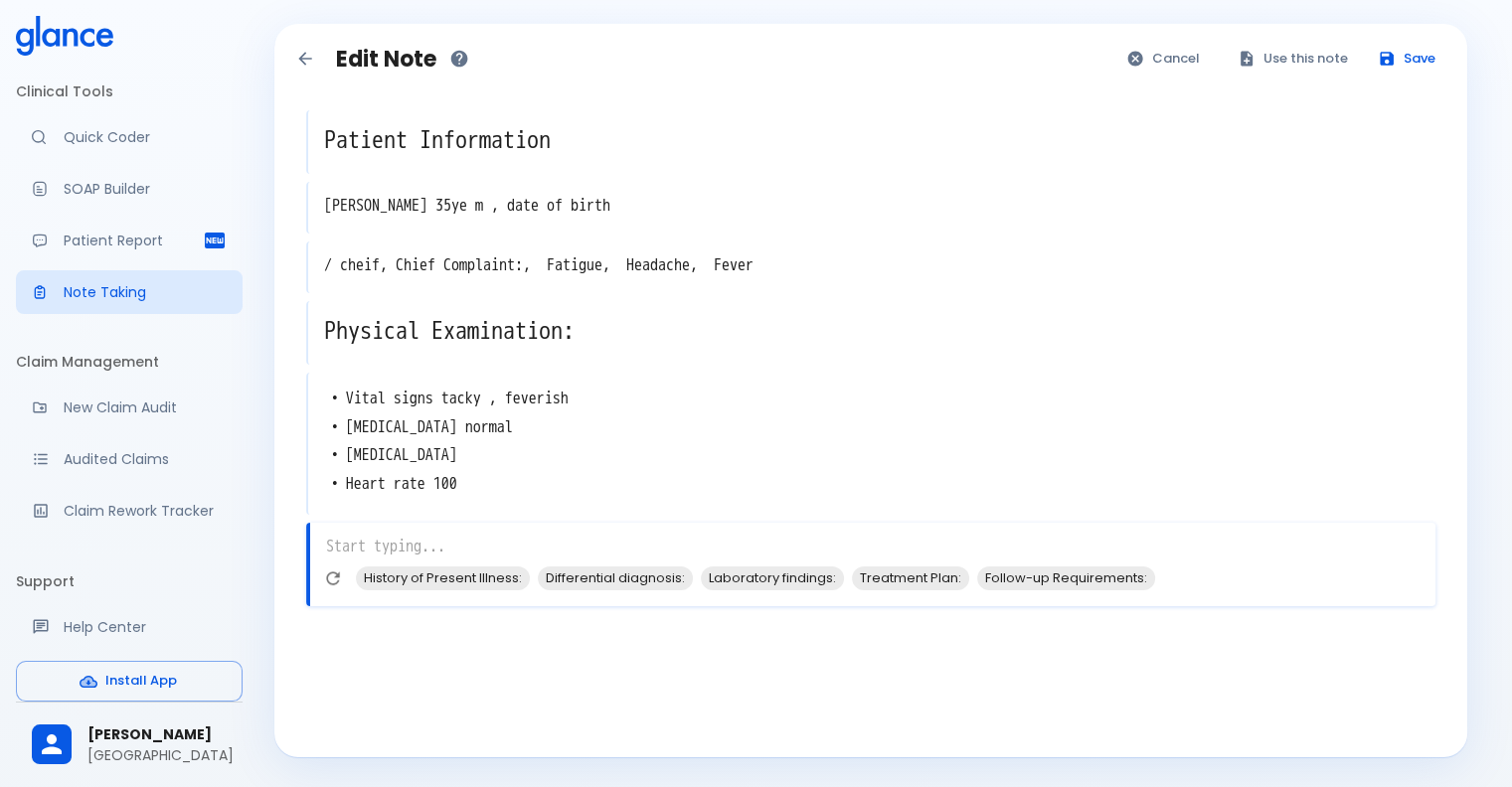 drag, startPoint x: 453, startPoint y: 537, endPoint x: 404, endPoint y: 539, distance: 49.040799 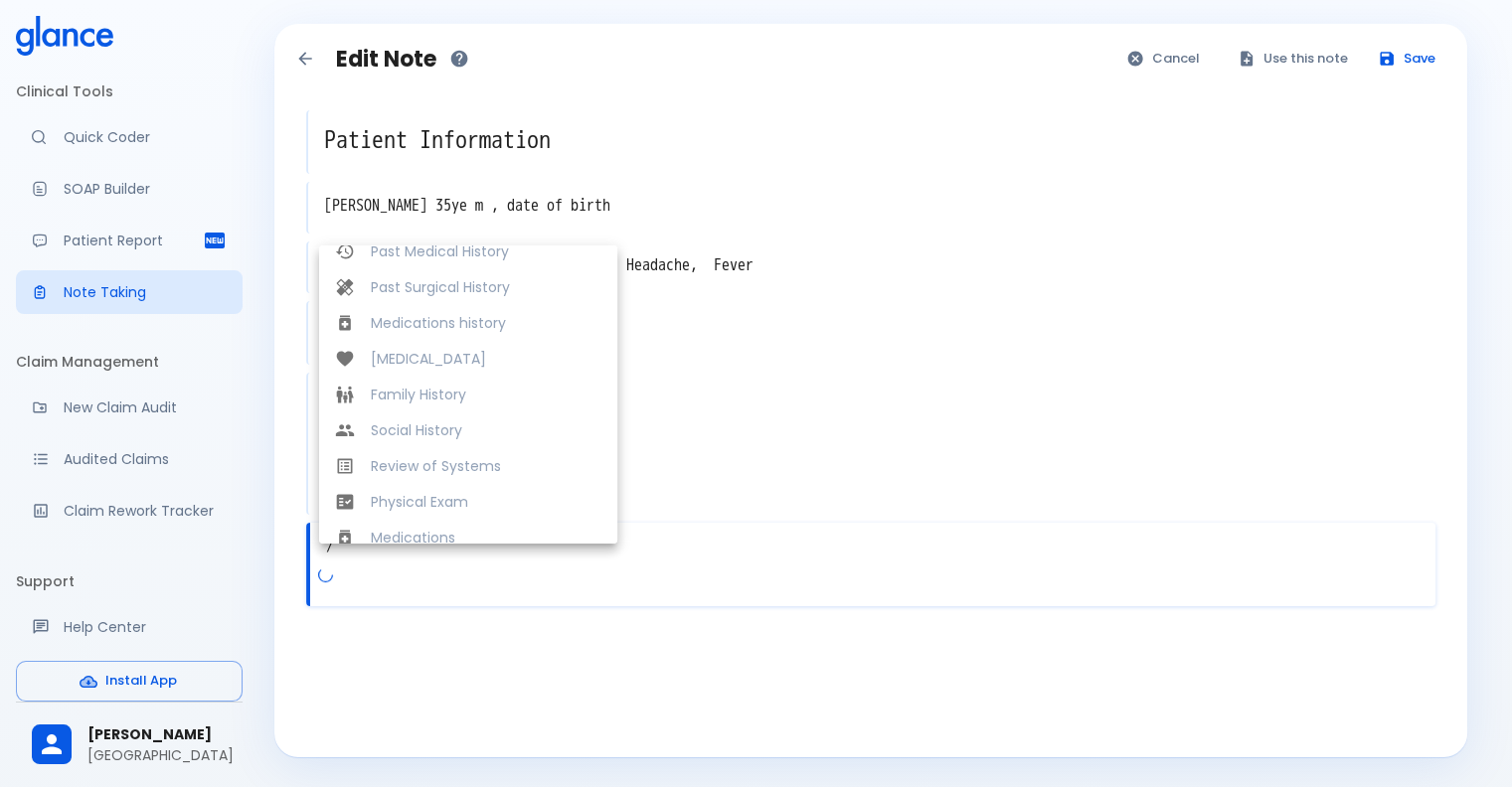 scroll, scrollTop: 382, scrollLeft: 0, axis: vertical 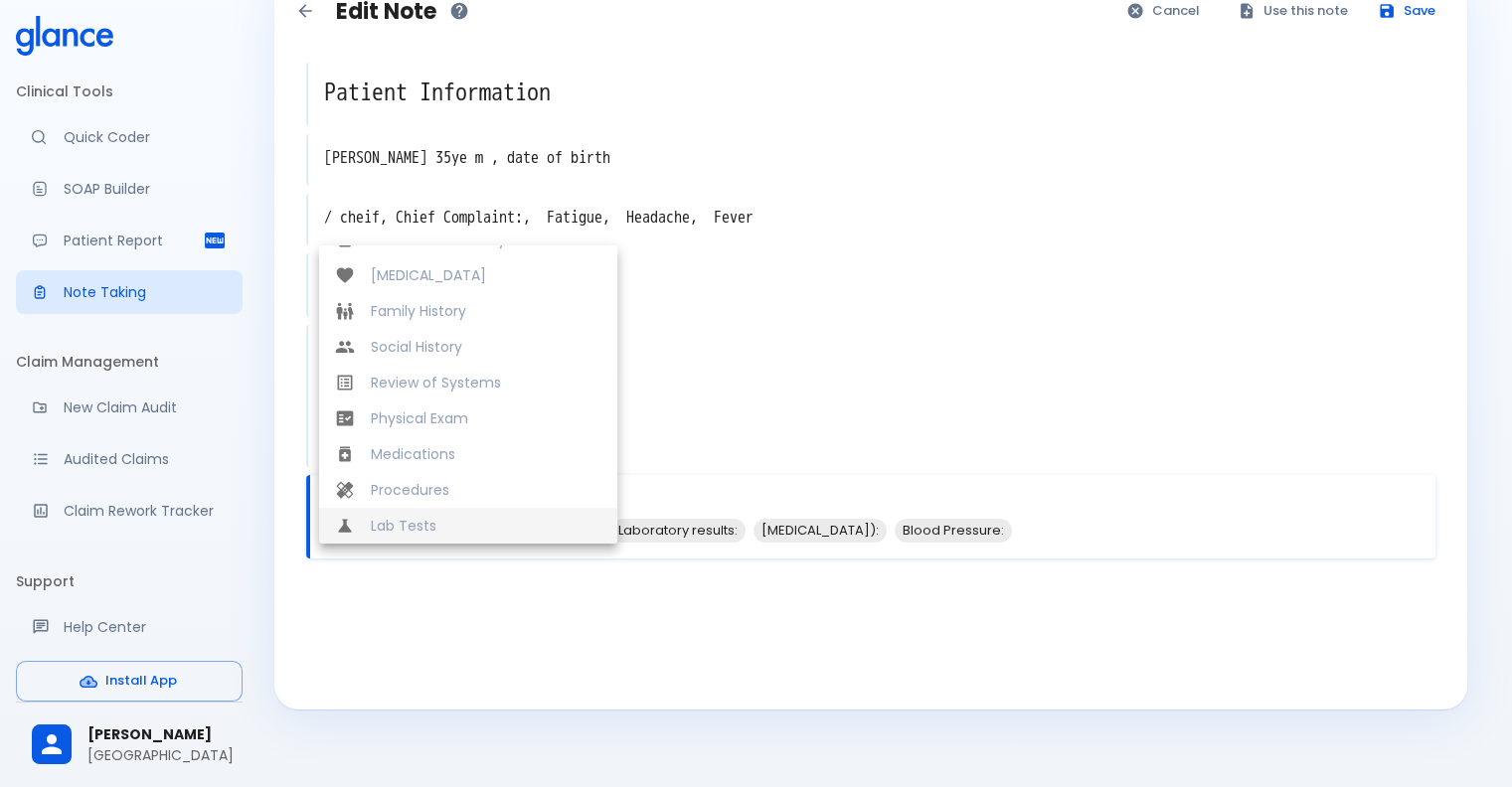 click on "Lab Tests" at bounding box center (486, 526) 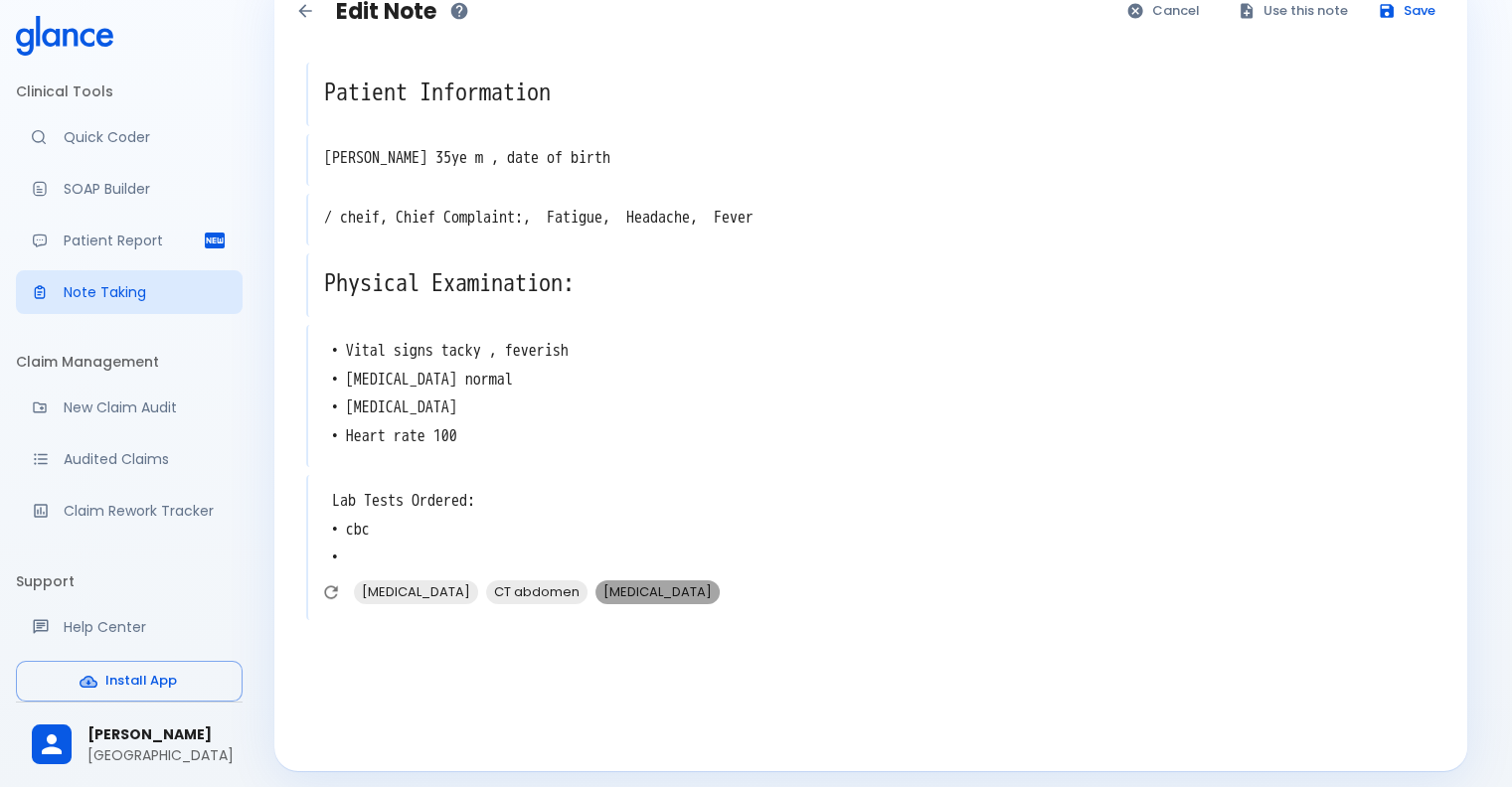 click on "Thyroid function tests" at bounding box center [657, 591] 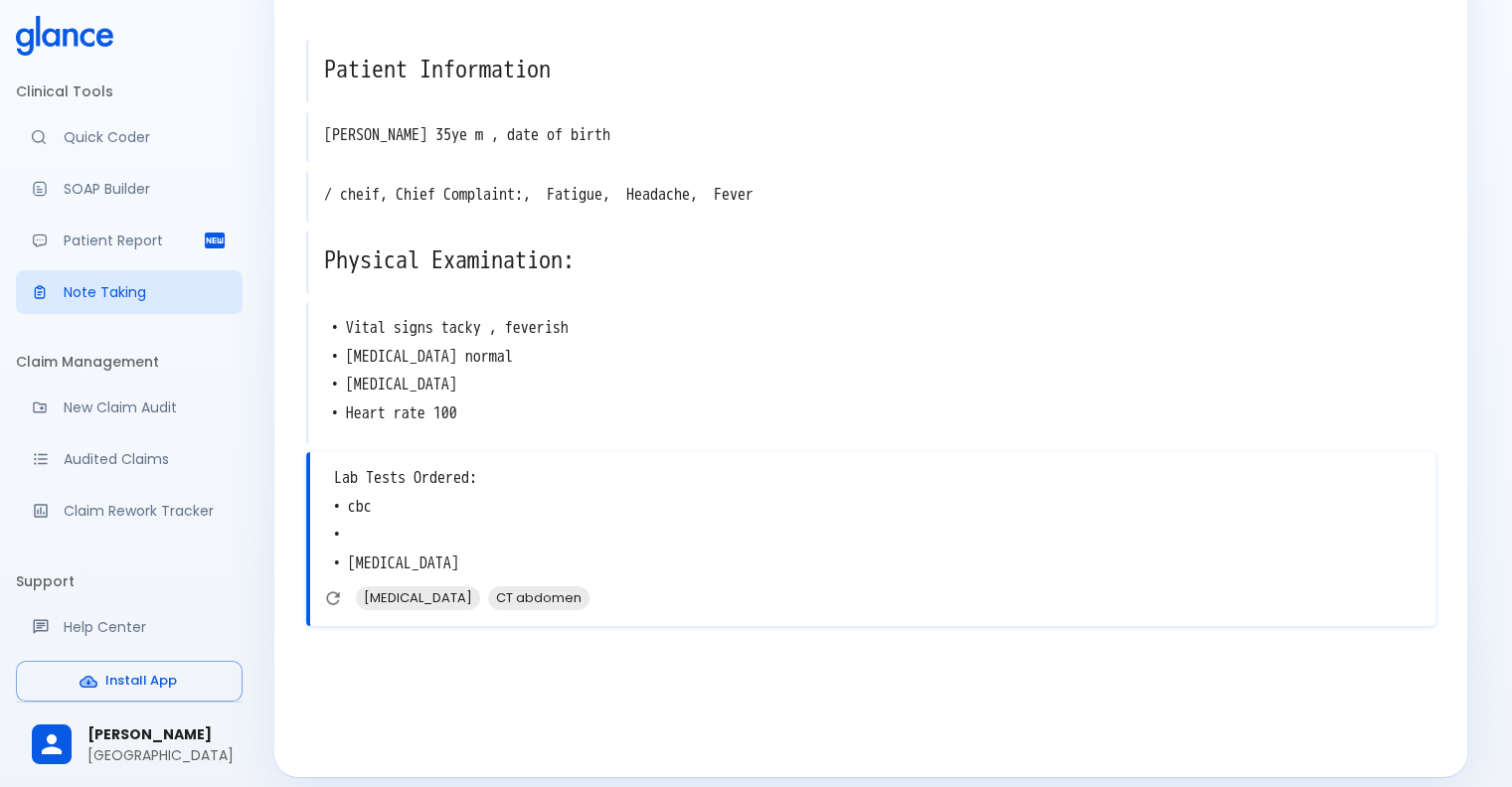 scroll, scrollTop: 83, scrollLeft: 0, axis: vertical 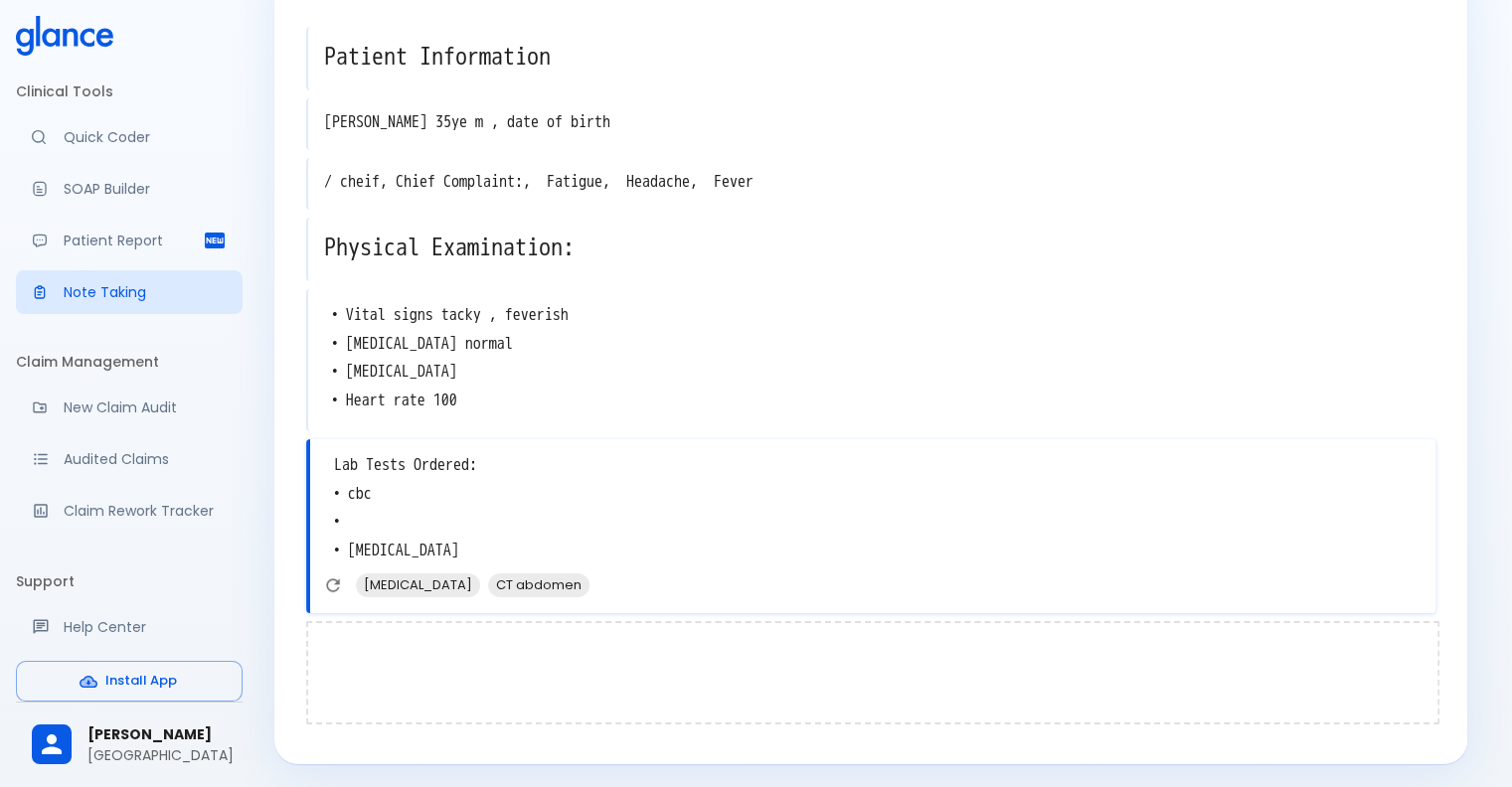 click at bounding box center [873, 673] 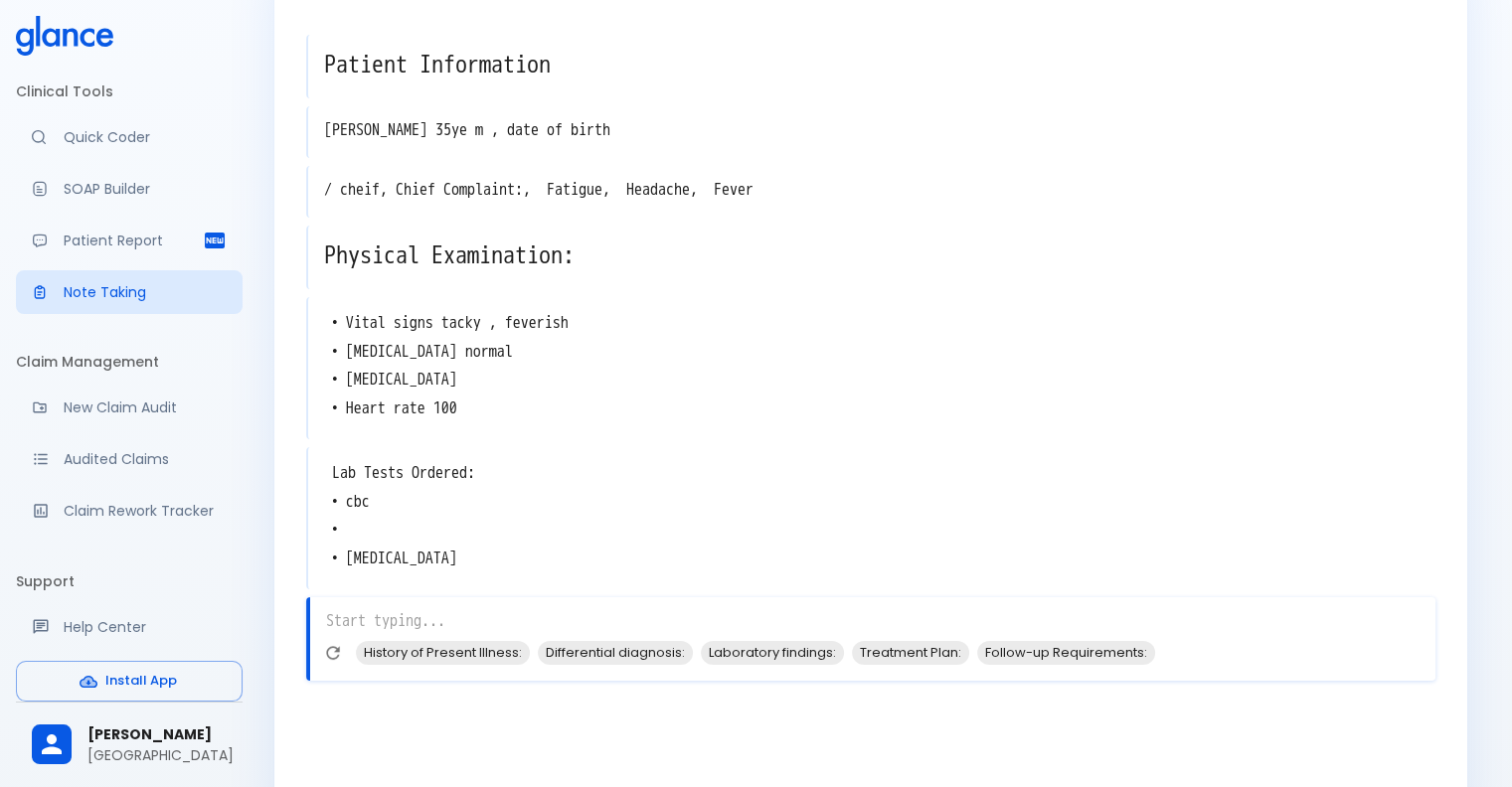 scroll, scrollTop: 143, scrollLeft: 0, axis: vertical 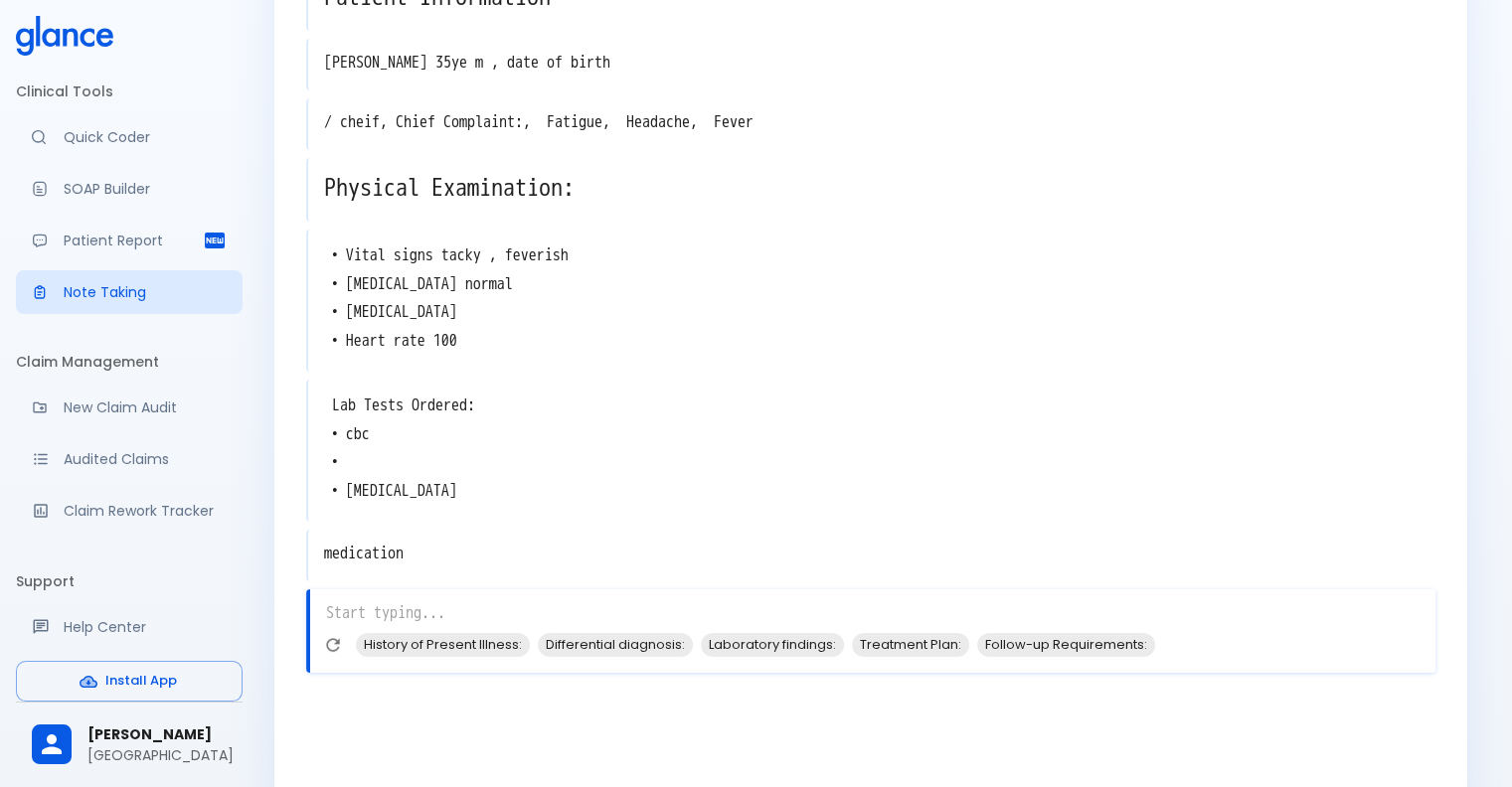 click on "medication" at bounding box center [872, 553] 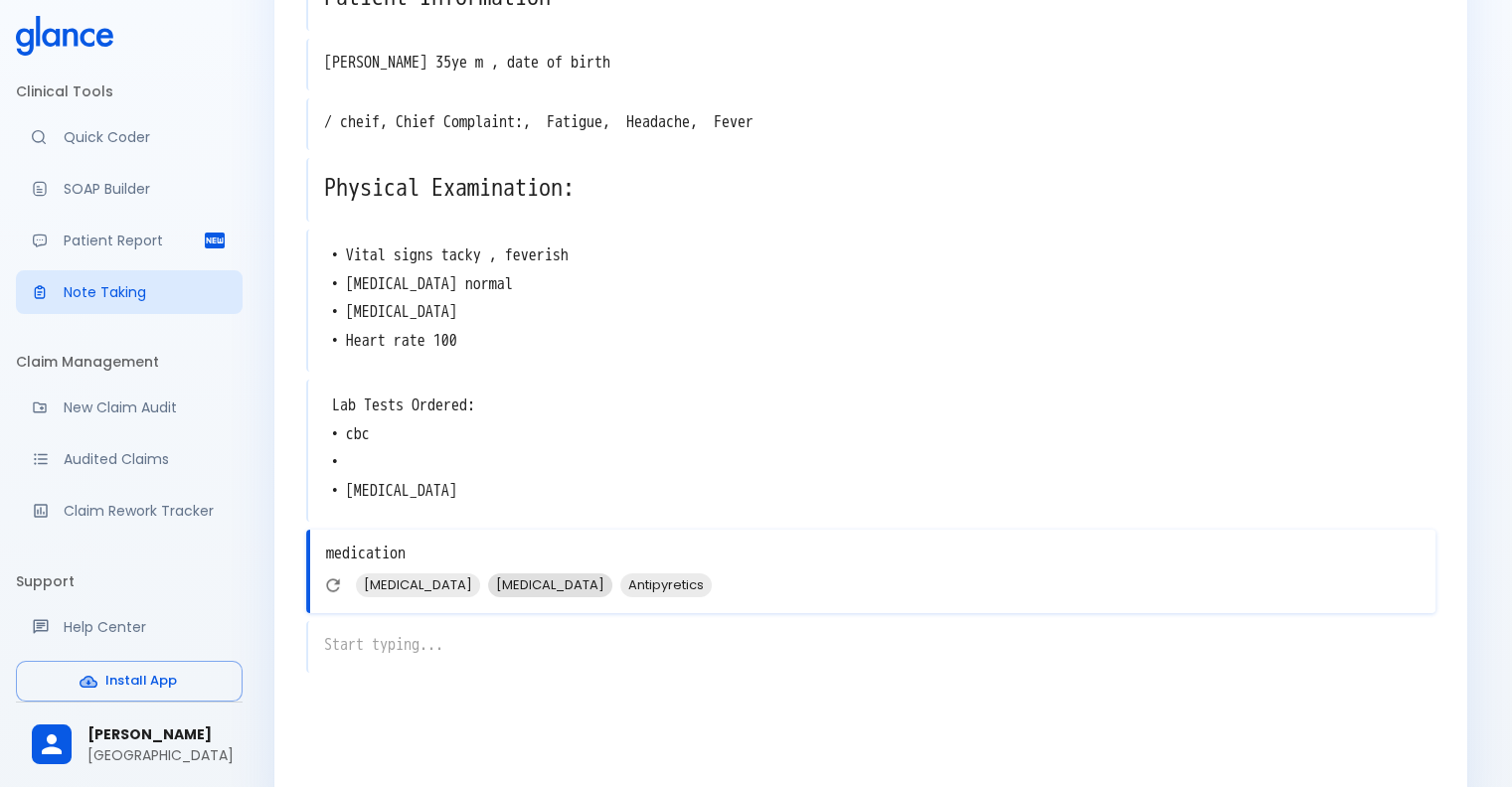 click on "Ibuprofen" at bounding box center (550, 584) 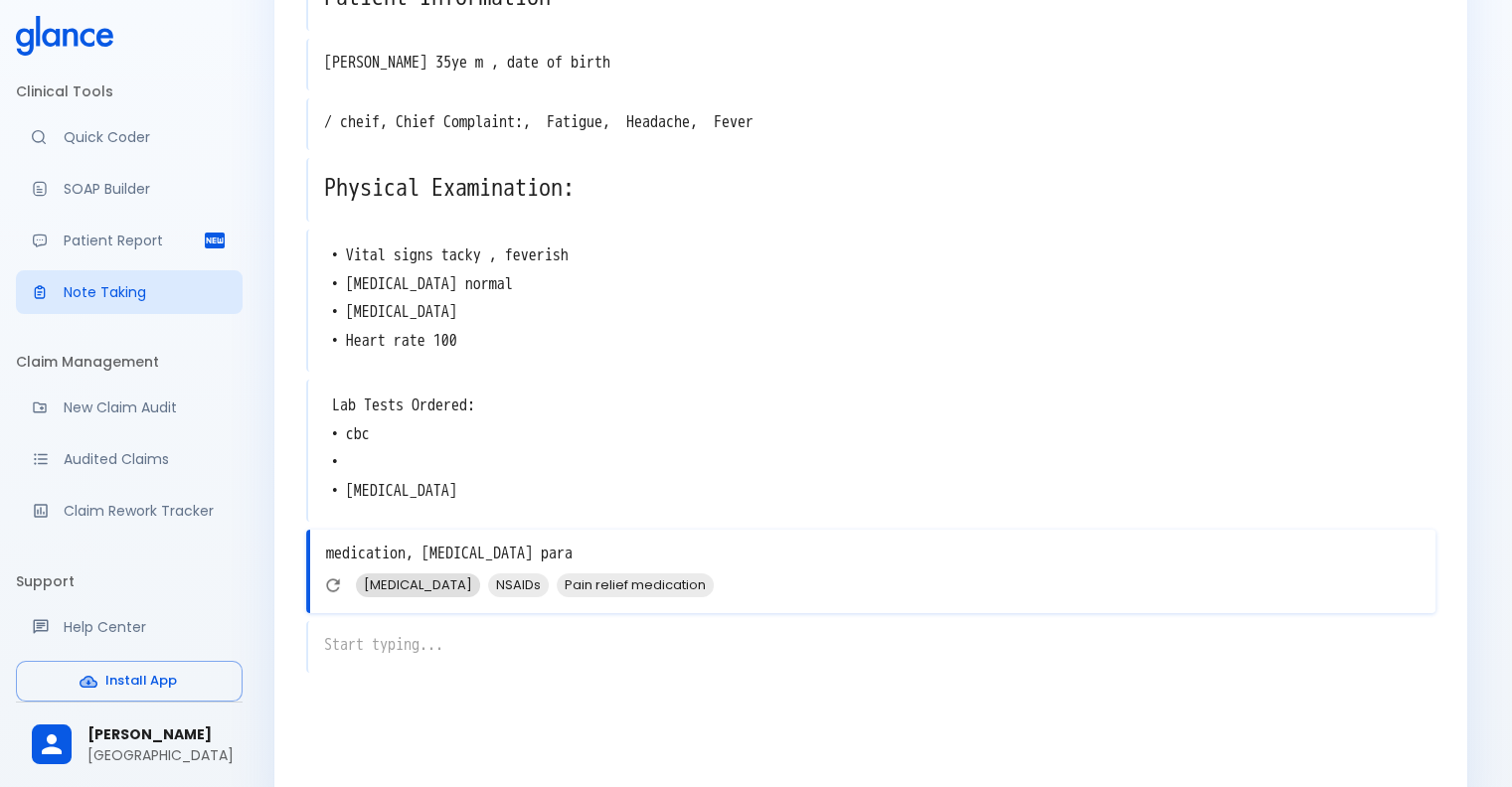 click on "Paracetamol" at bounding box center [418, 584] 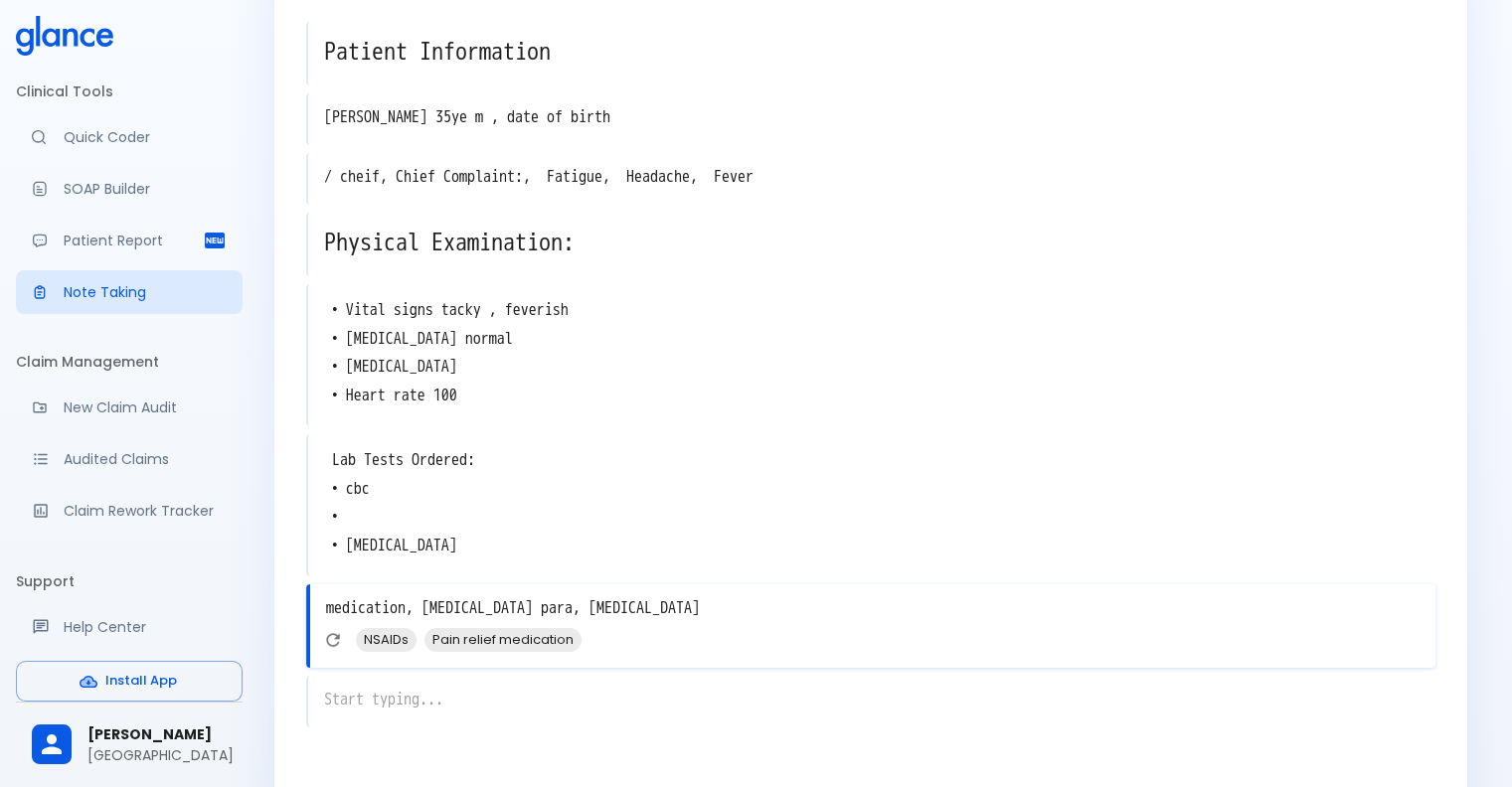 scroll, scrollTop: 203, scrollLeft: 0, axis: vertical 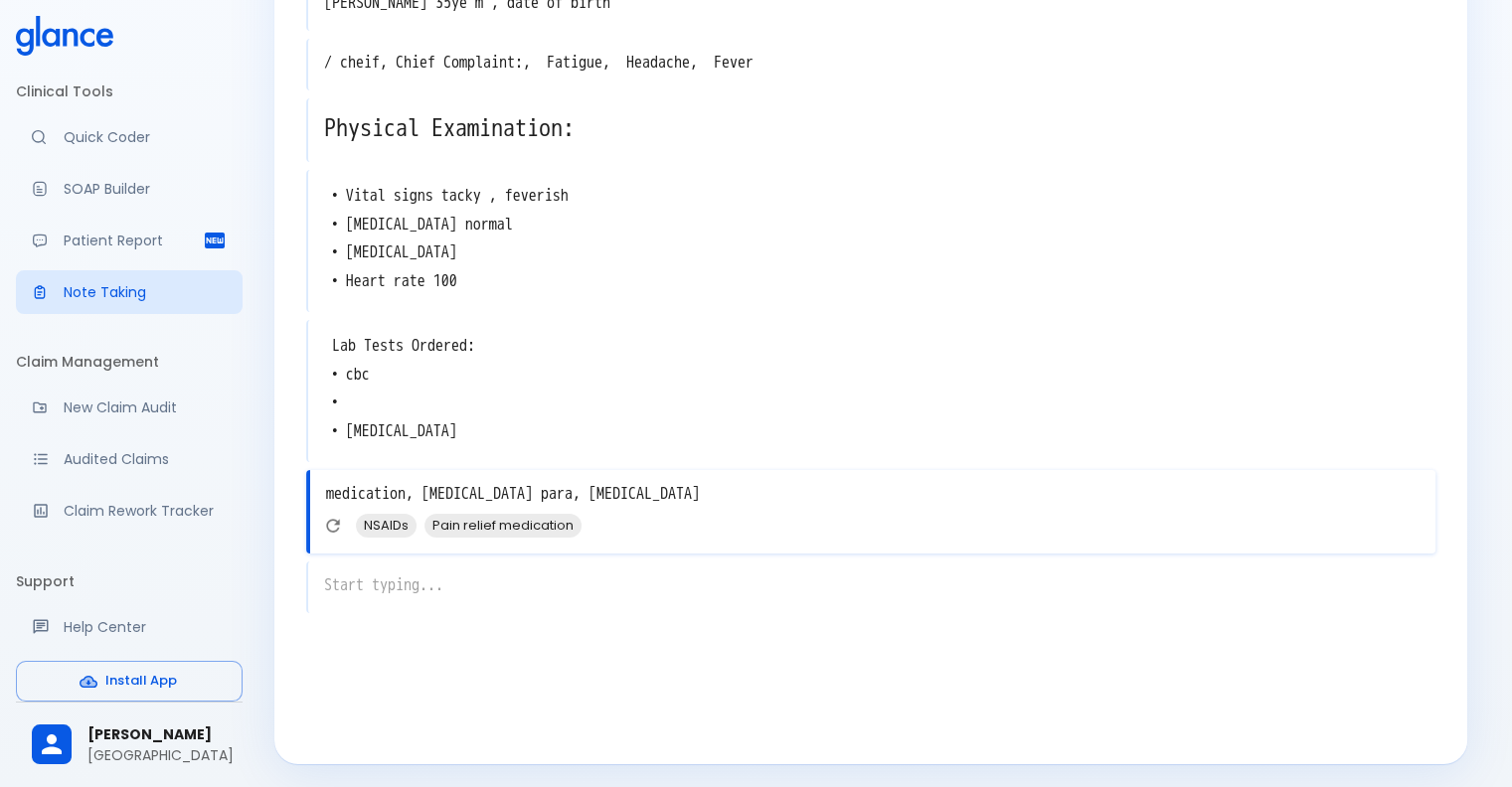 click on "medication, Ibuprofen para, Paracetamol" at bounding box center [873, 494] 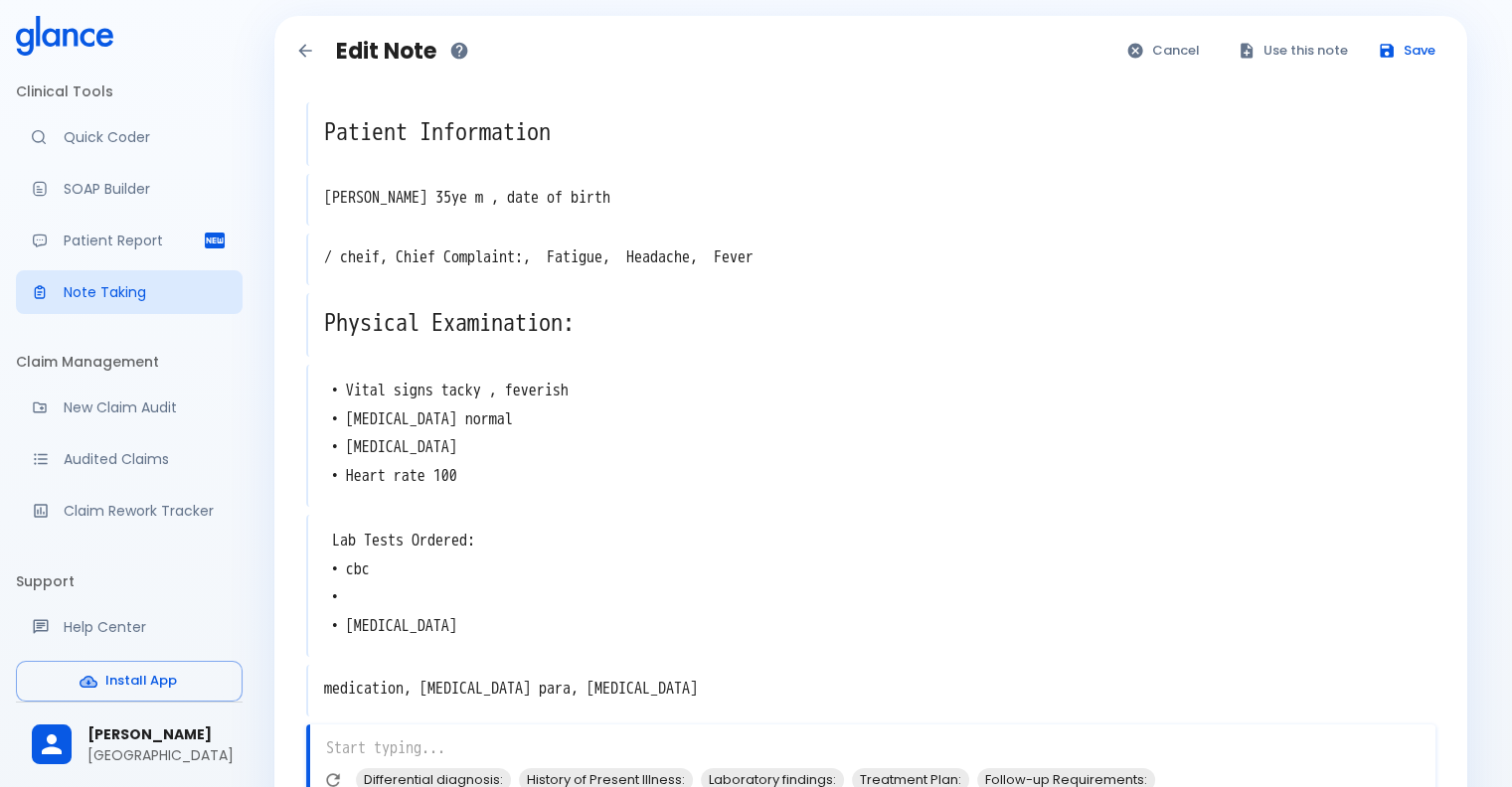 scroll, scrollTop: 0, scrollLeft: 0, axis: both 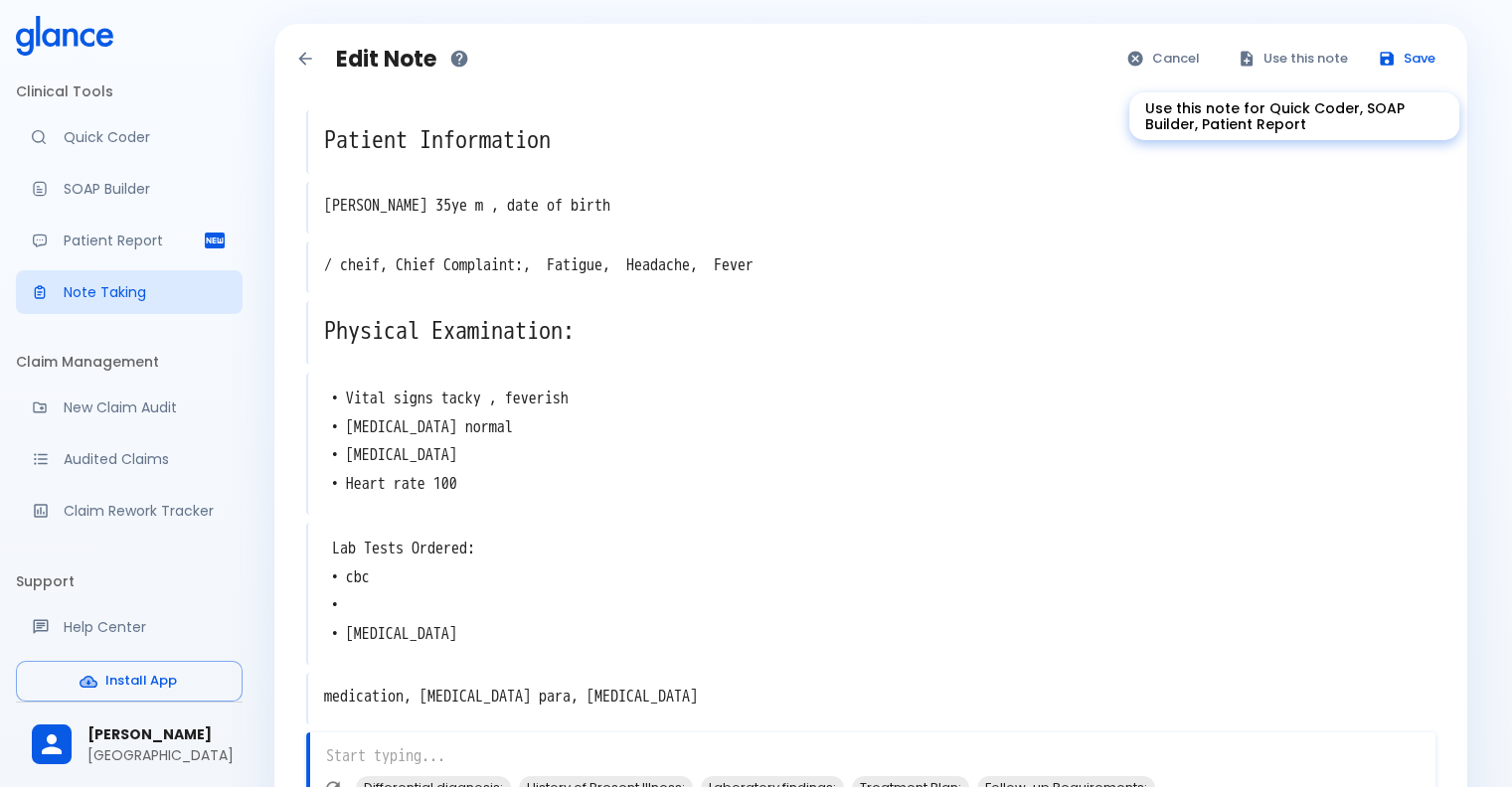 click on "Use this note" at bounding box center [1293, 59] 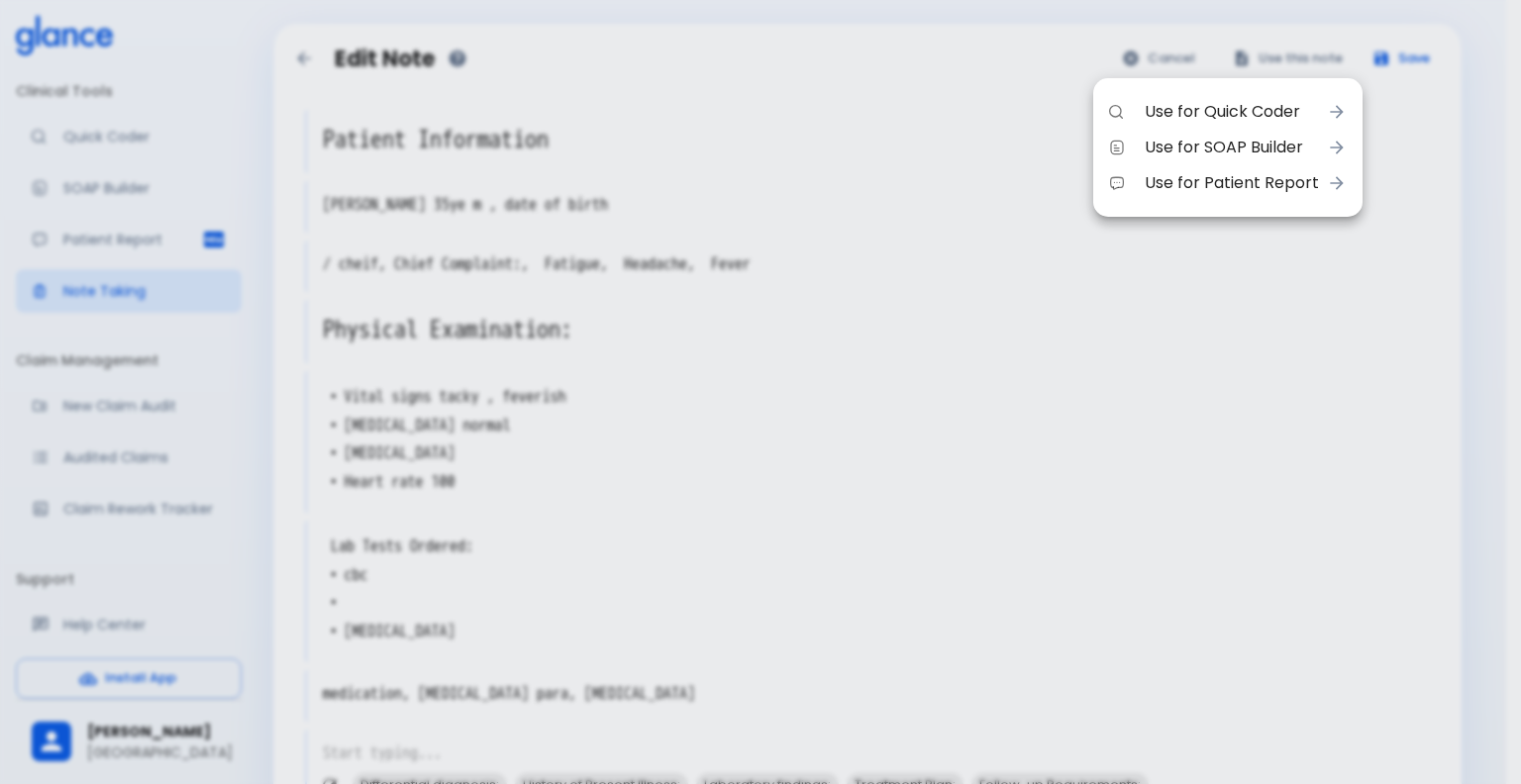 click on "Use for SOAP Builder" at bounding box center [1232, 147] 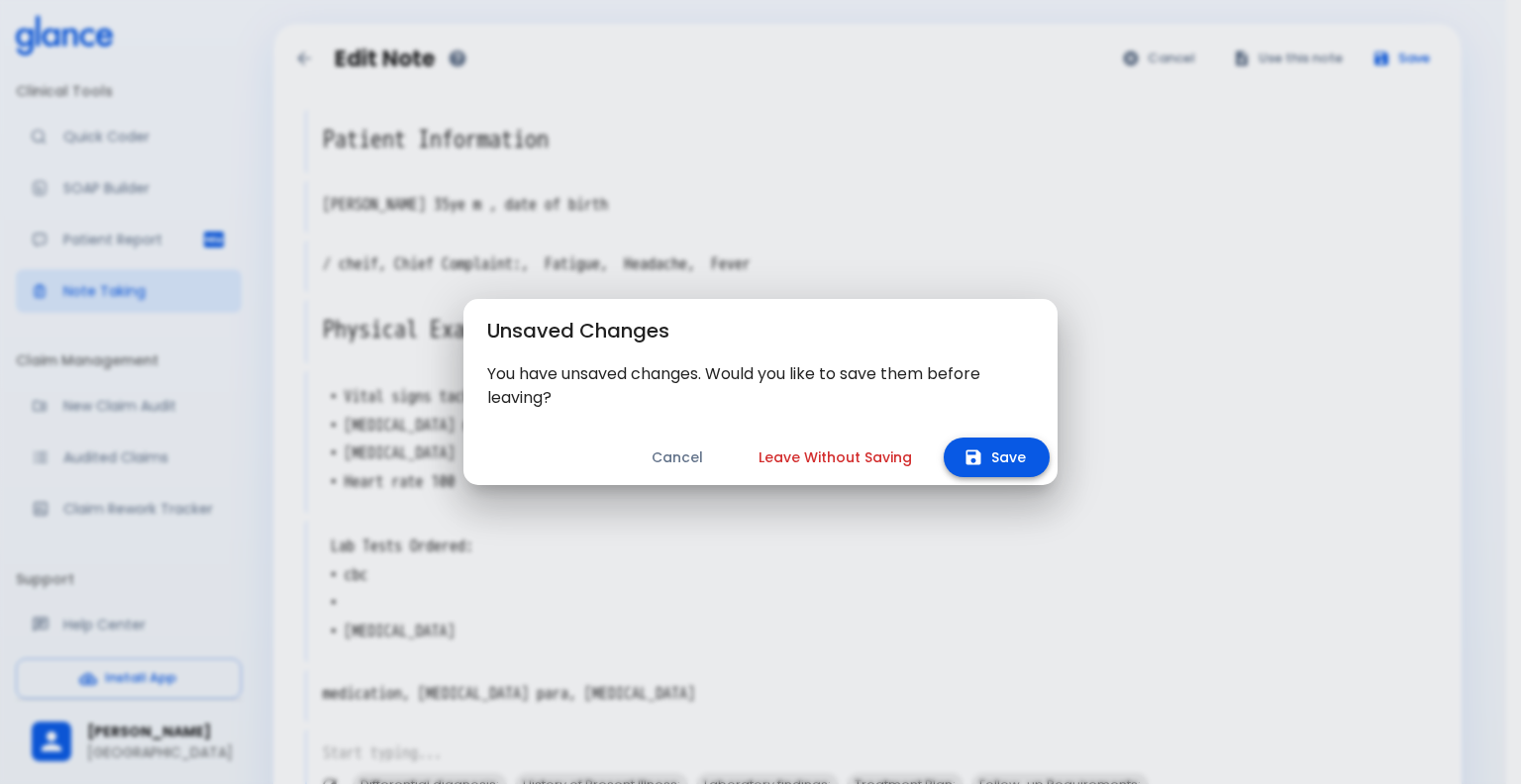 click on "Save" at bounding box center [996, 457] 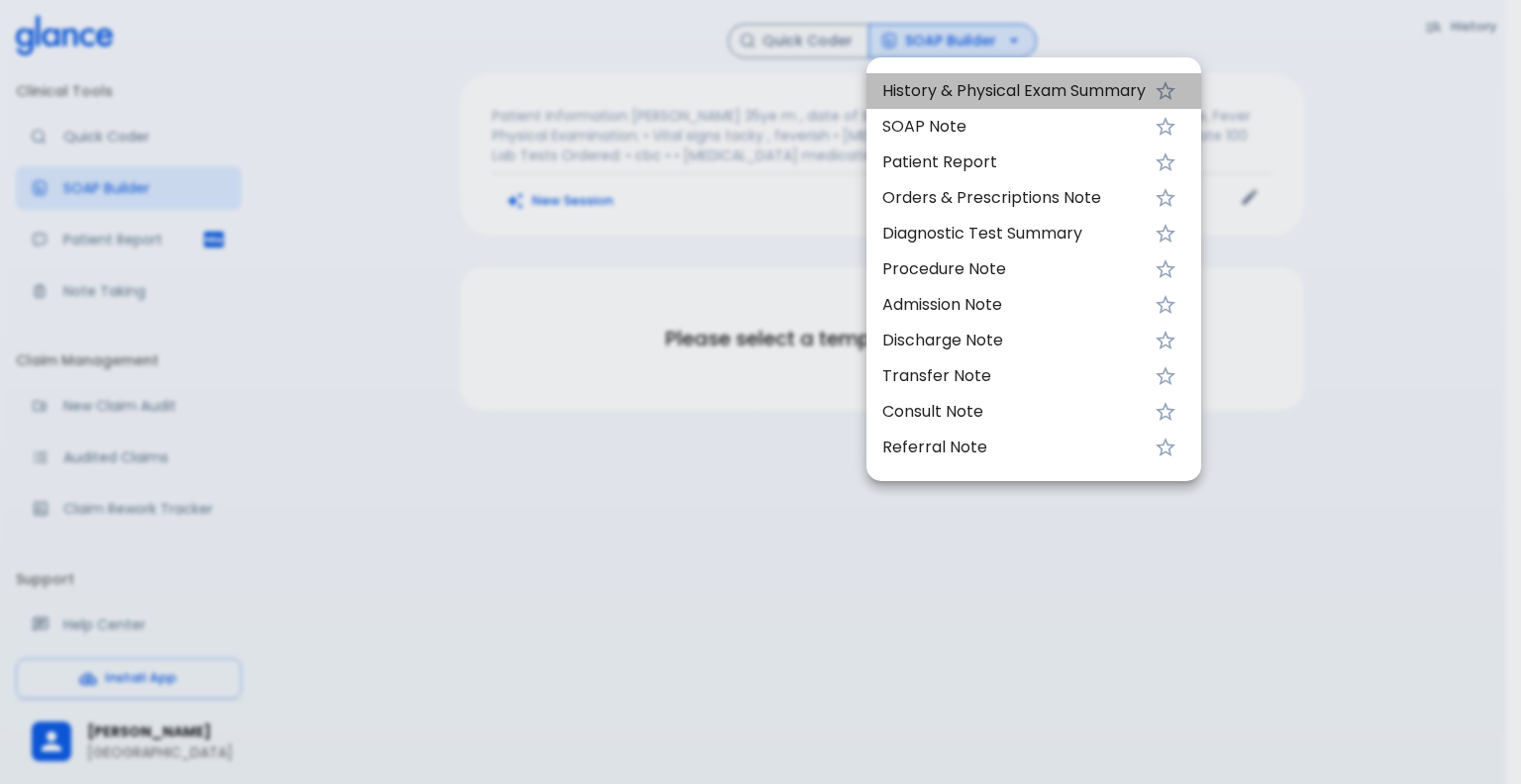 click on "History & Physical Exam Summary" at bounding box center [1014, 91] 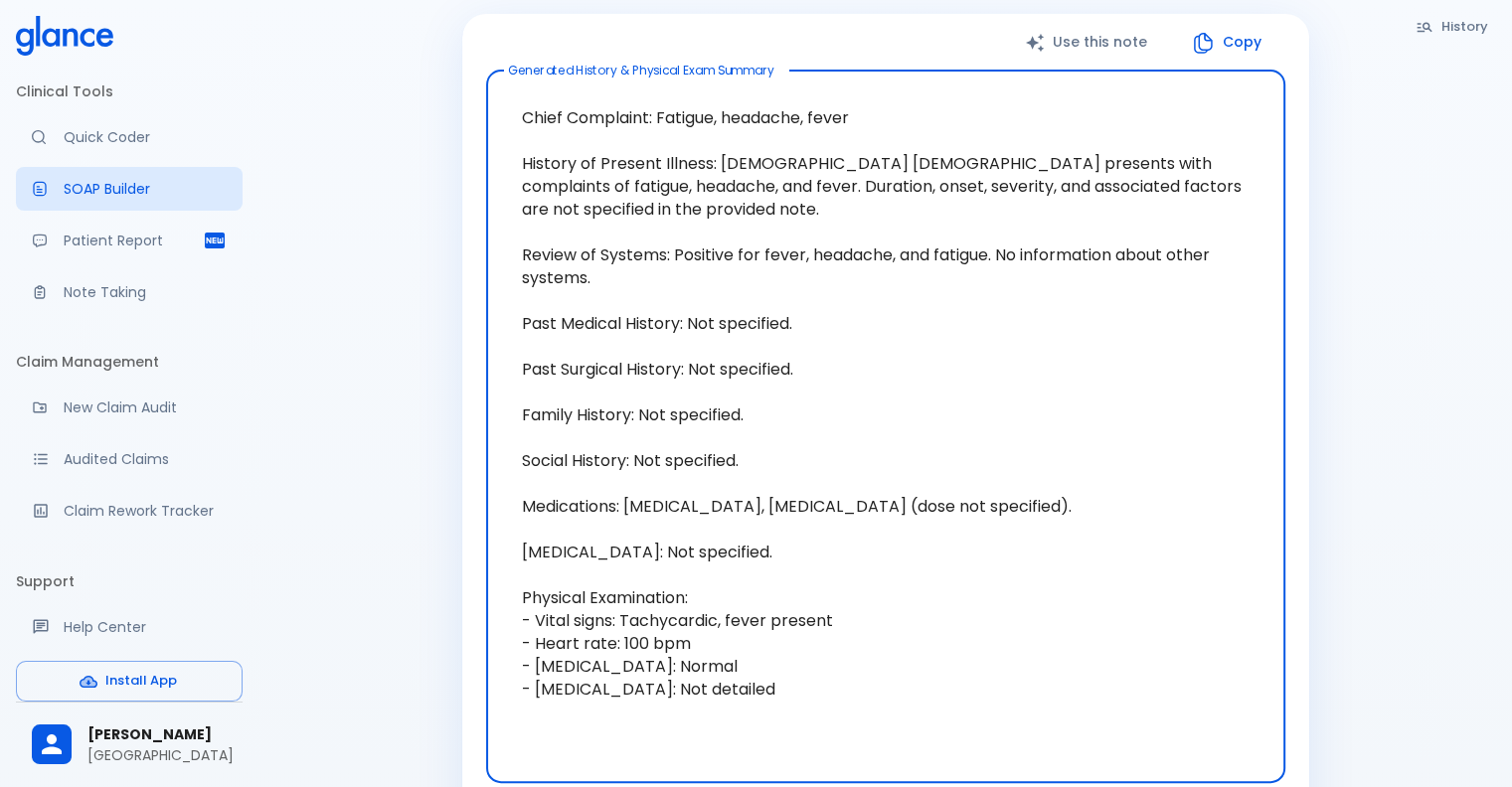 scroll, scrollTop: 298, scrollLeft: 0, axis: vertical 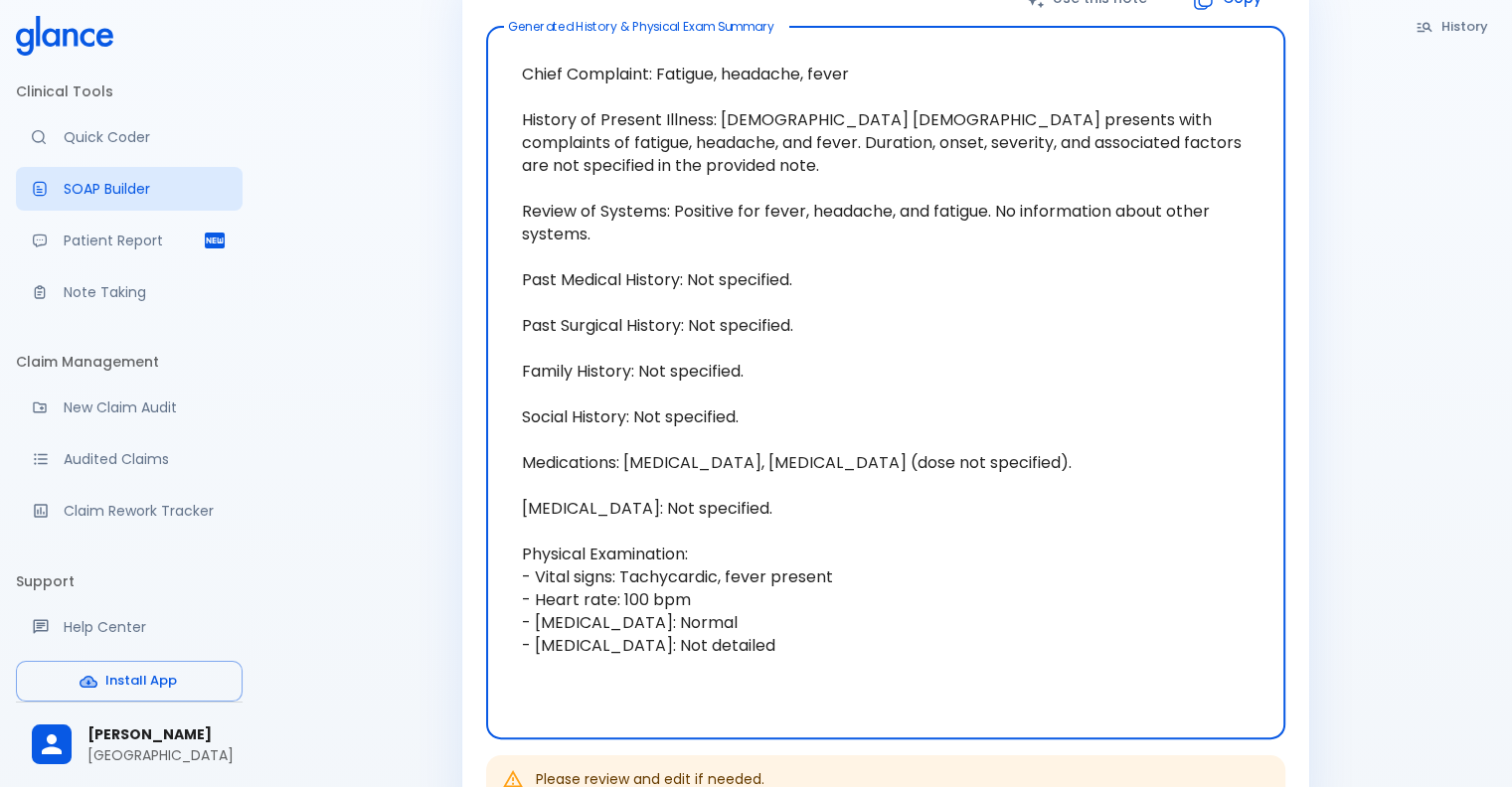 drag, startPoint x: 525, startPoint y: 279, endPoint x: 746, endPoint y: 282, distance: 221.02036 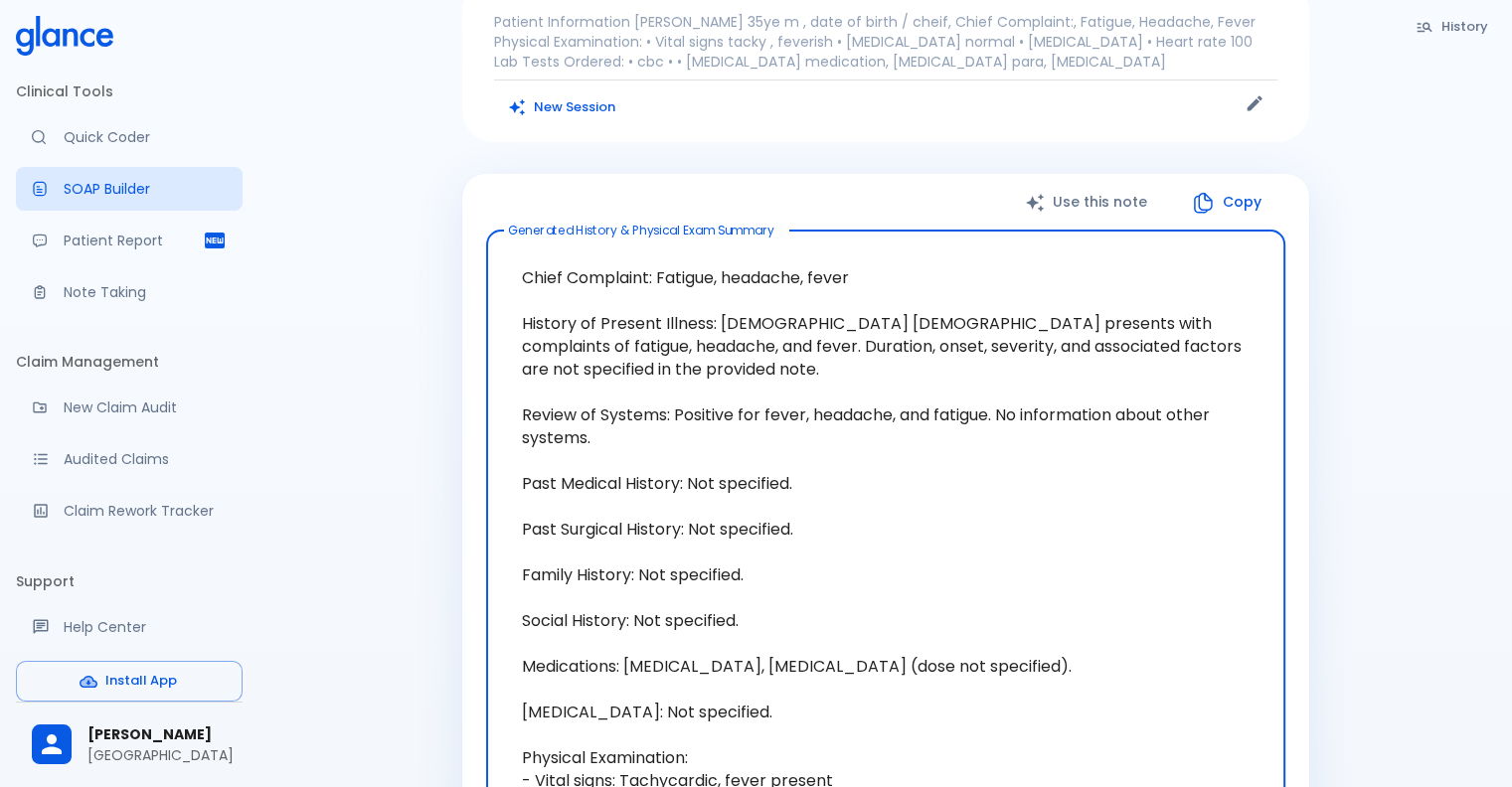scroll, scrollTop: 0, scrollLeft: 0, axis: both 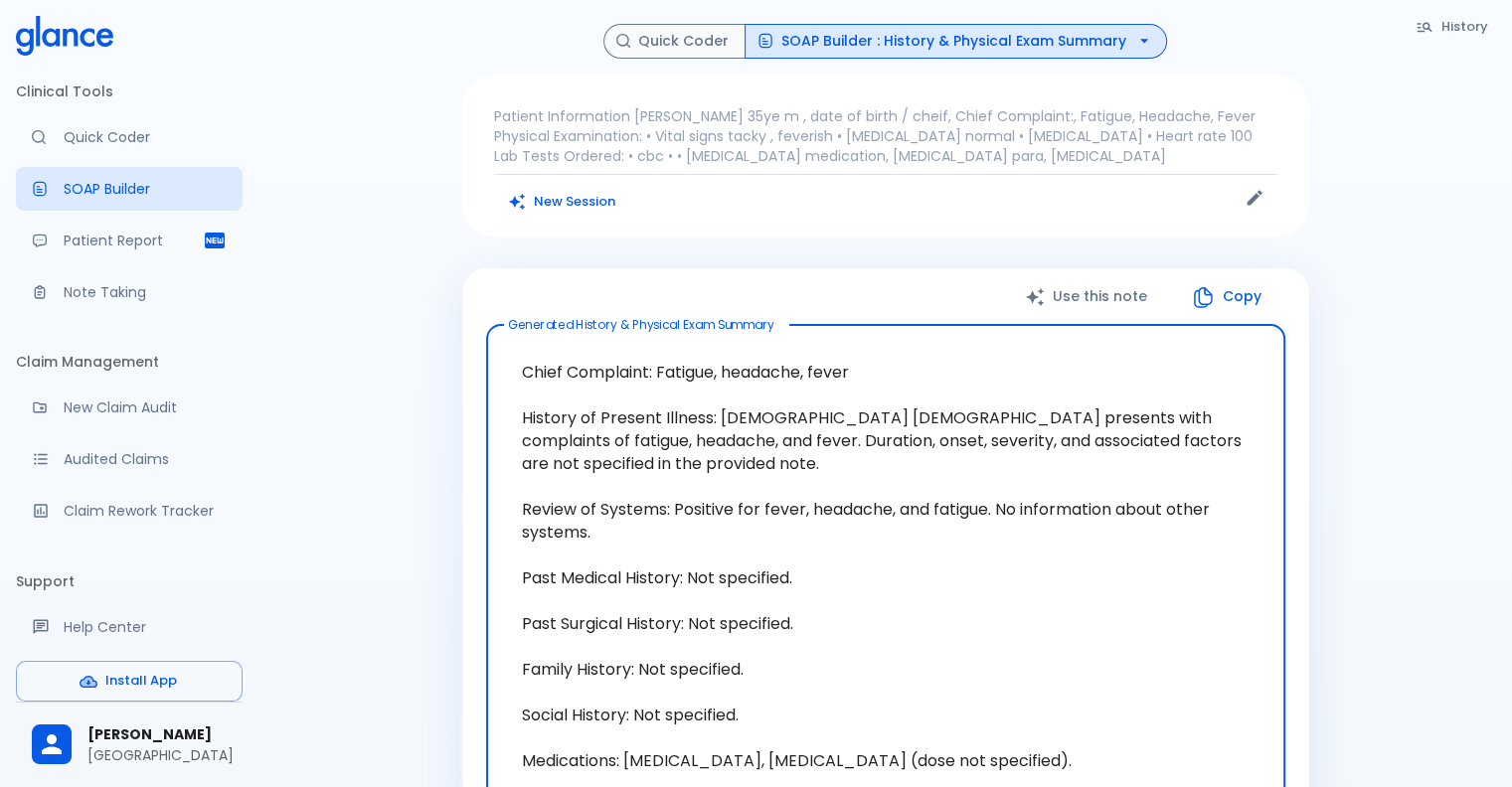 click on "SOAP Builder   : History & Physical Exam Summary" at bounding box center (955, 41) 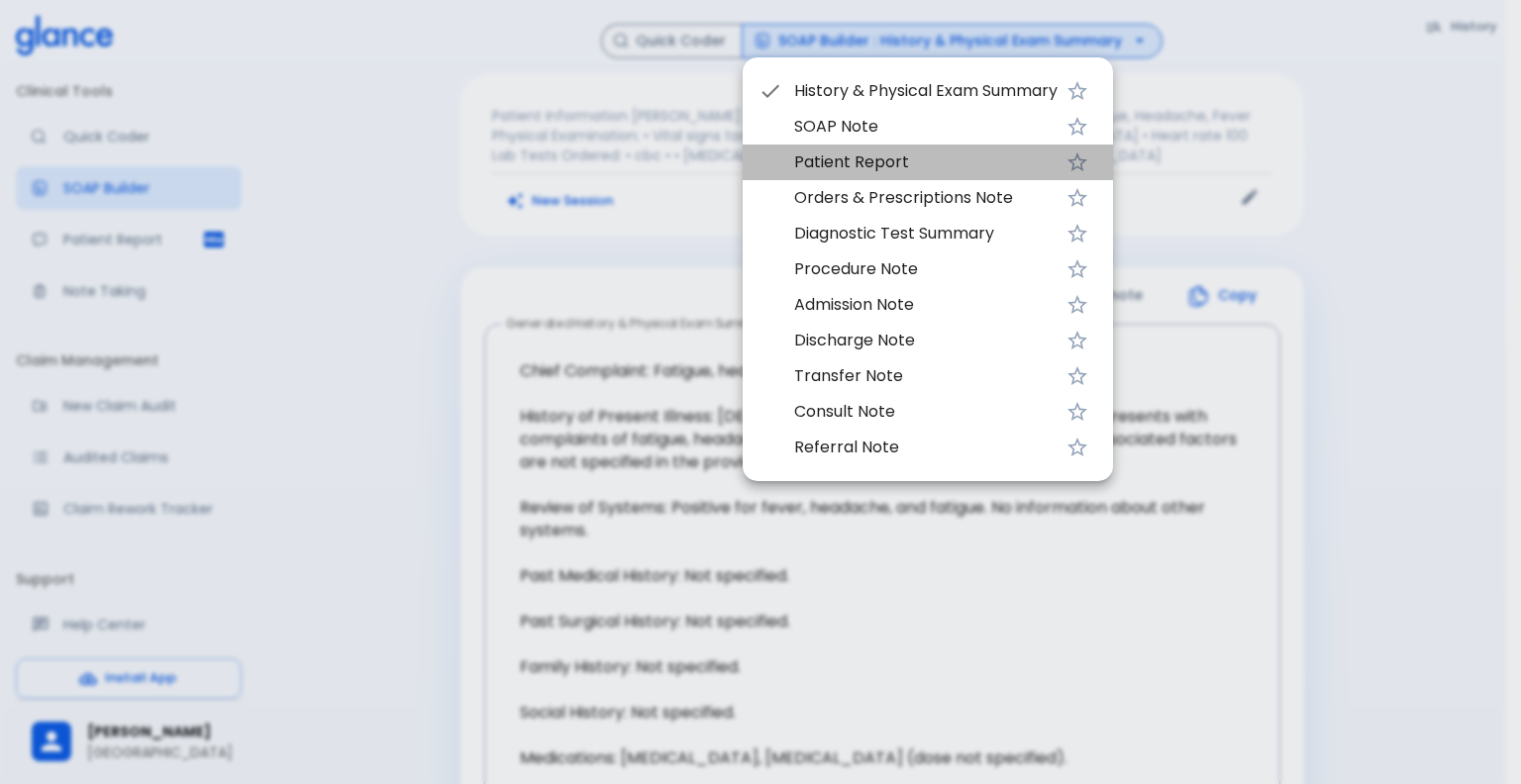 click on "Patient Report" at bounding box center (926, 162) 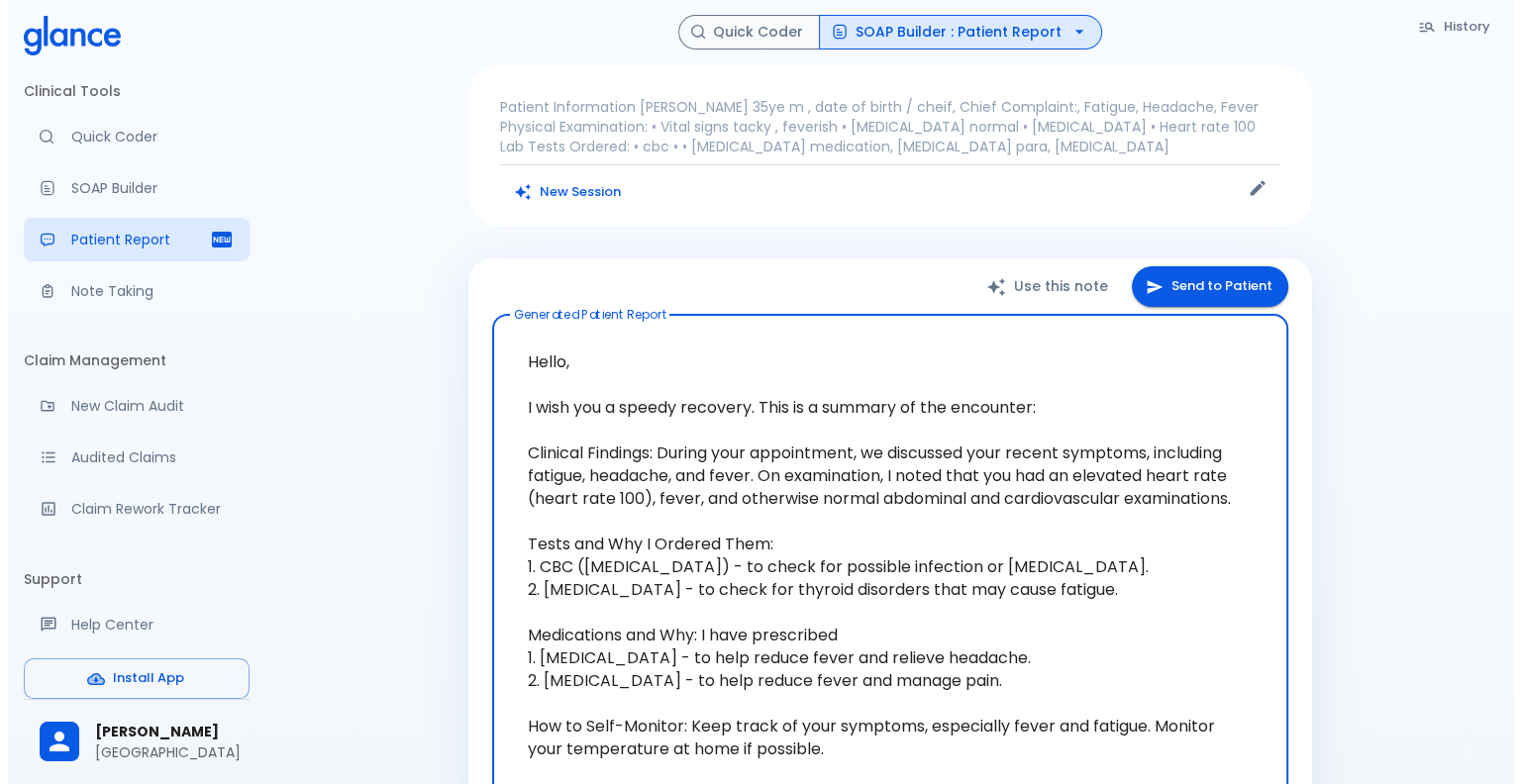 scroll, scrollTop: 8, scrollLeft: 0, axis: vertical 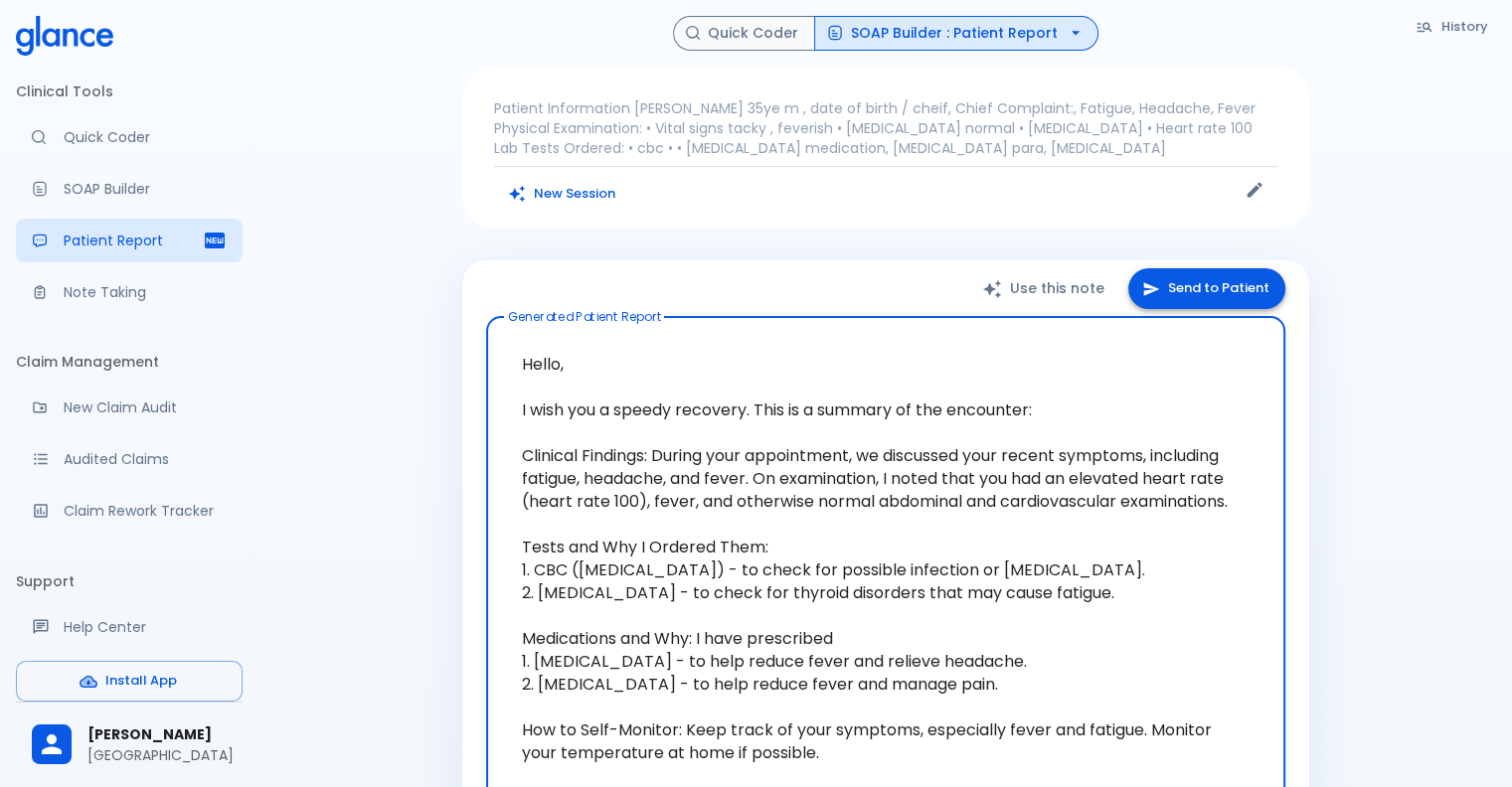 click on "Send to Patient" at bounding box center (1207, 288) 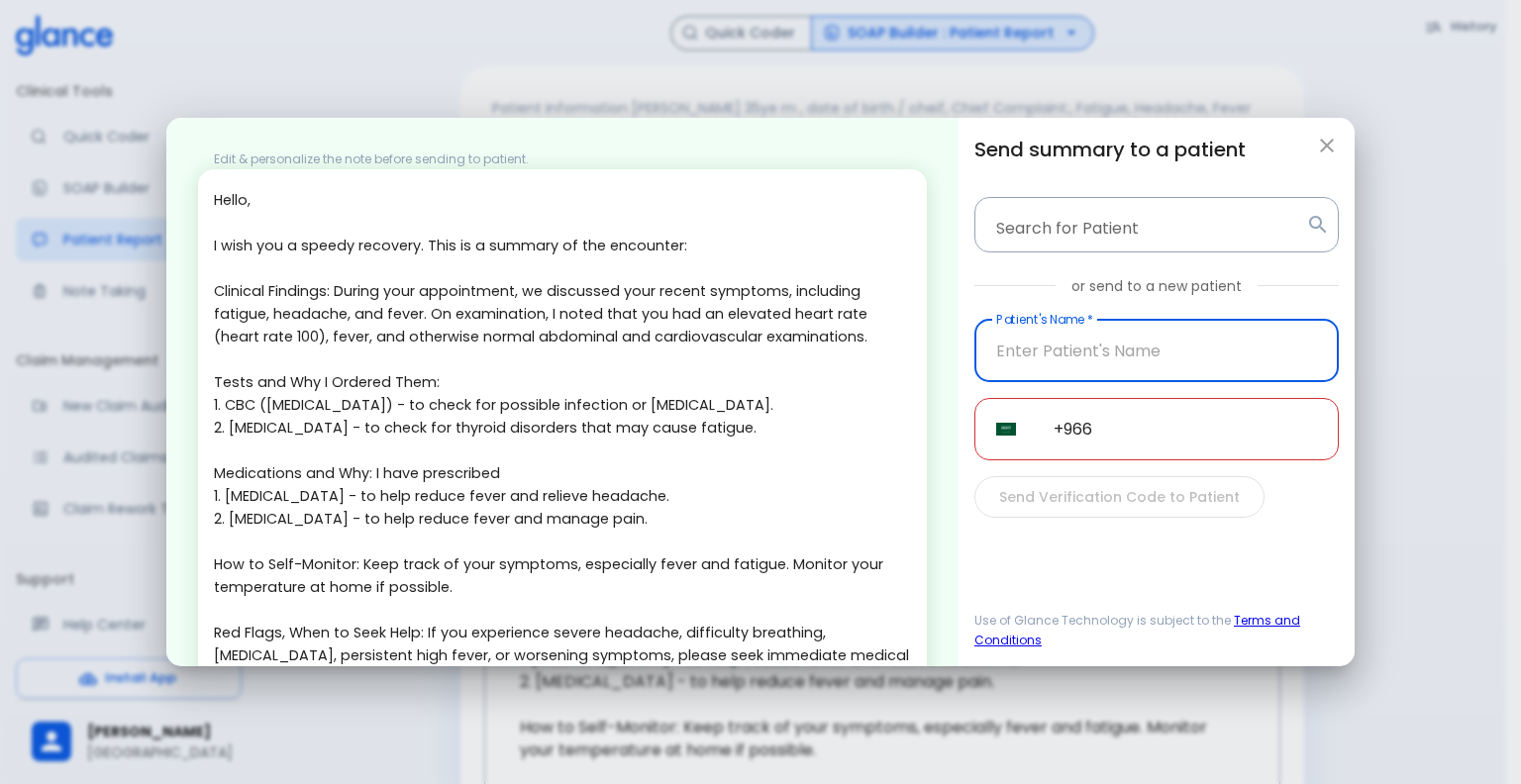 scroll, scrollTop: 132, scrollLeft: 0, axis: vertical 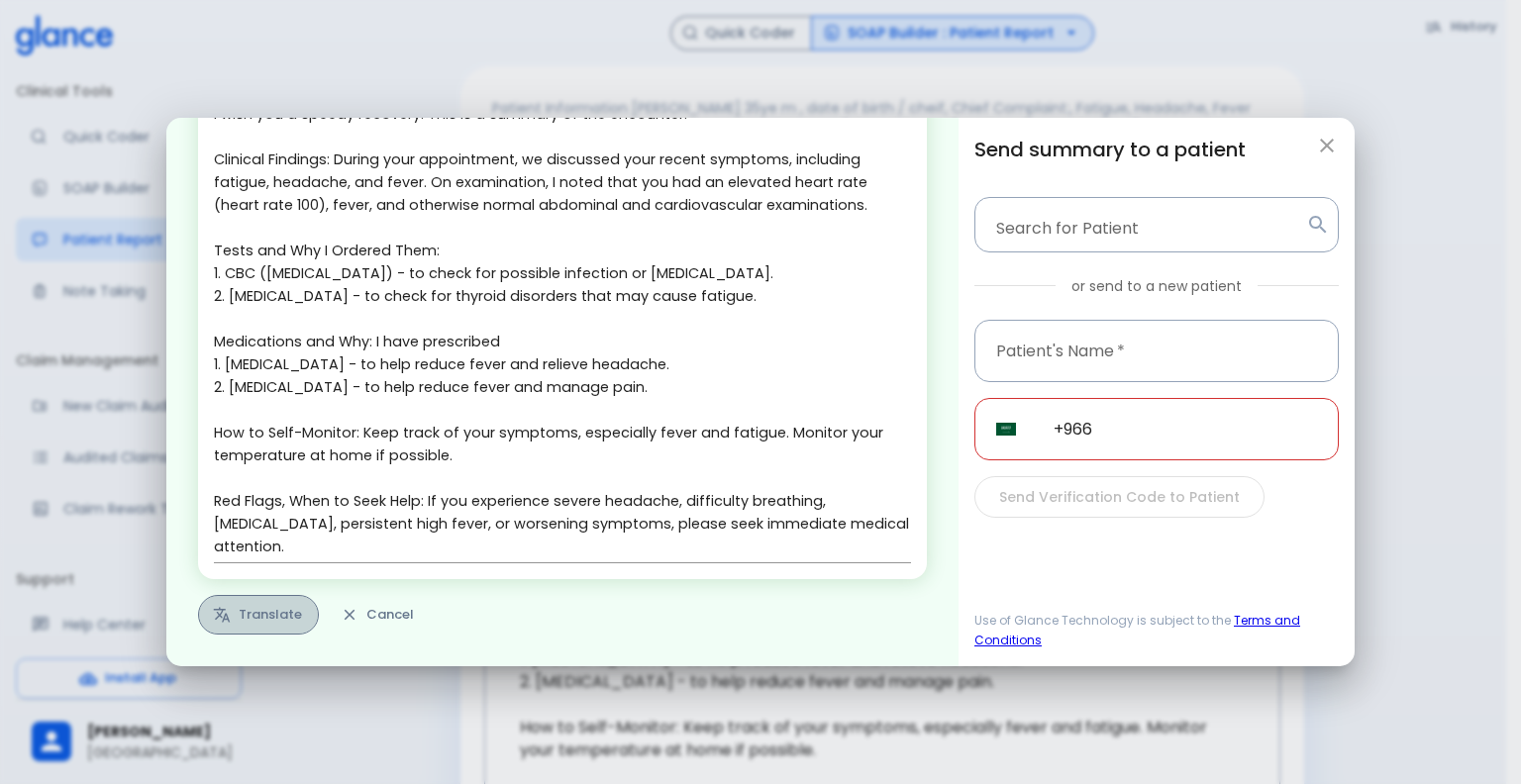 click on "Translate" at bounding box center (258, 615) 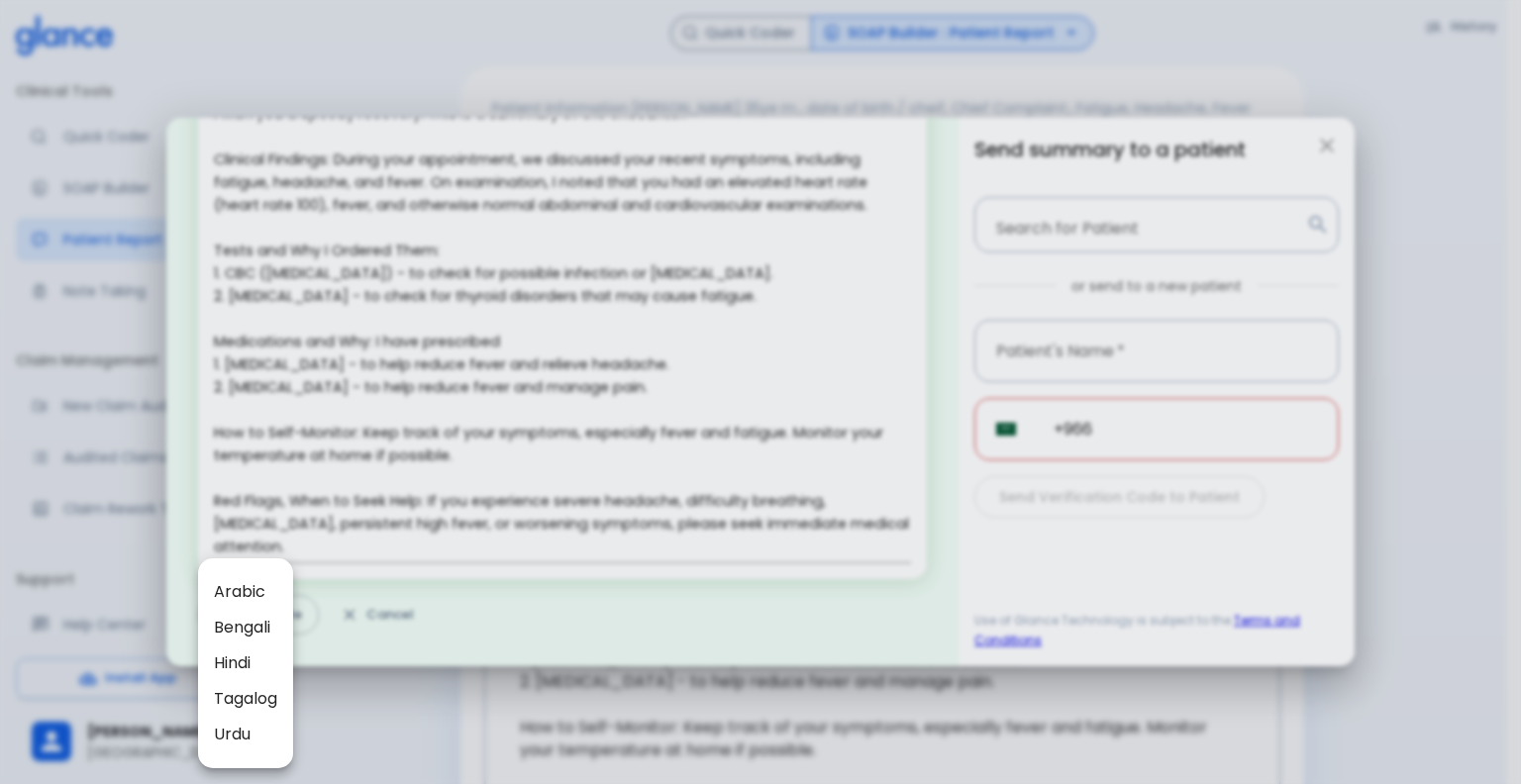 click on "Arabic" at bounding box center (246, 592) 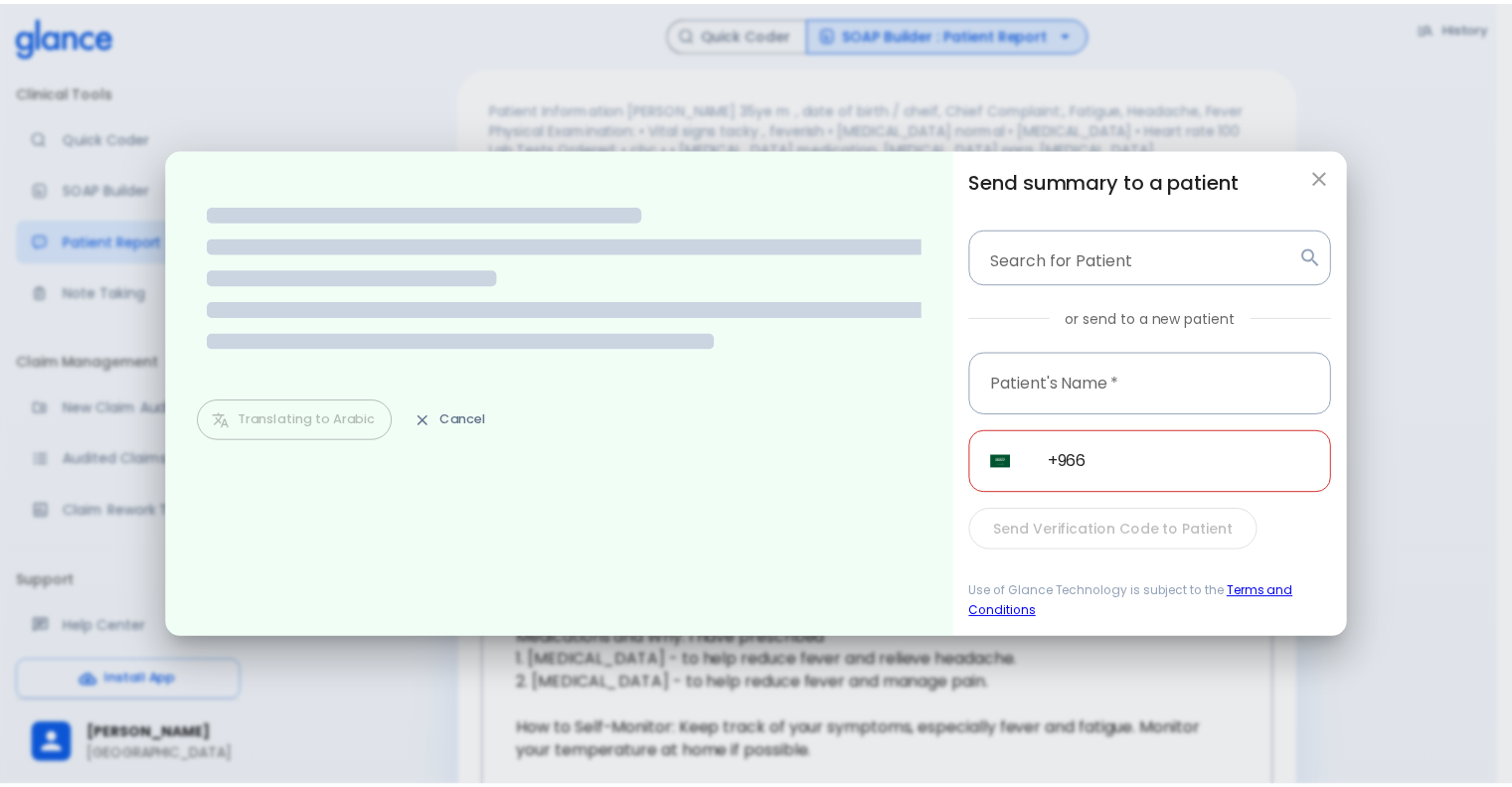 scroll, scrollTop: 0, scrollLeft: 0, axis: both 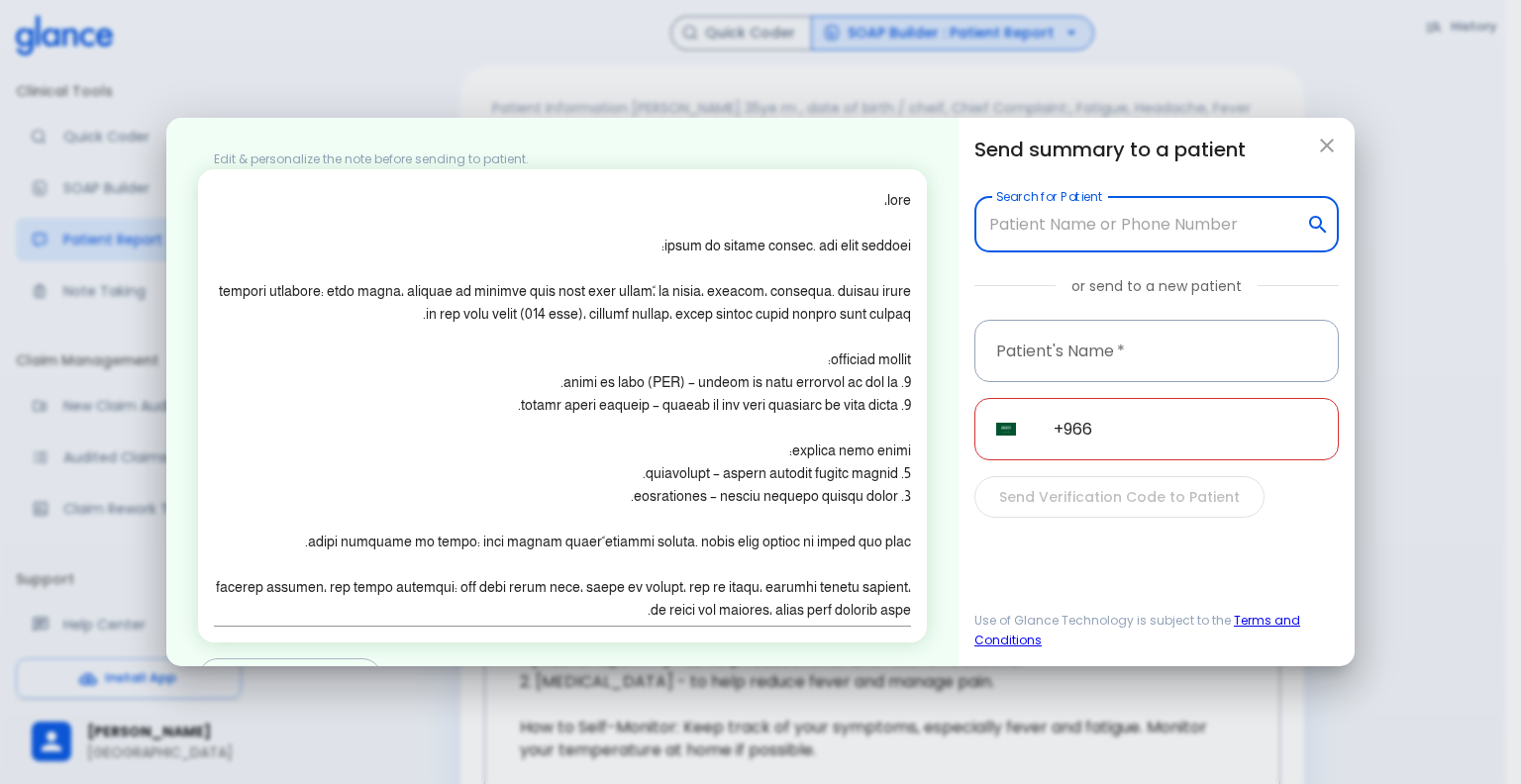 click on "Search for Patient" at bounding box center (1141, 225) 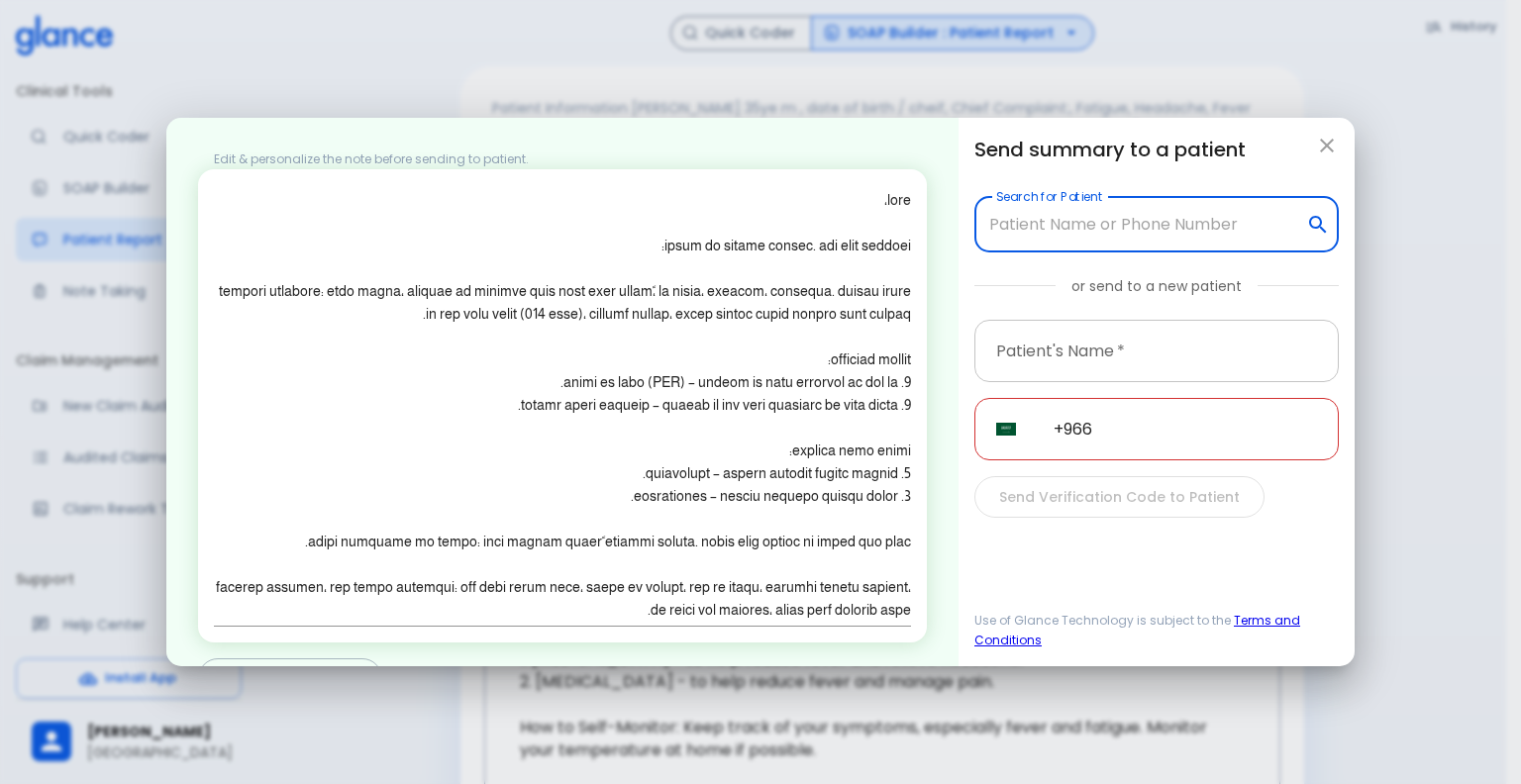 click at bounding box center [1157, 350] 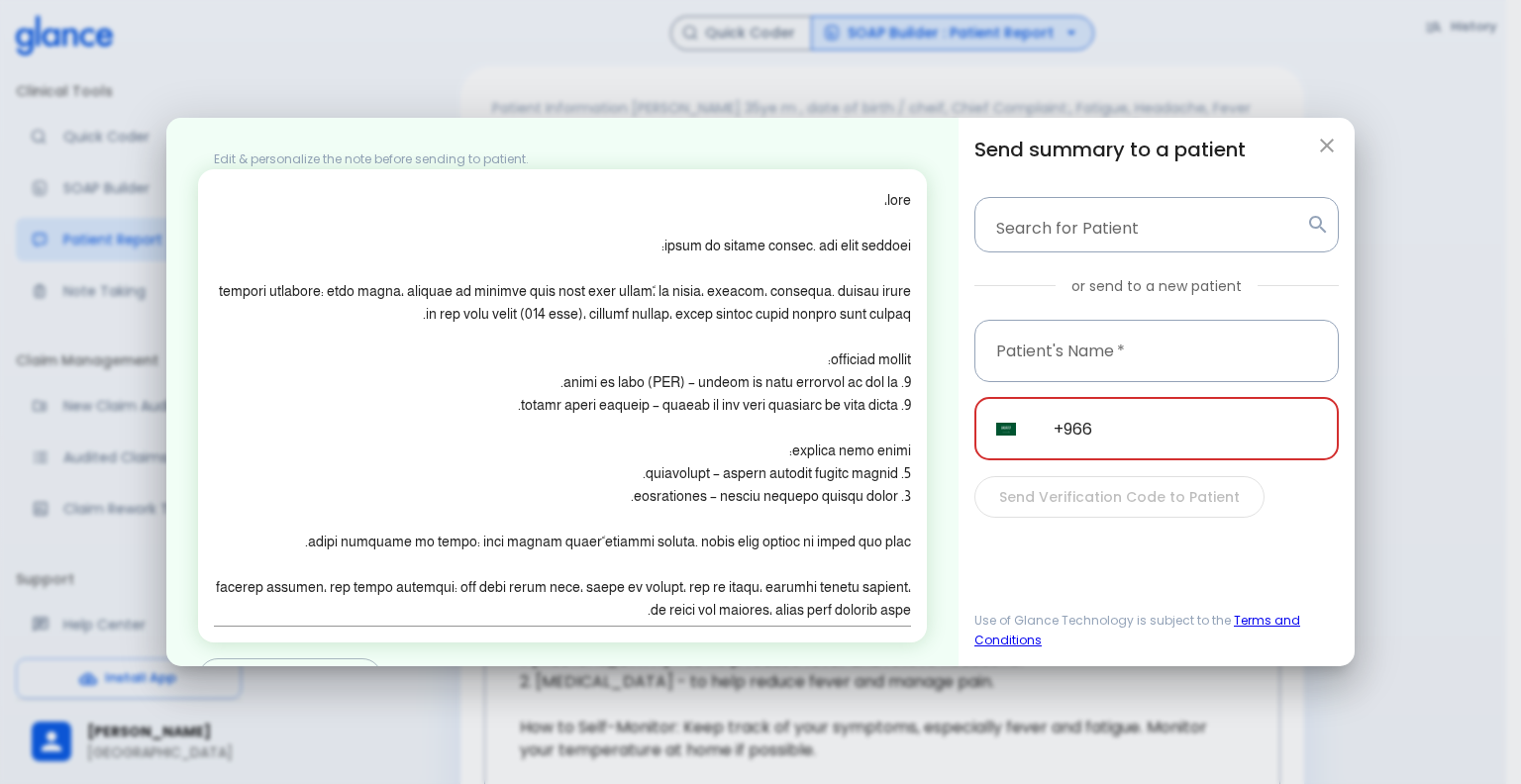 click on "+966" at bounding box center [1185, 429] 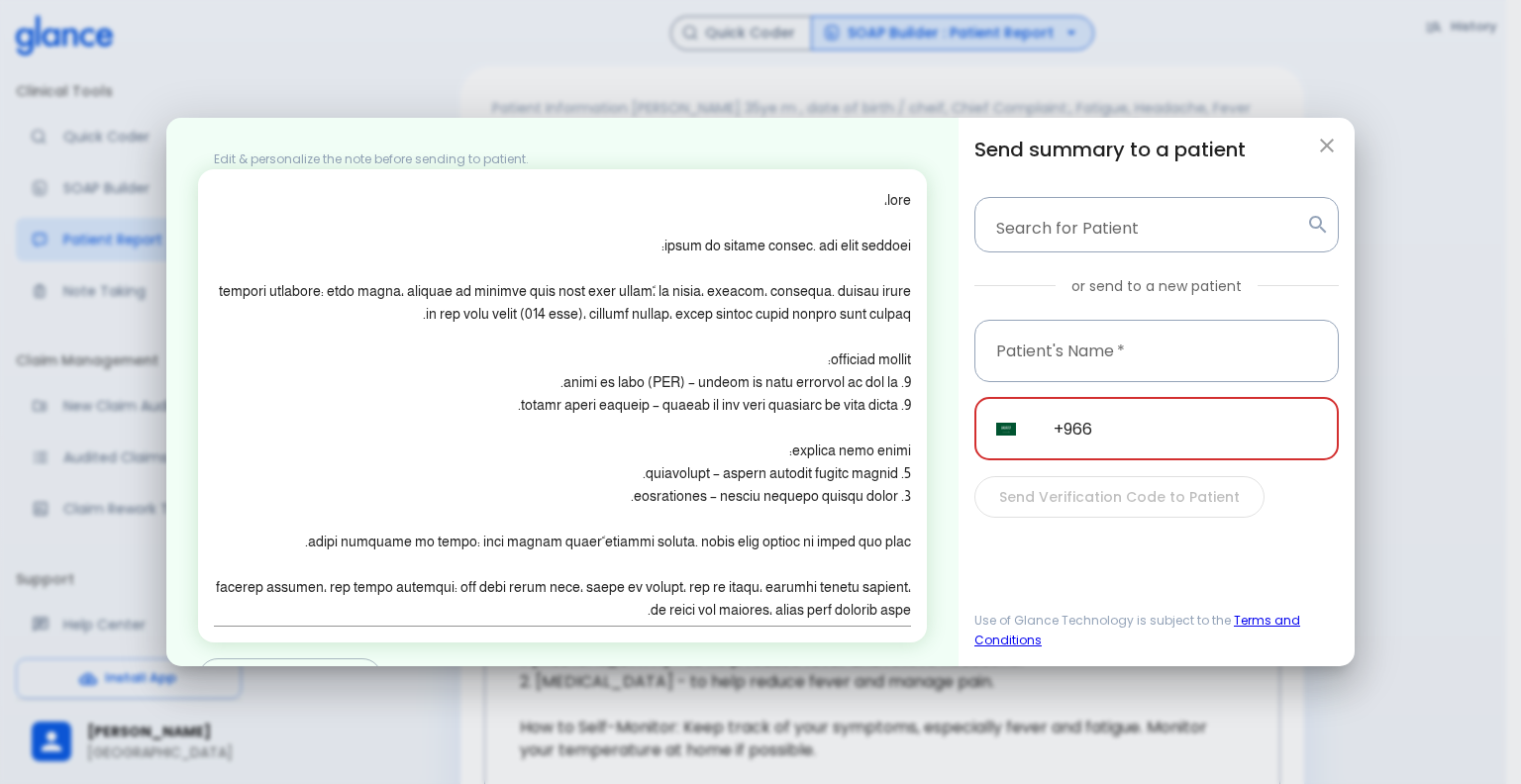 click 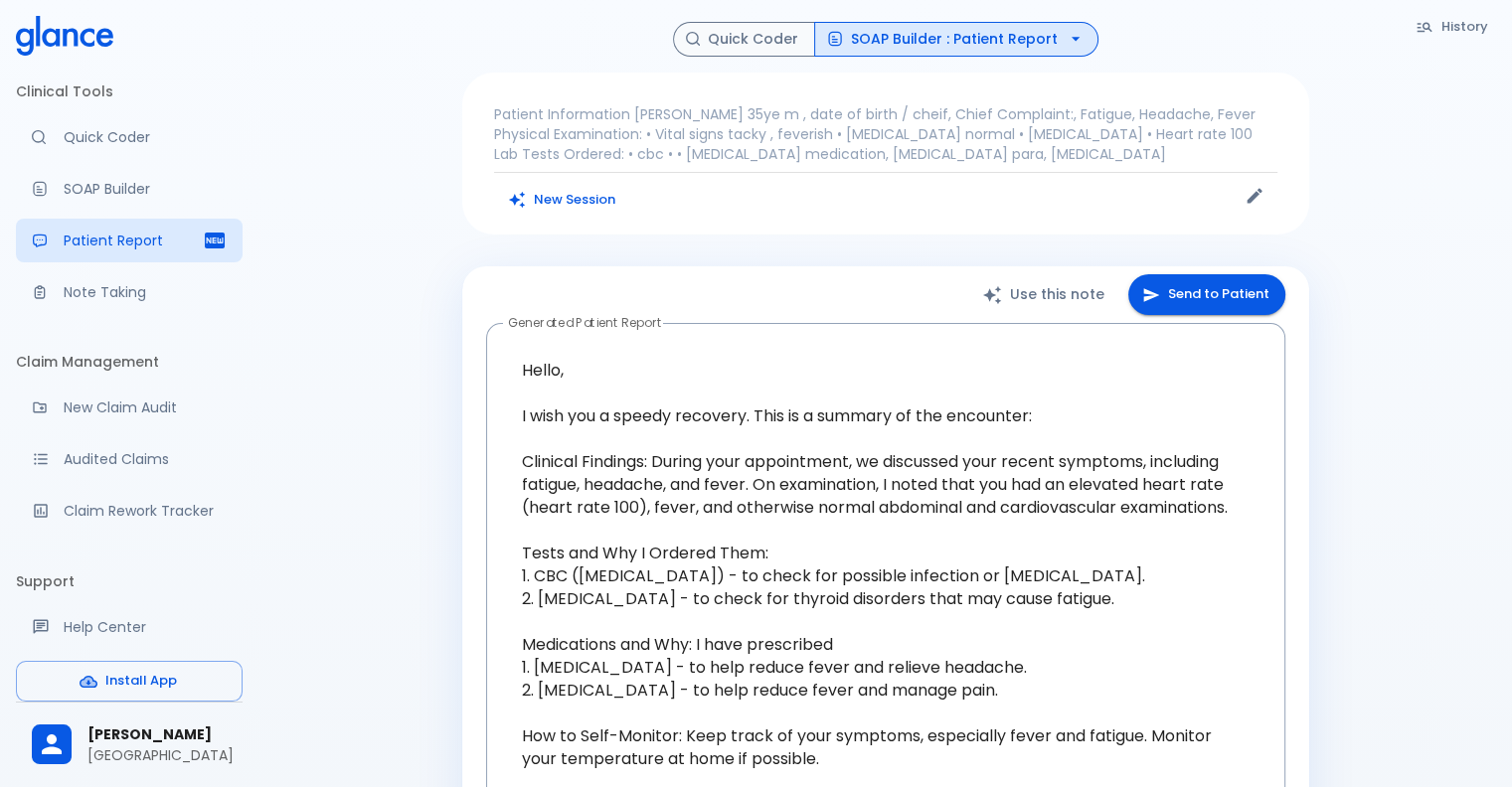 scroll, scrollTop: 0, scrollLeft: 0, axis: both 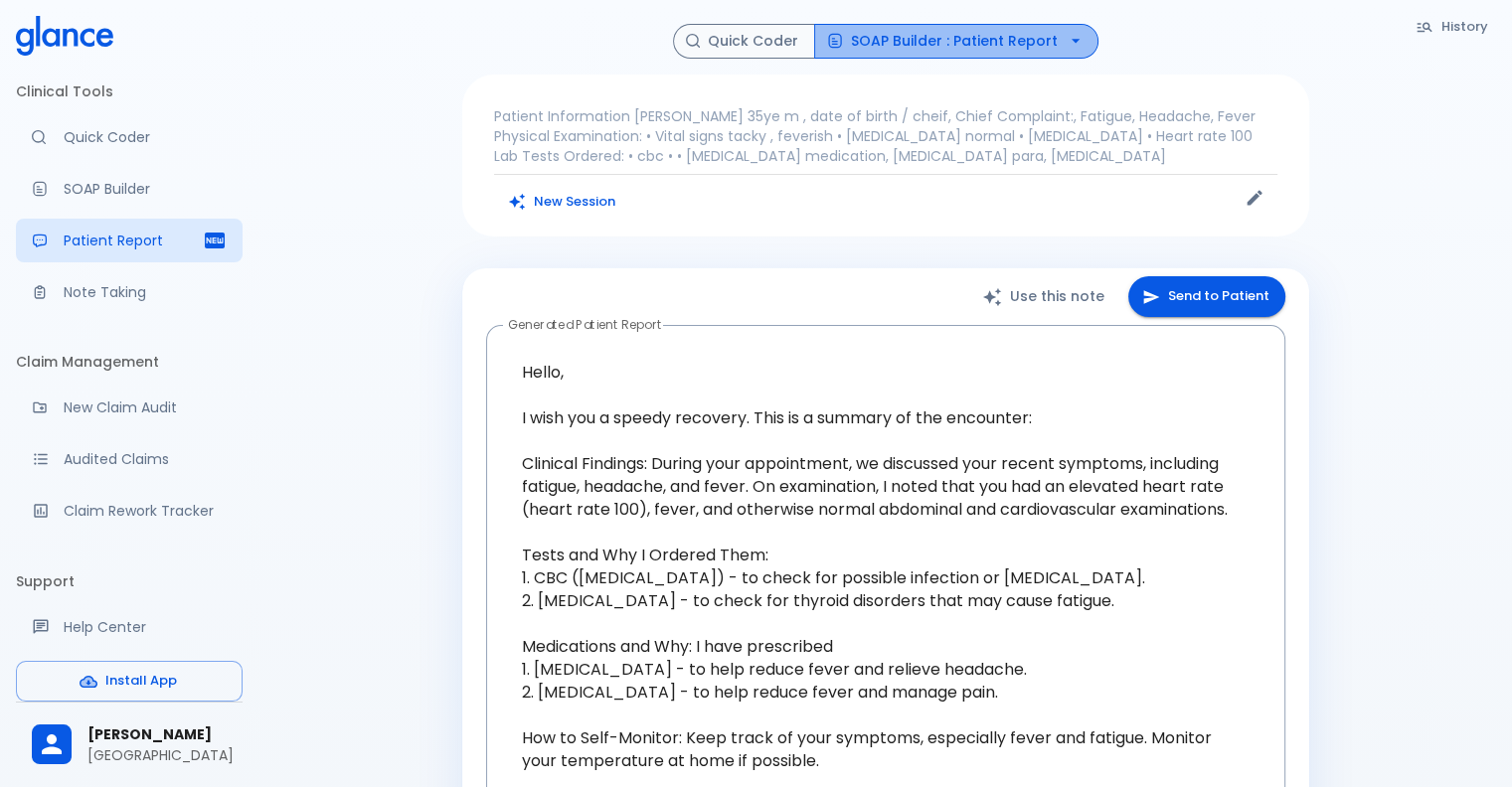 click on "SOAP Builder   : Patient Report" at bounding box center (956, 41) 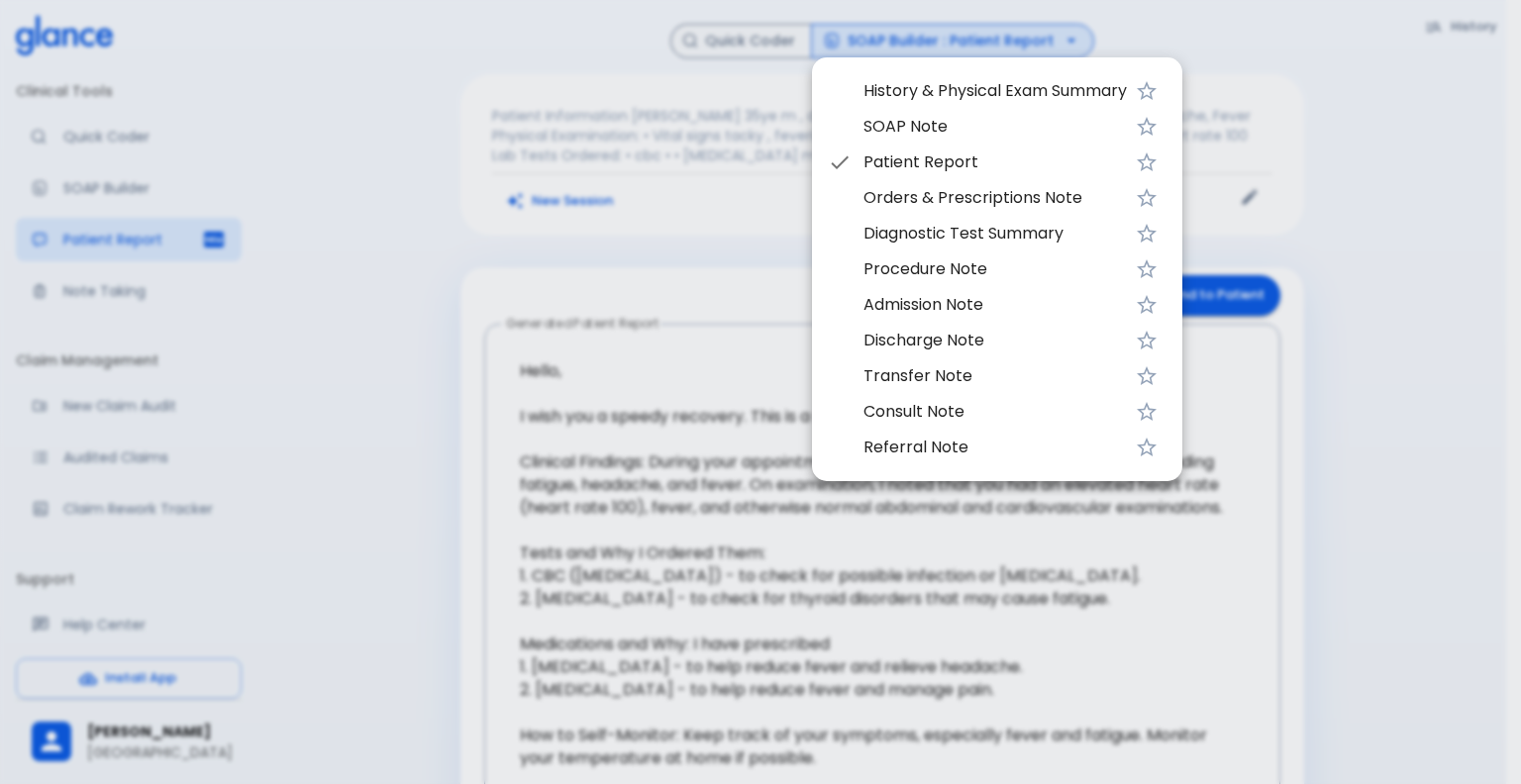 click at bounding box center (760, 392) 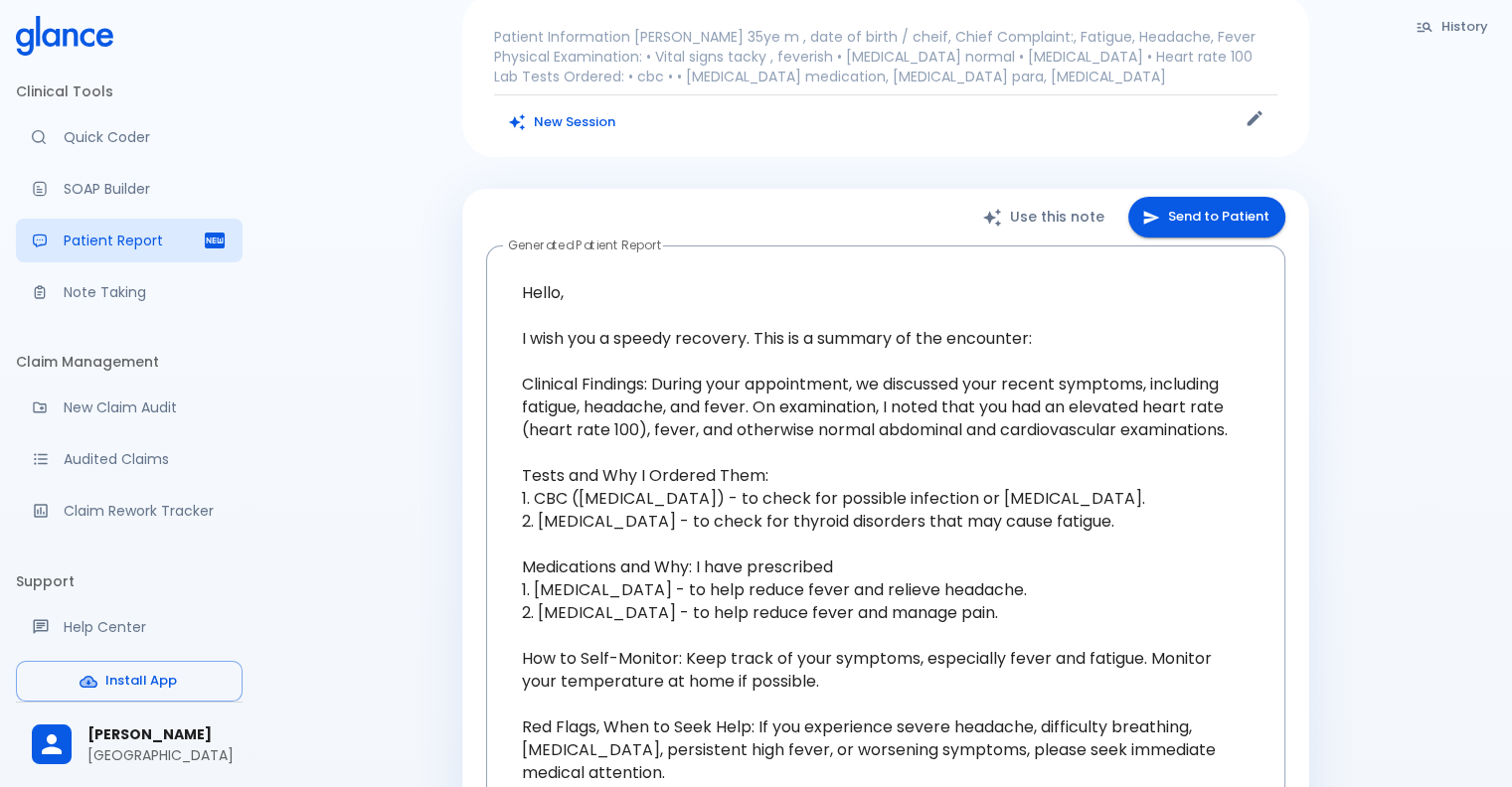 scroll, scrollTop: 298, scrollLeft: 0, axis: vertical 